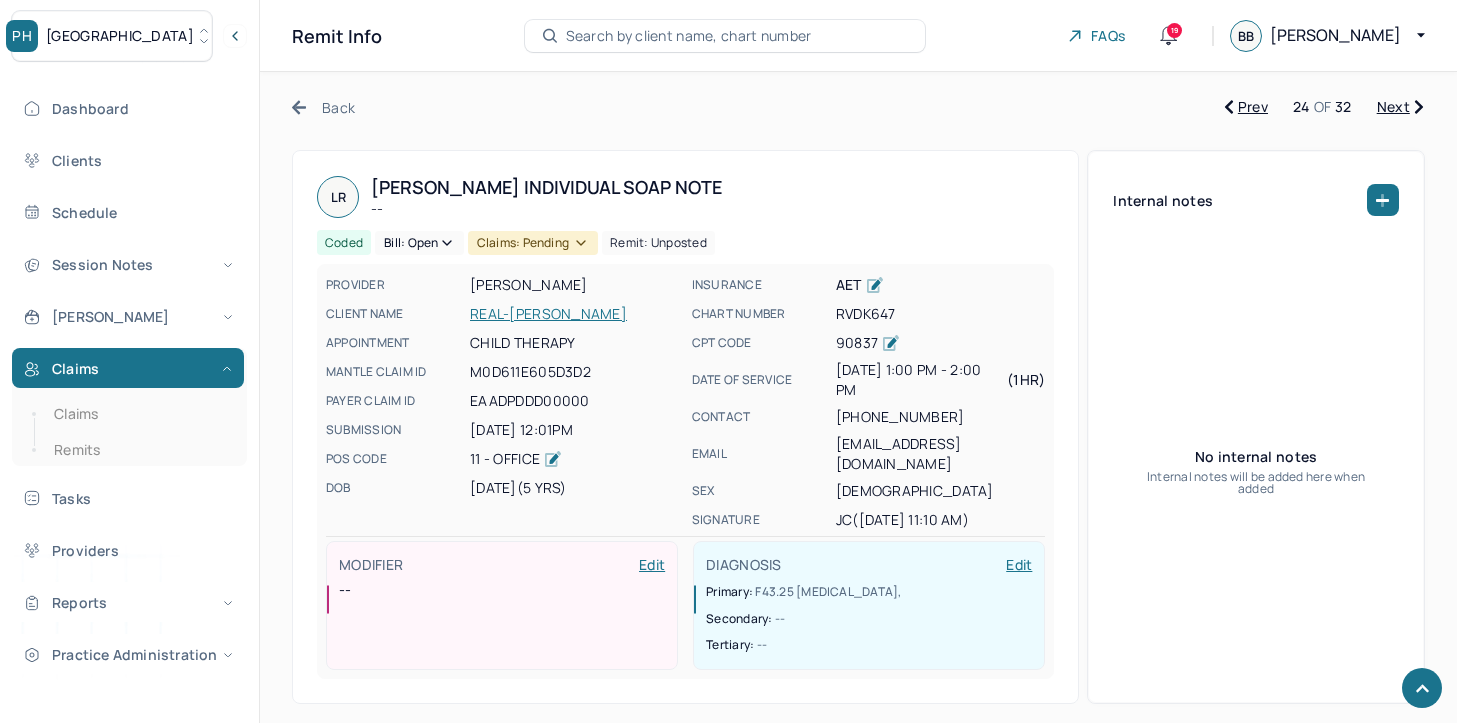 scroll, scrollTop: 800, scrollLeft: 0, axis: vertical 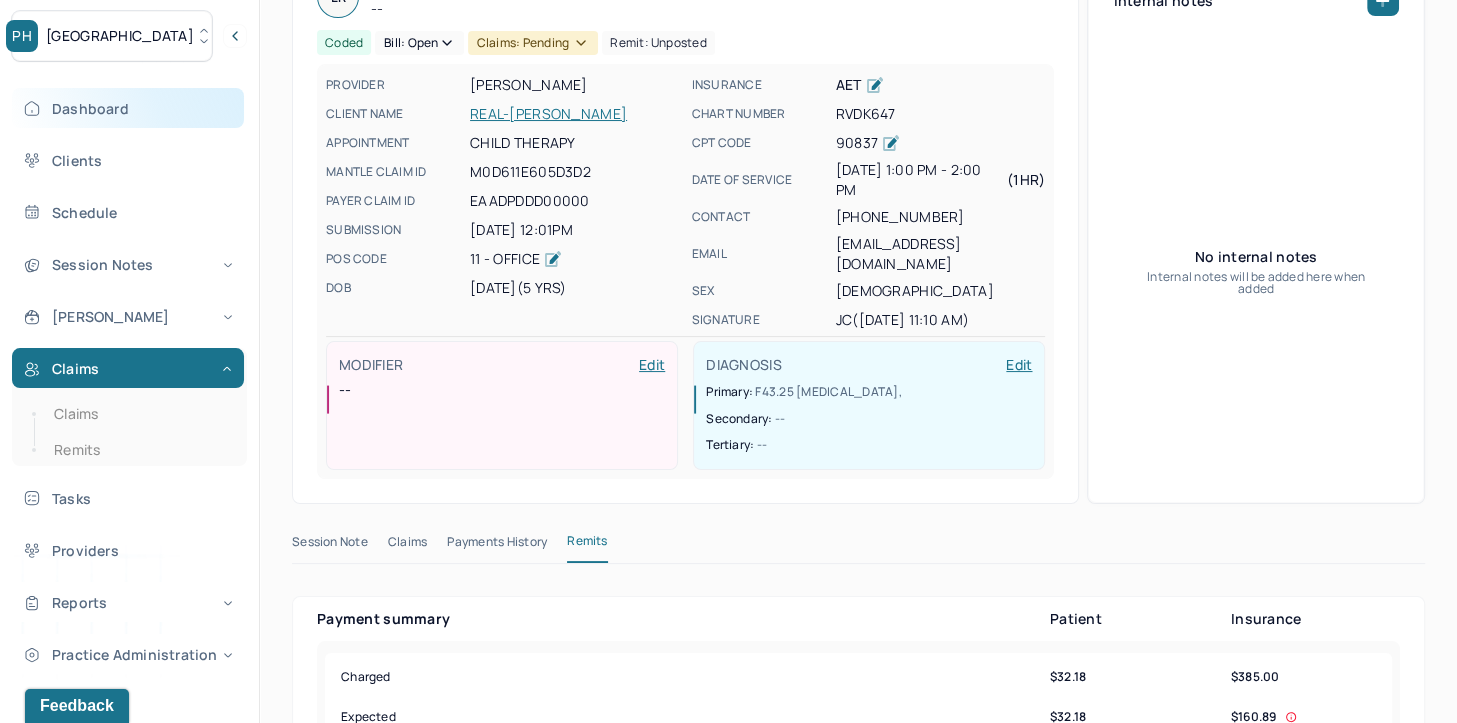 click on "Dashboard" at bounding box center [128, 108] 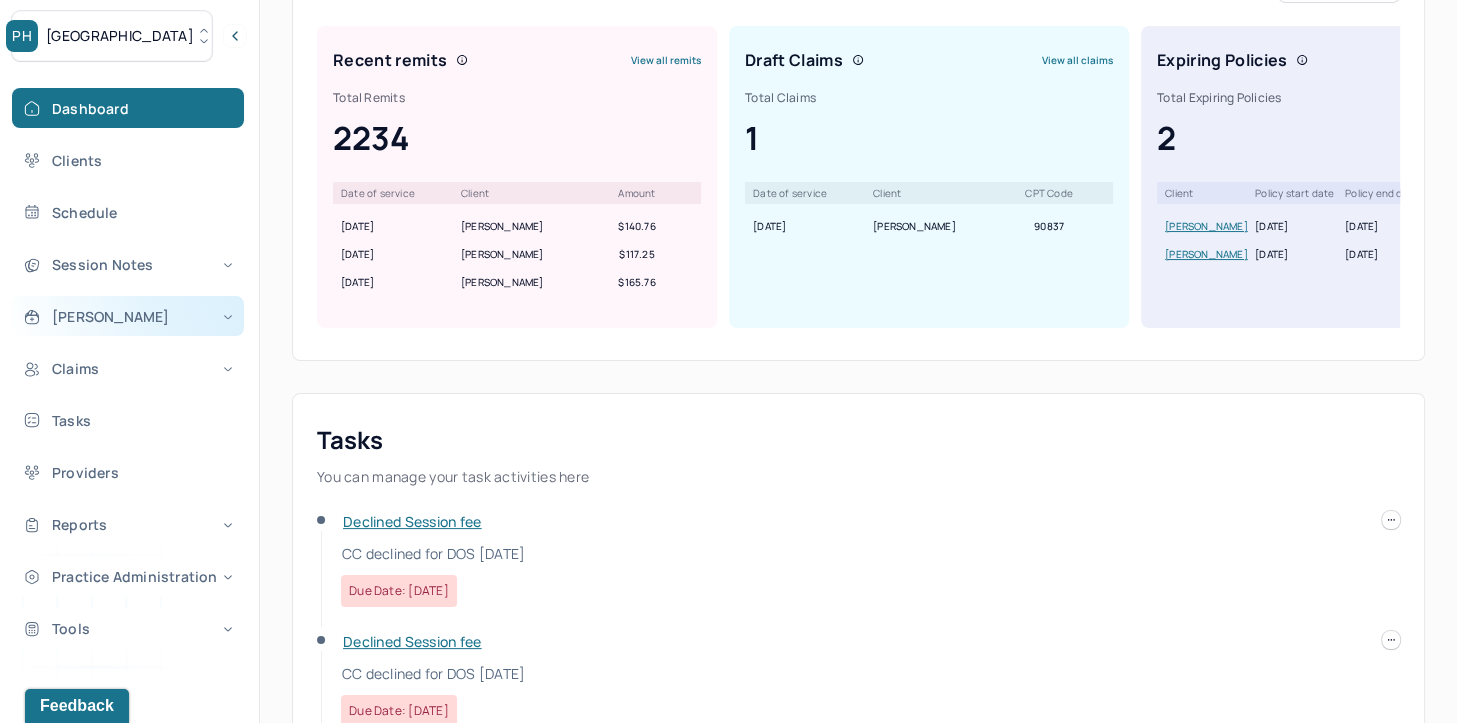 click on "[PERSON_NAME]" at bounding box center [128, 316] 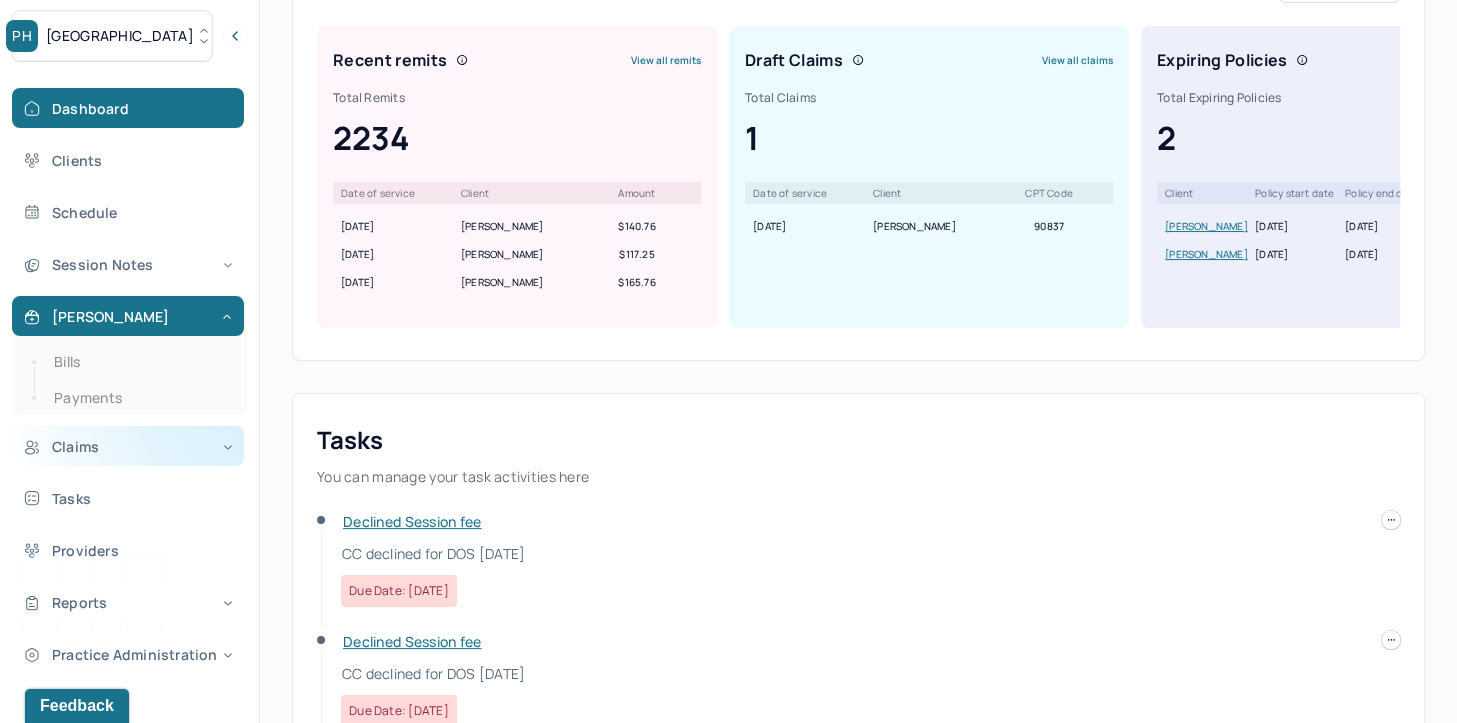 click on "Claims" at bounding box center [128, 446] 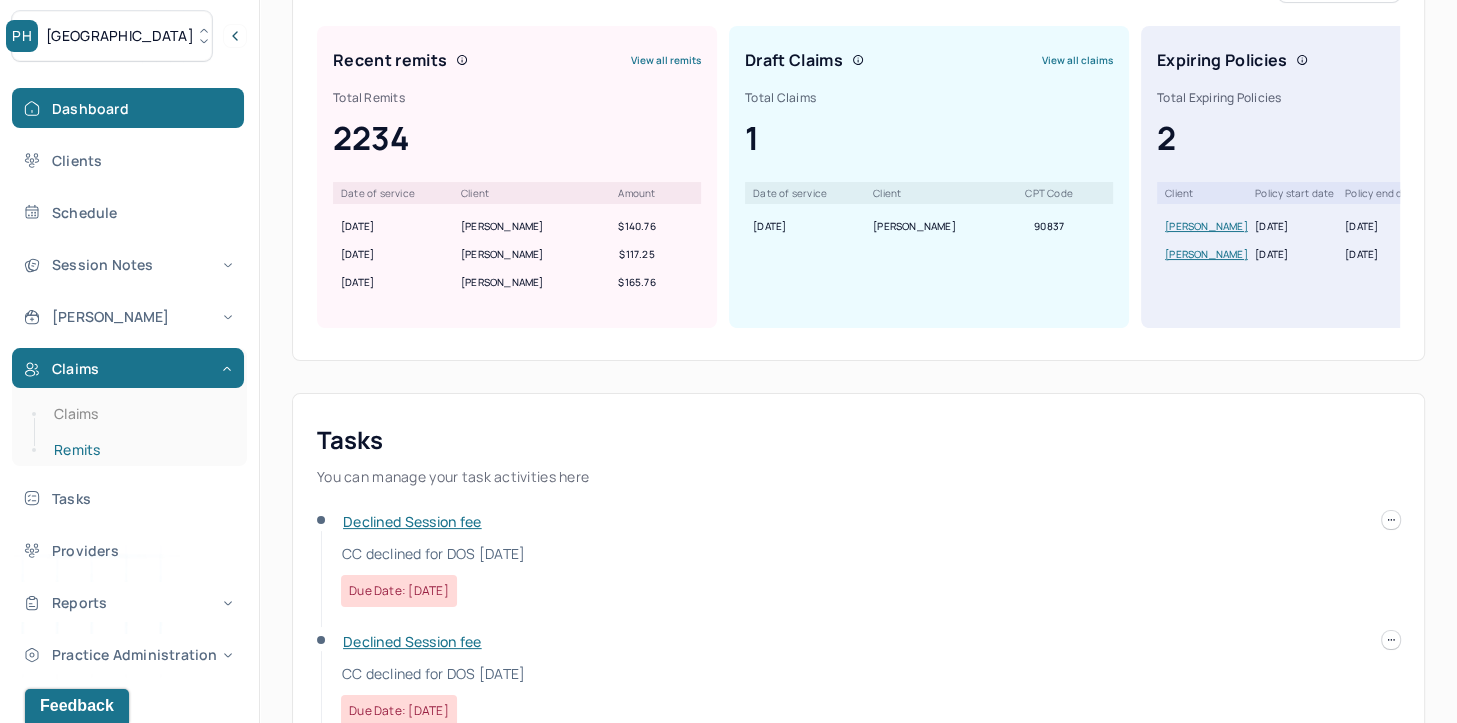 click on "Remits" at bounding box center (139, 450) 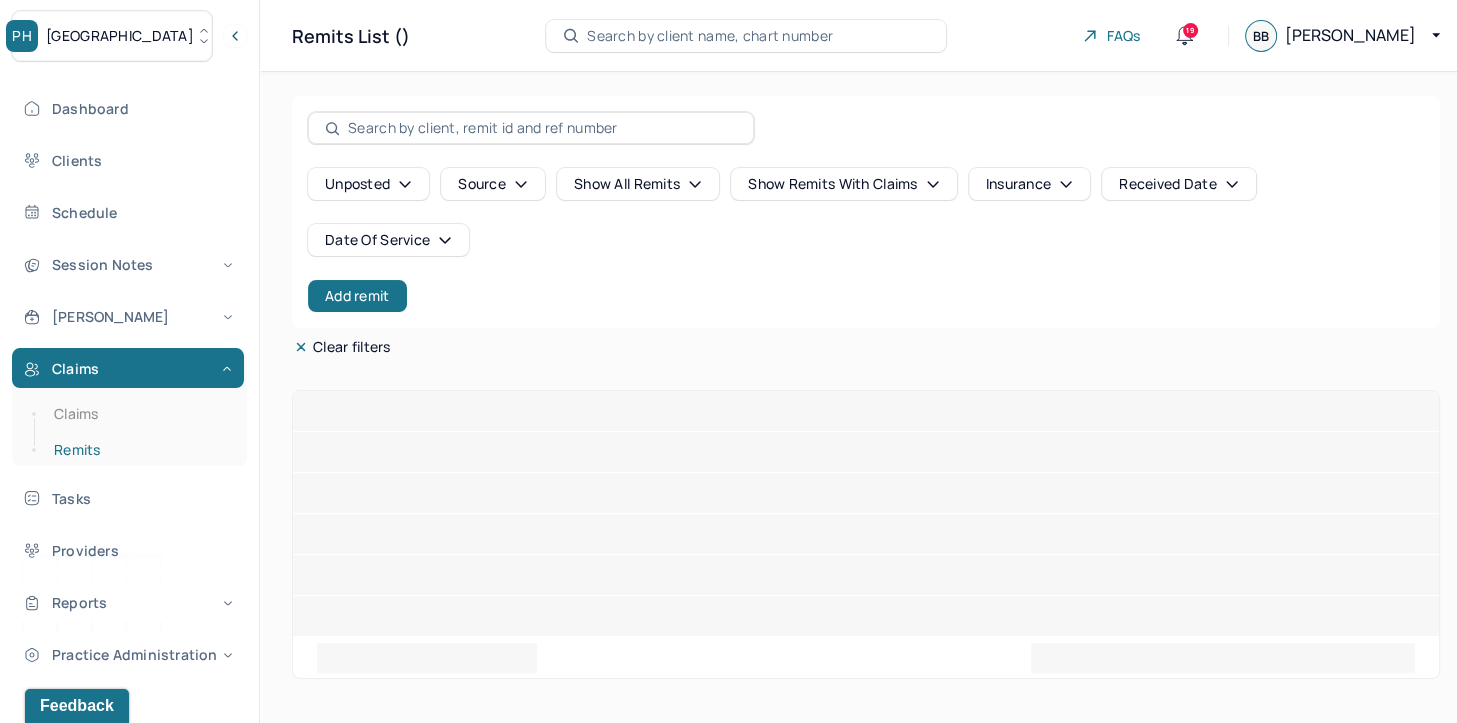 scroll, scrollTop: 0, scrollLeft: 0, axis: both 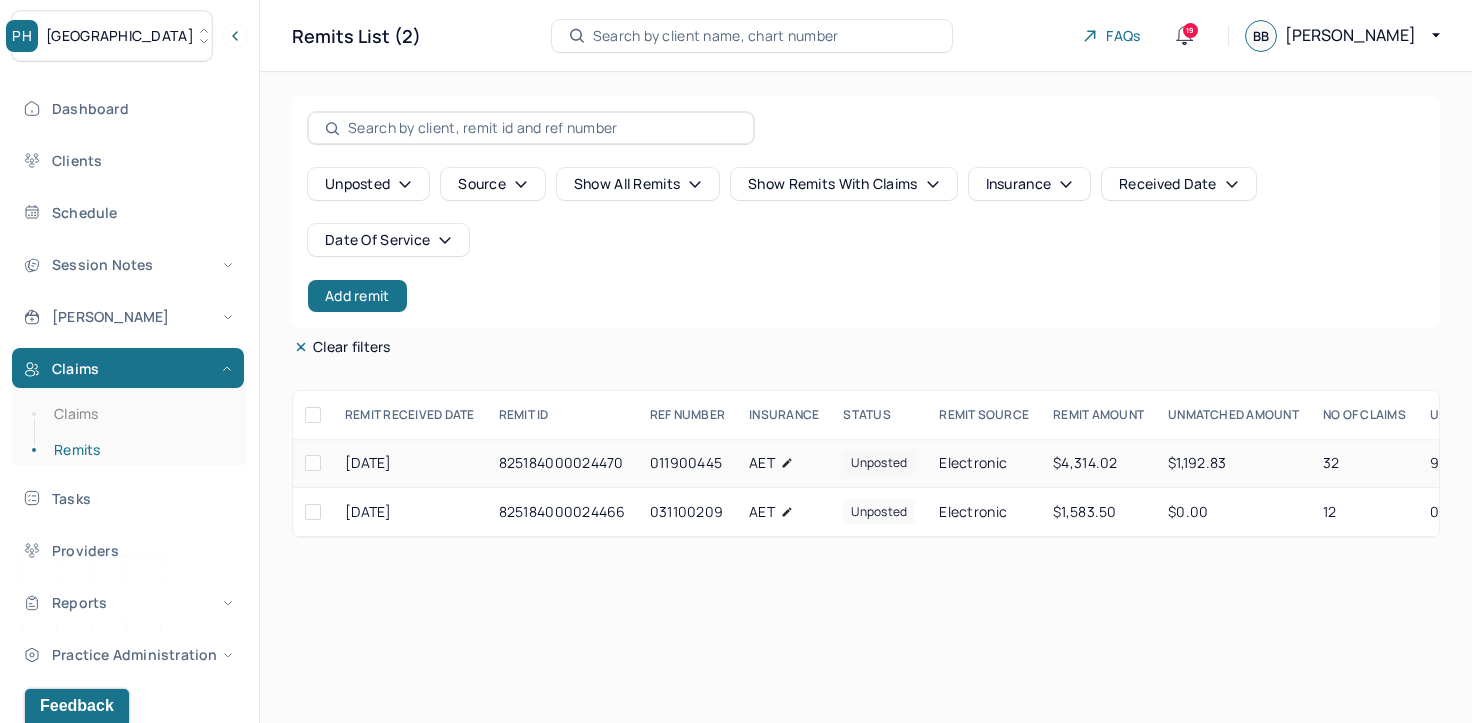 click on "$1,192.83" at bounding box center [1233, 463] 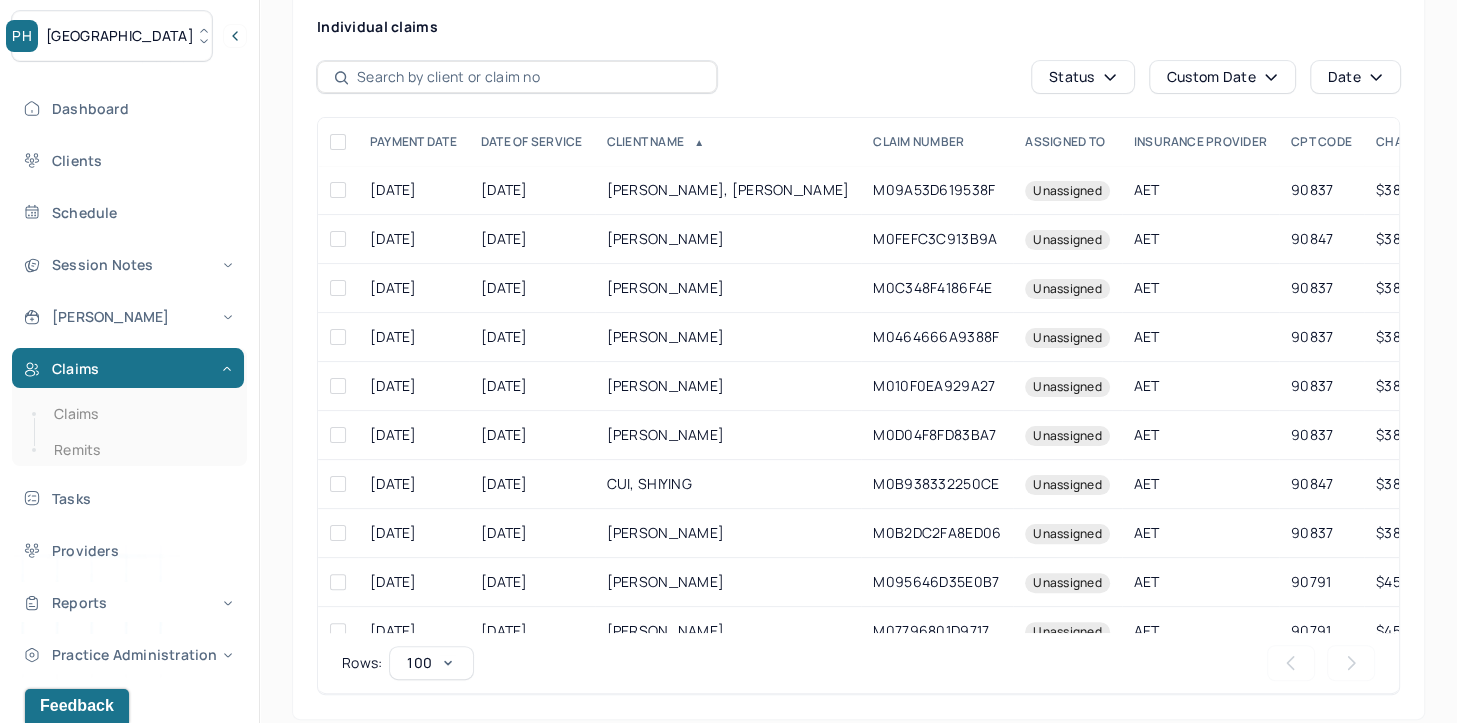 scroll, scrollTop: 402, scrollLeft: 0, axis: vertical 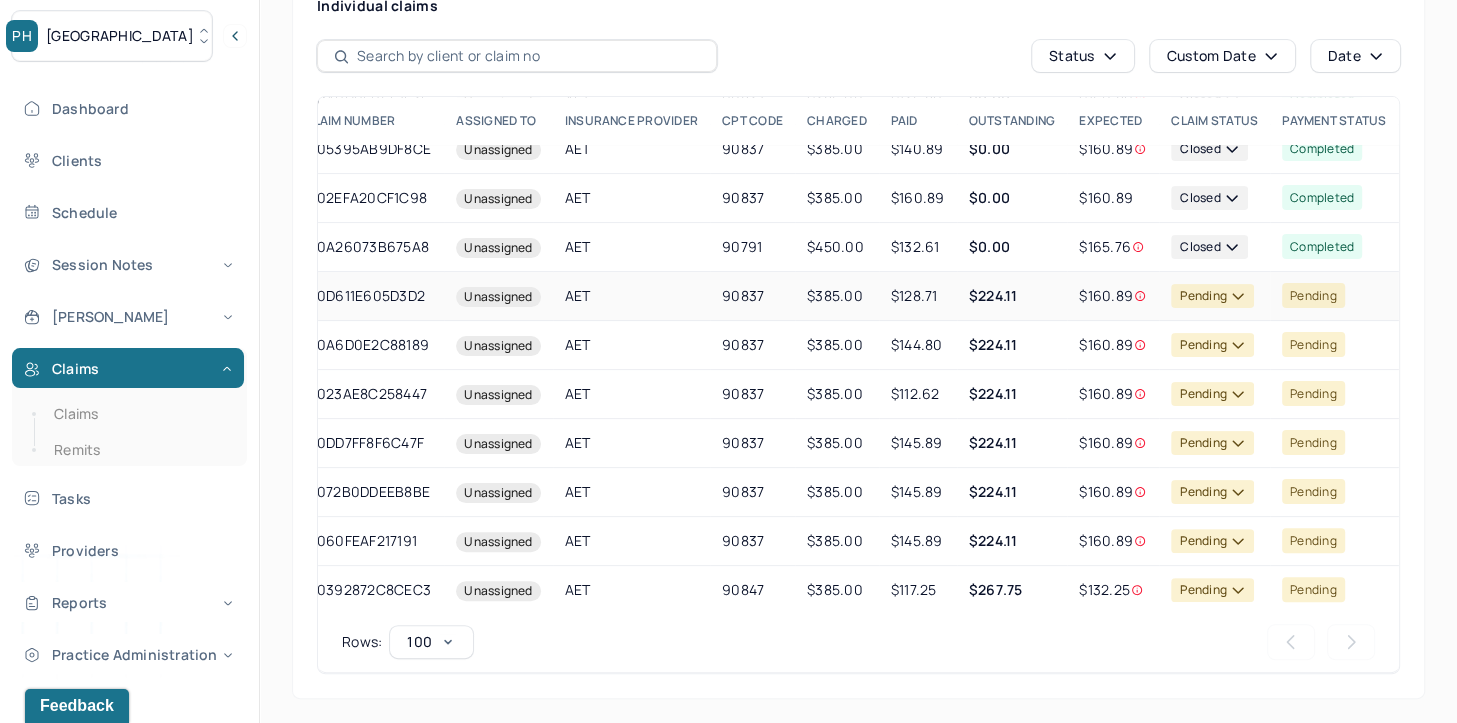 click on "Unassigned" at bounding box center (498, 296) 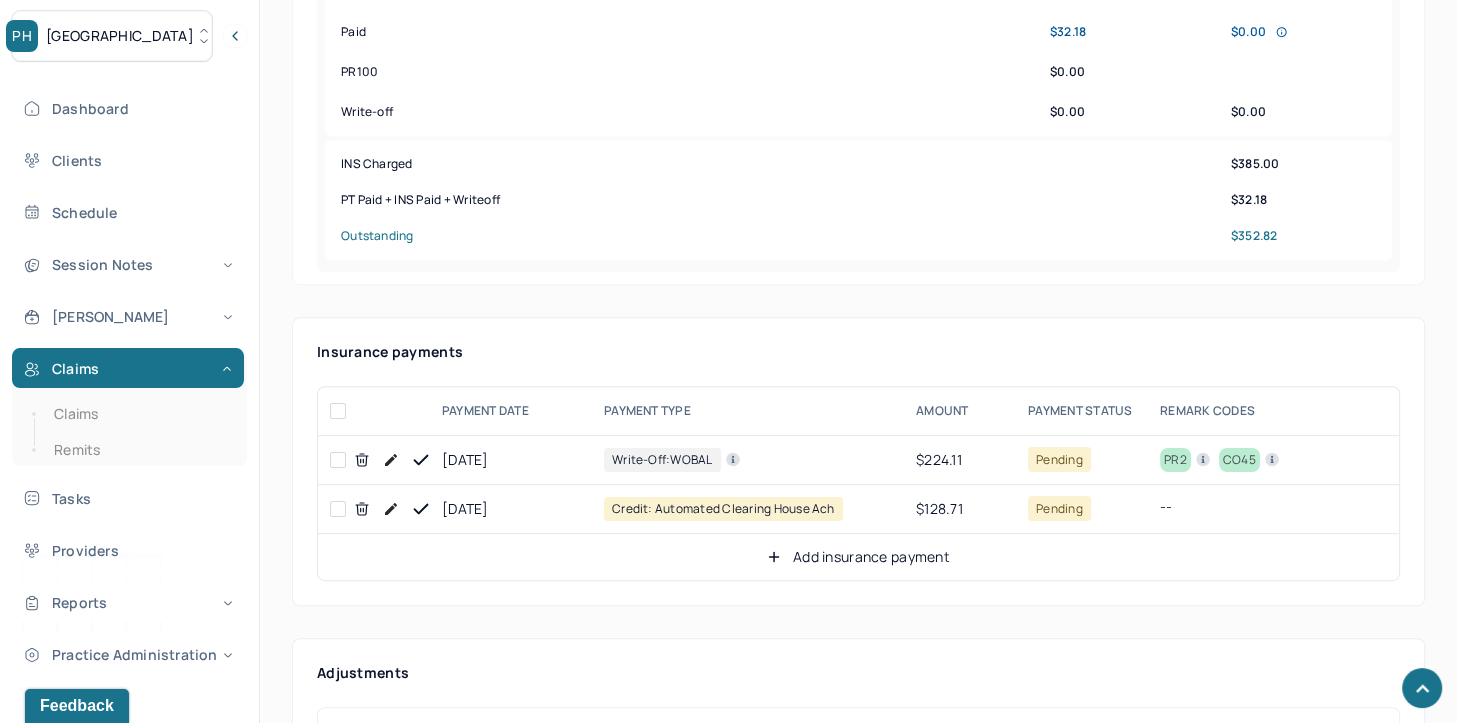 scroll, scrollTop: 1000, scrollLeft: 0, axis: vertical 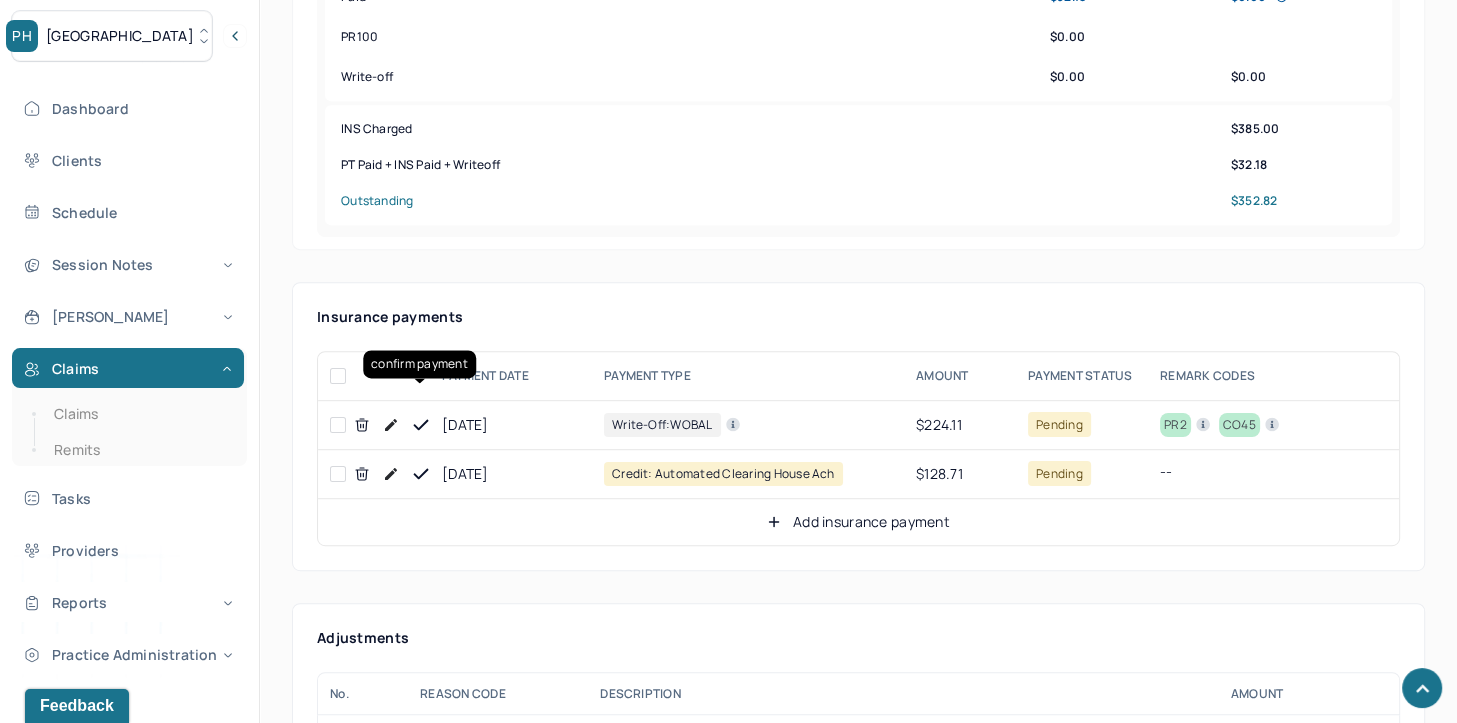 click 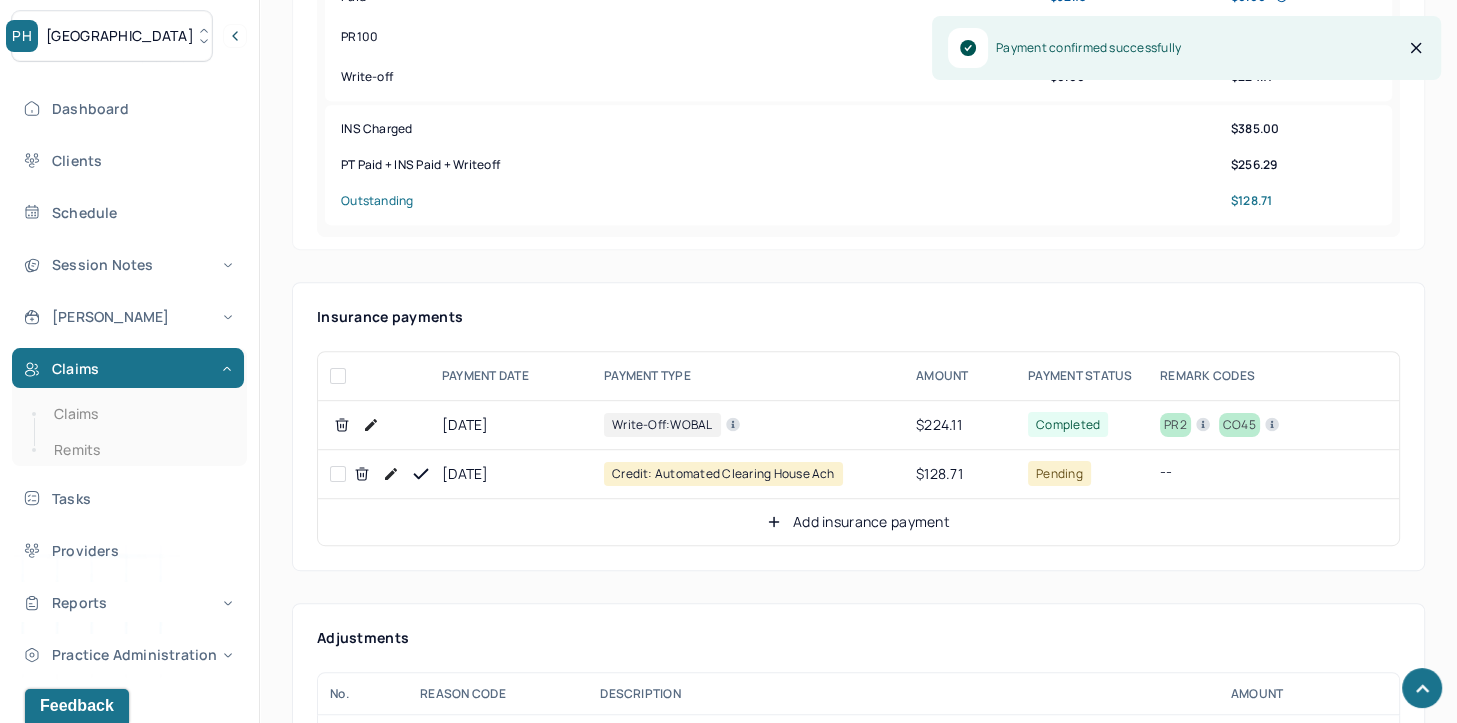 click 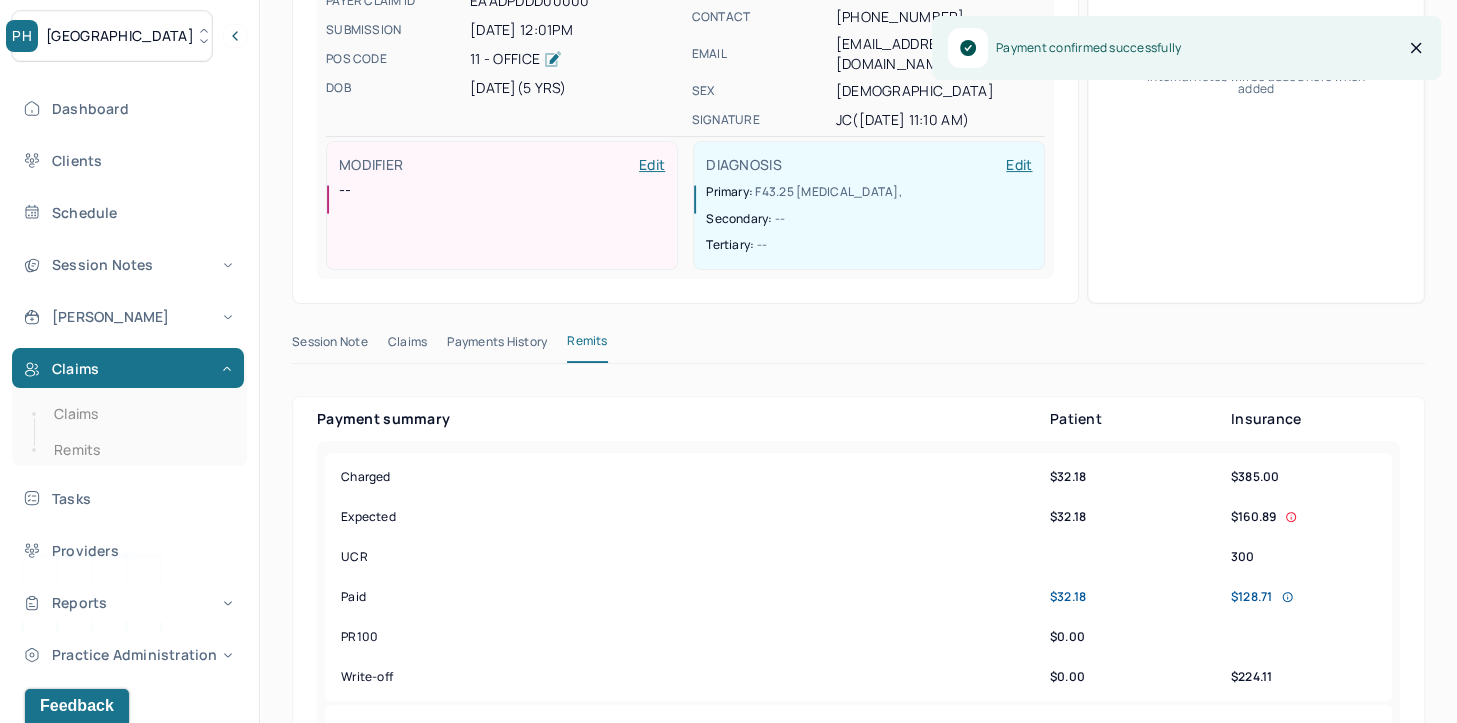 scroll, scrollTop: 100, scrollLeft: 0, axis: vertical 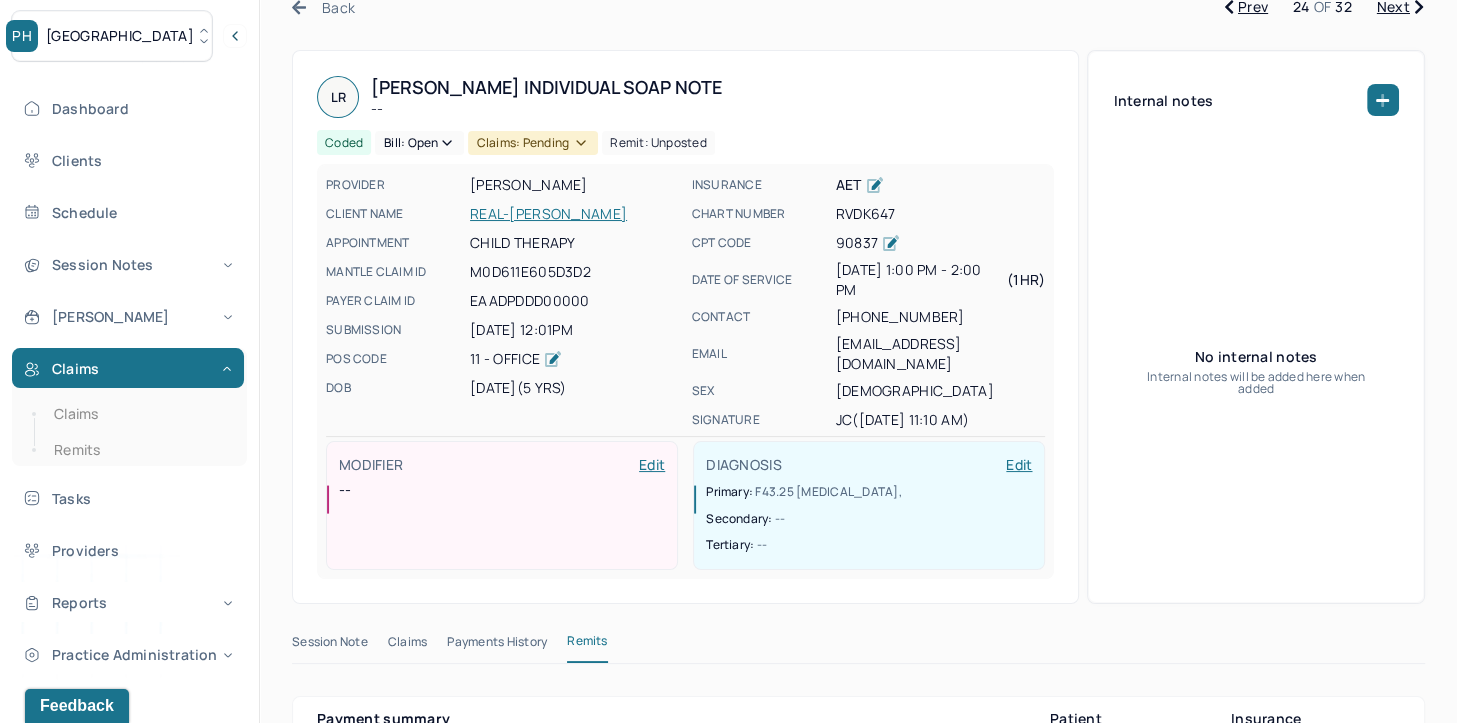 click 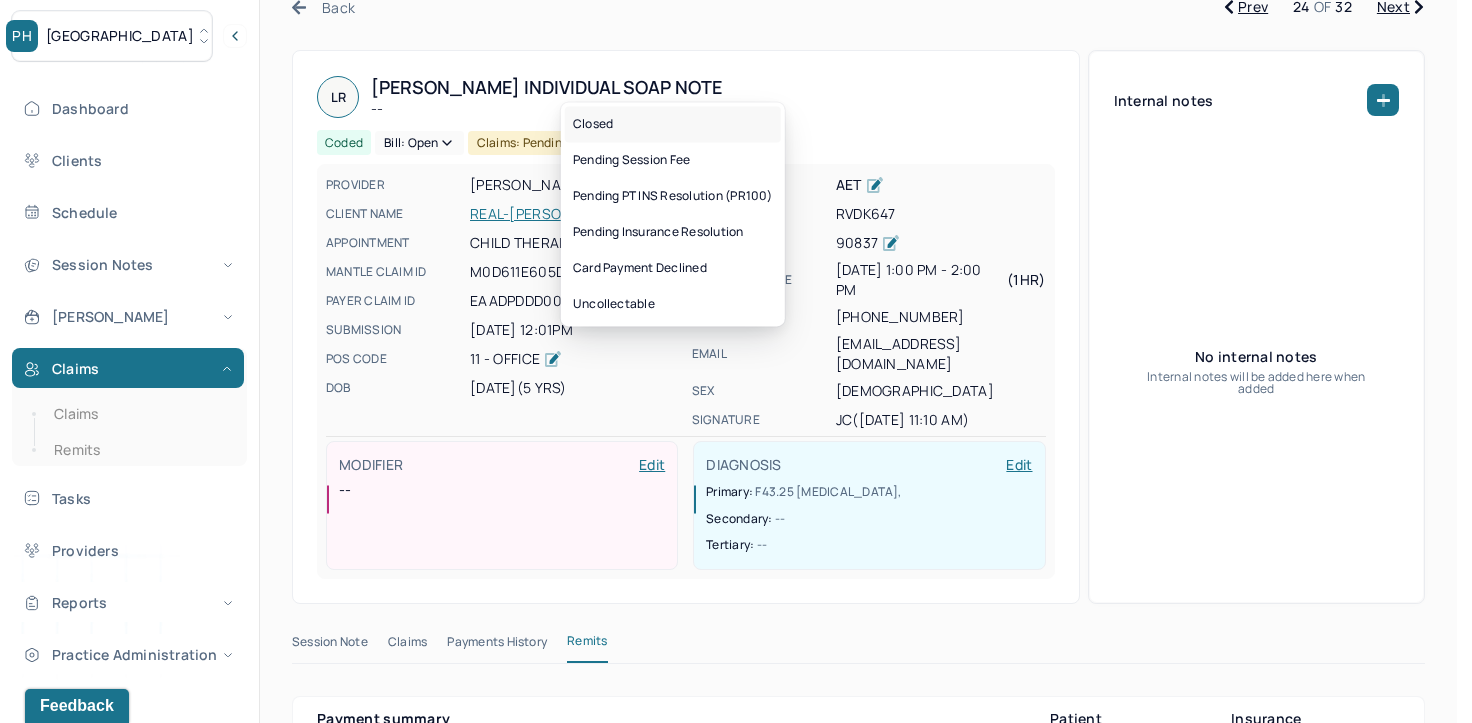 click on "Closed" at bounding box center [673, 124] 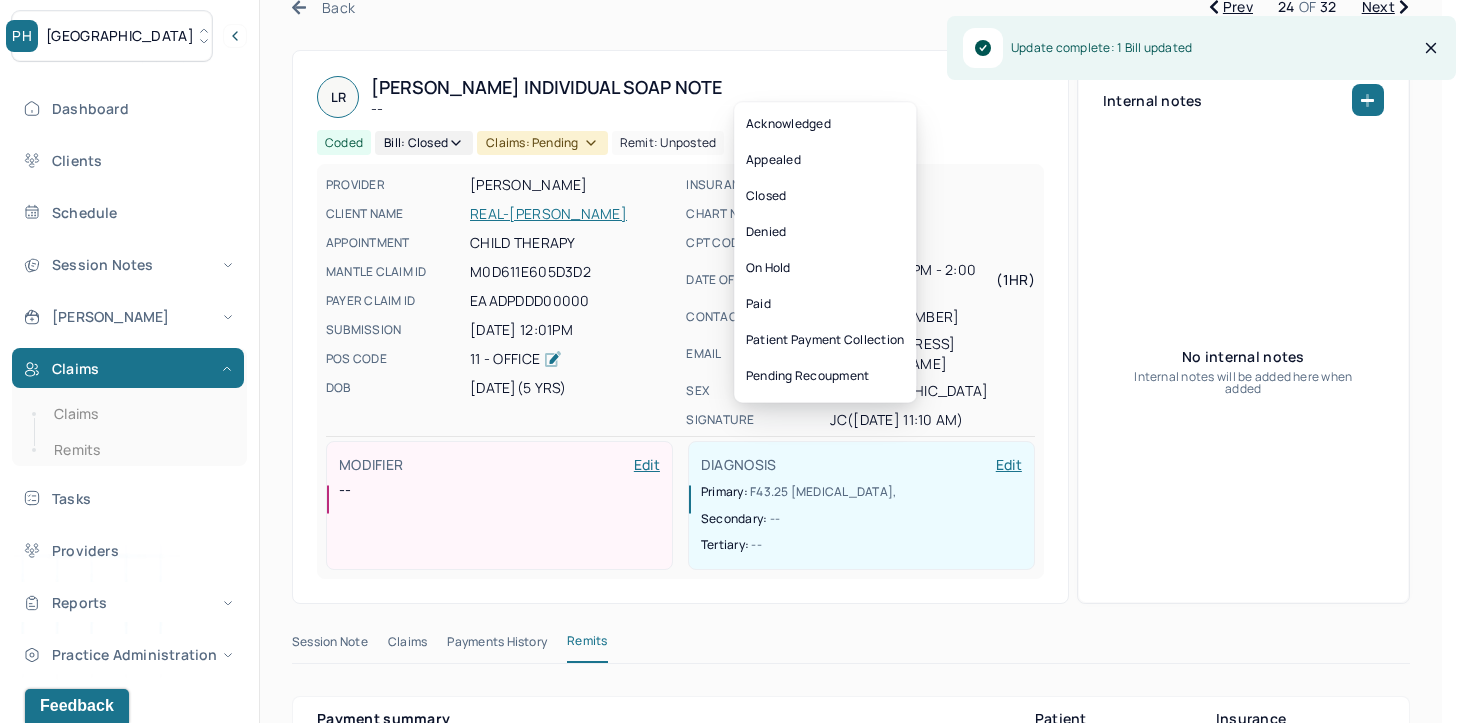 click on "Claims: pending" at bounding box center (542, 143) 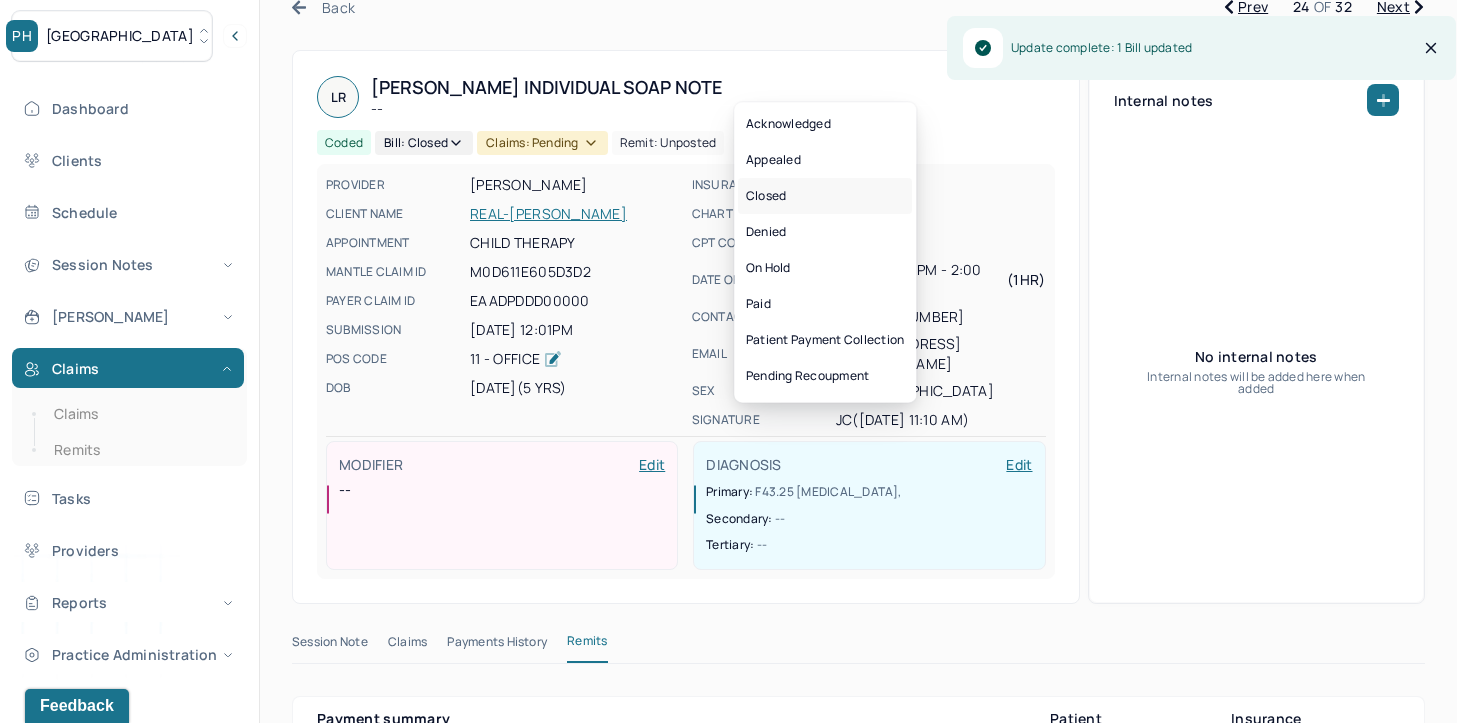 click on "Closed" at bounding box center [825, 196] 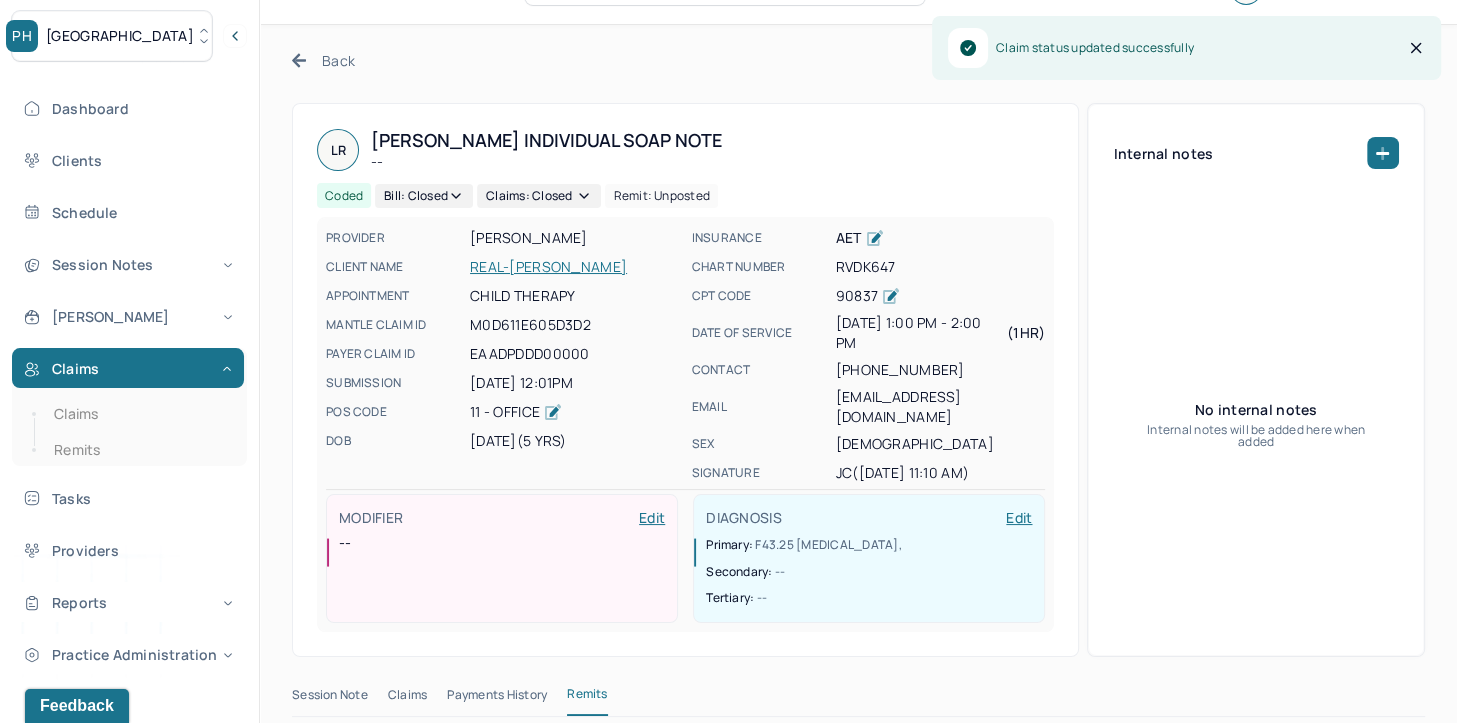 scroll, scrollTop: 0, scrollLeft: 0, axis: both 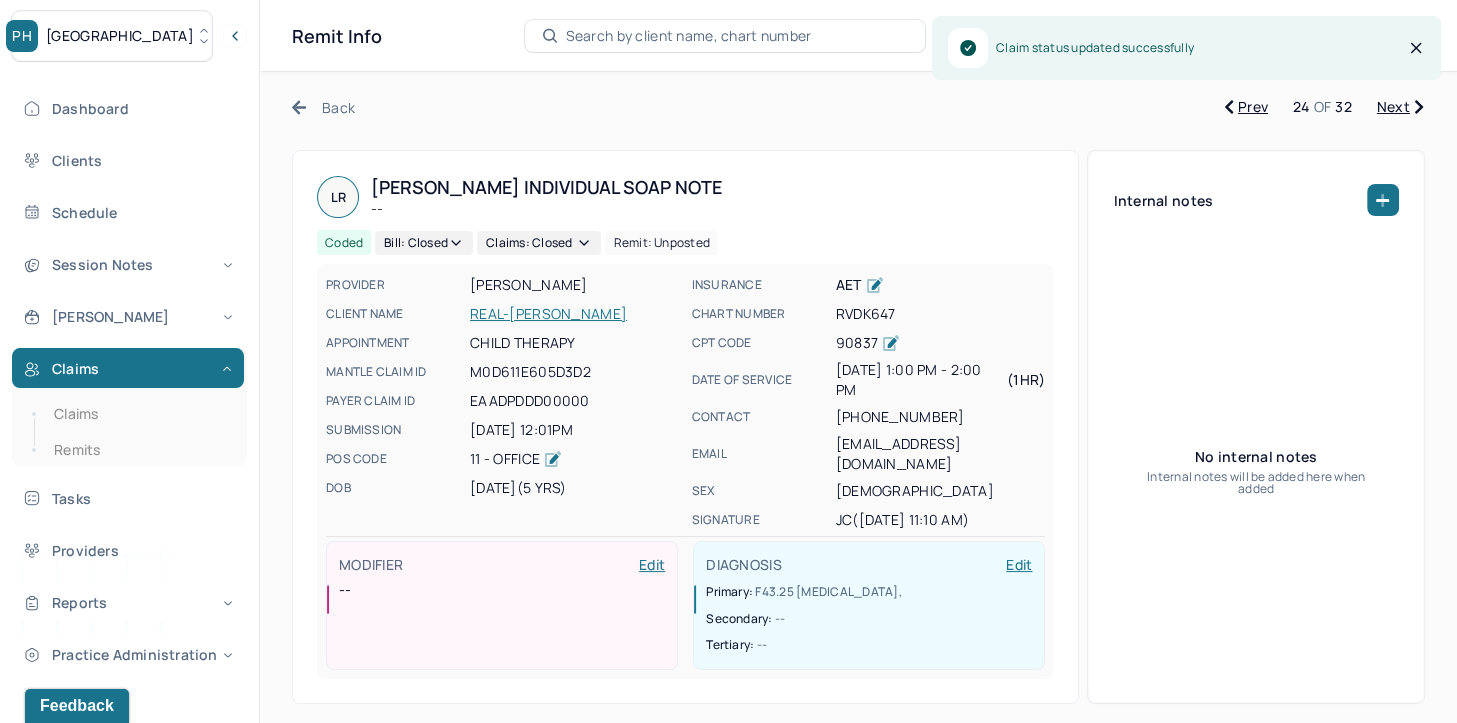 click on "Next" at bounding box center [1400, 107] 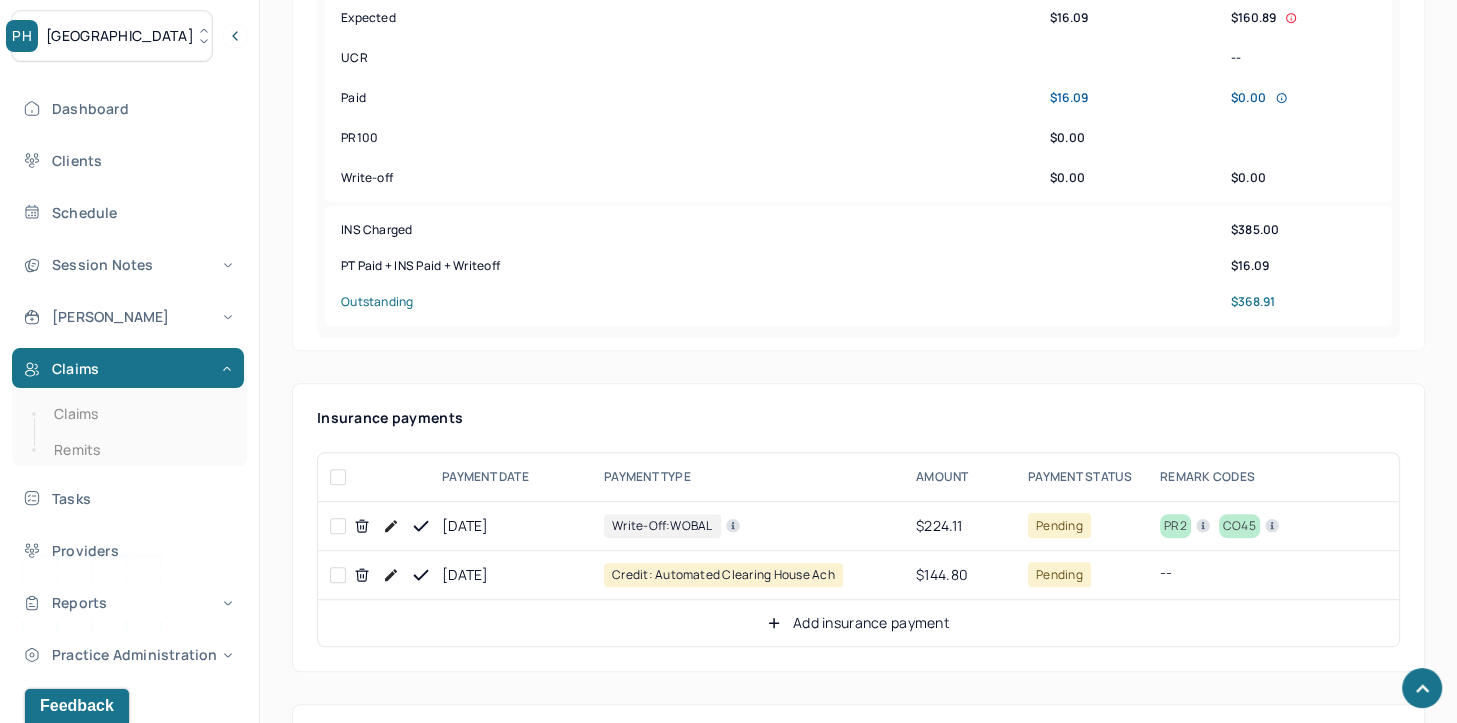 scroll, scrollTop: 1236, scrollLeft: 0, axis: vertical 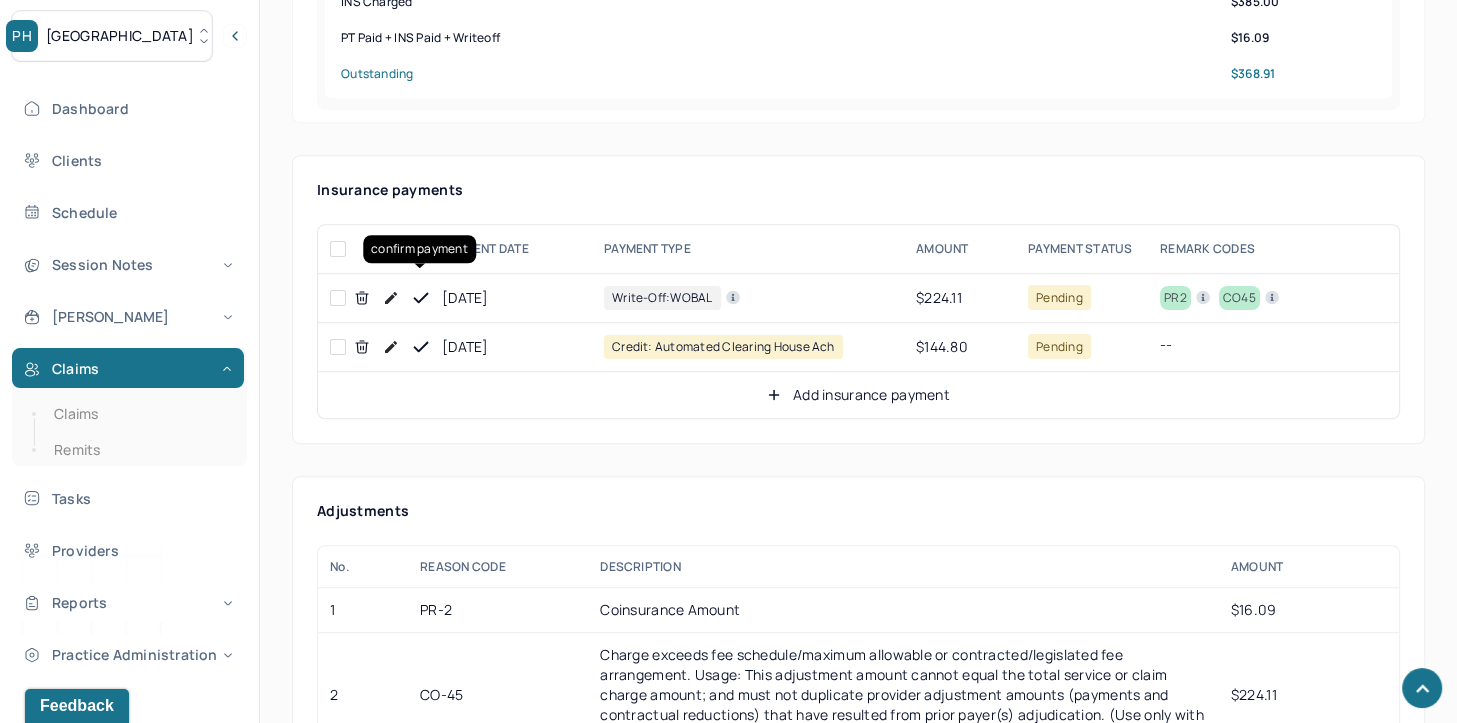 click 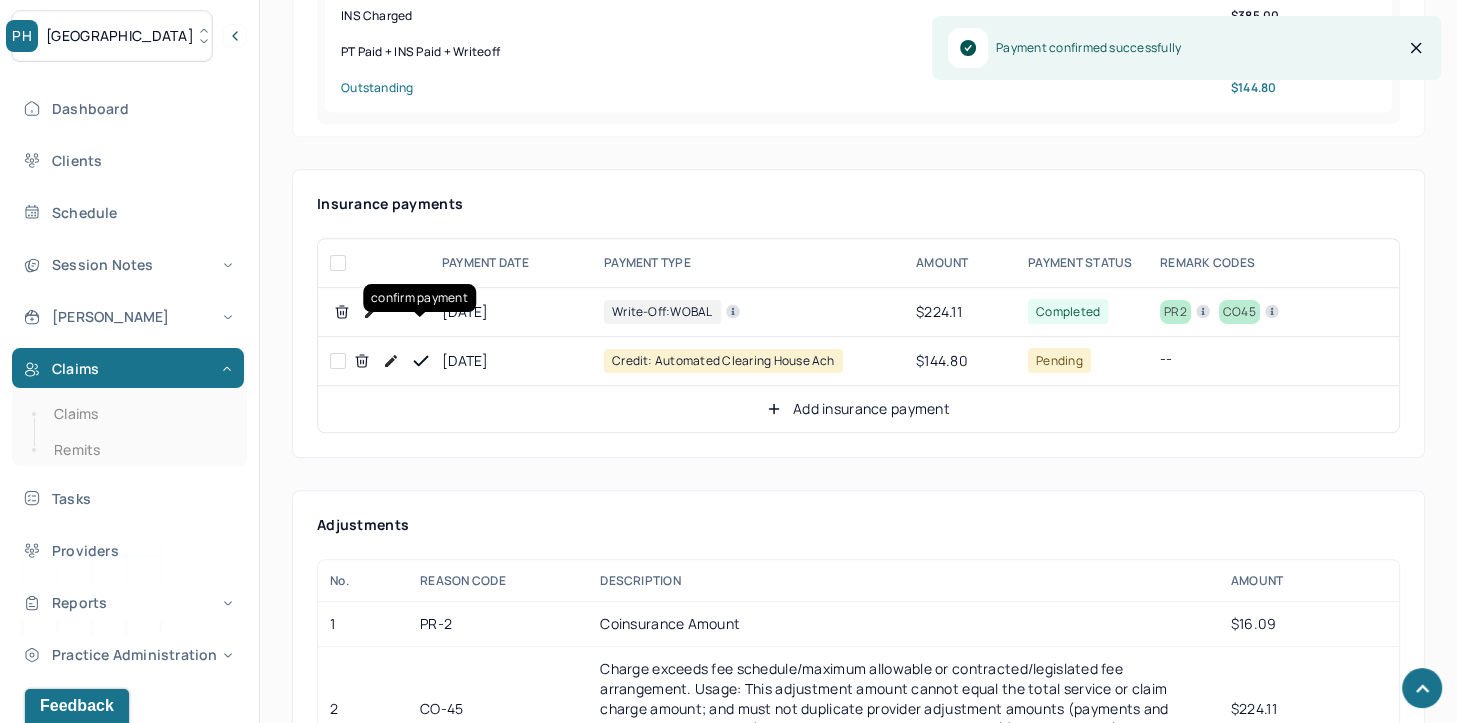 scroll, scrollTop: 1136, scrollLeft: 0, axis: vertical 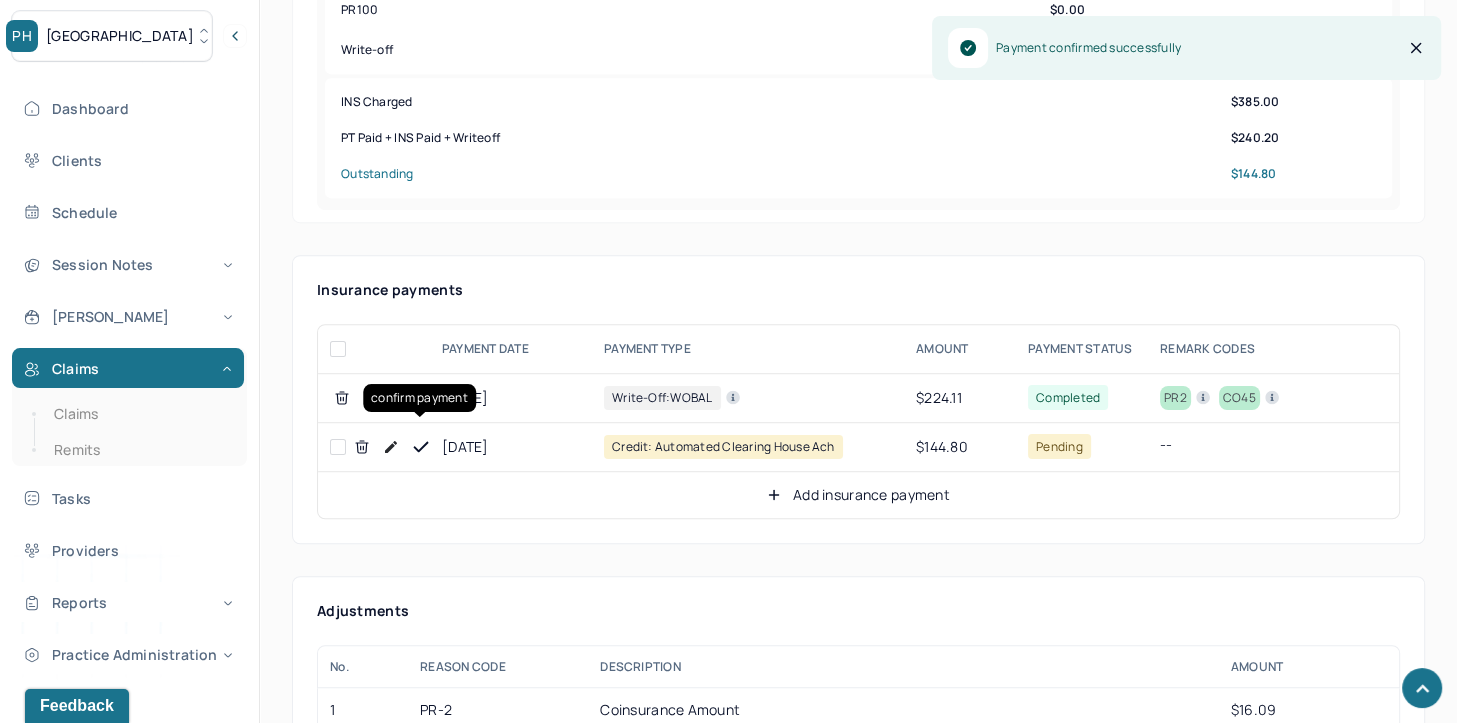 click 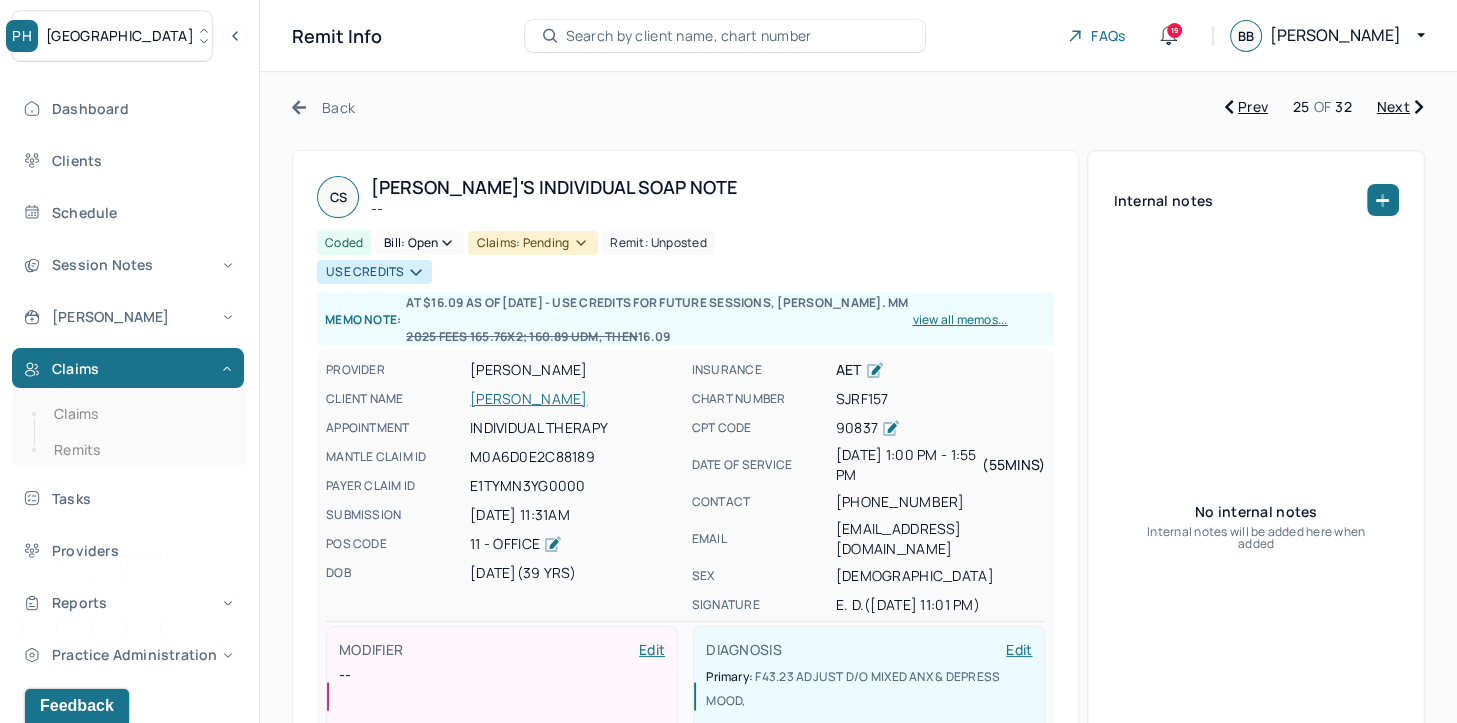scroll, scrollTop: 0, scrollLeft: 0, axis: both 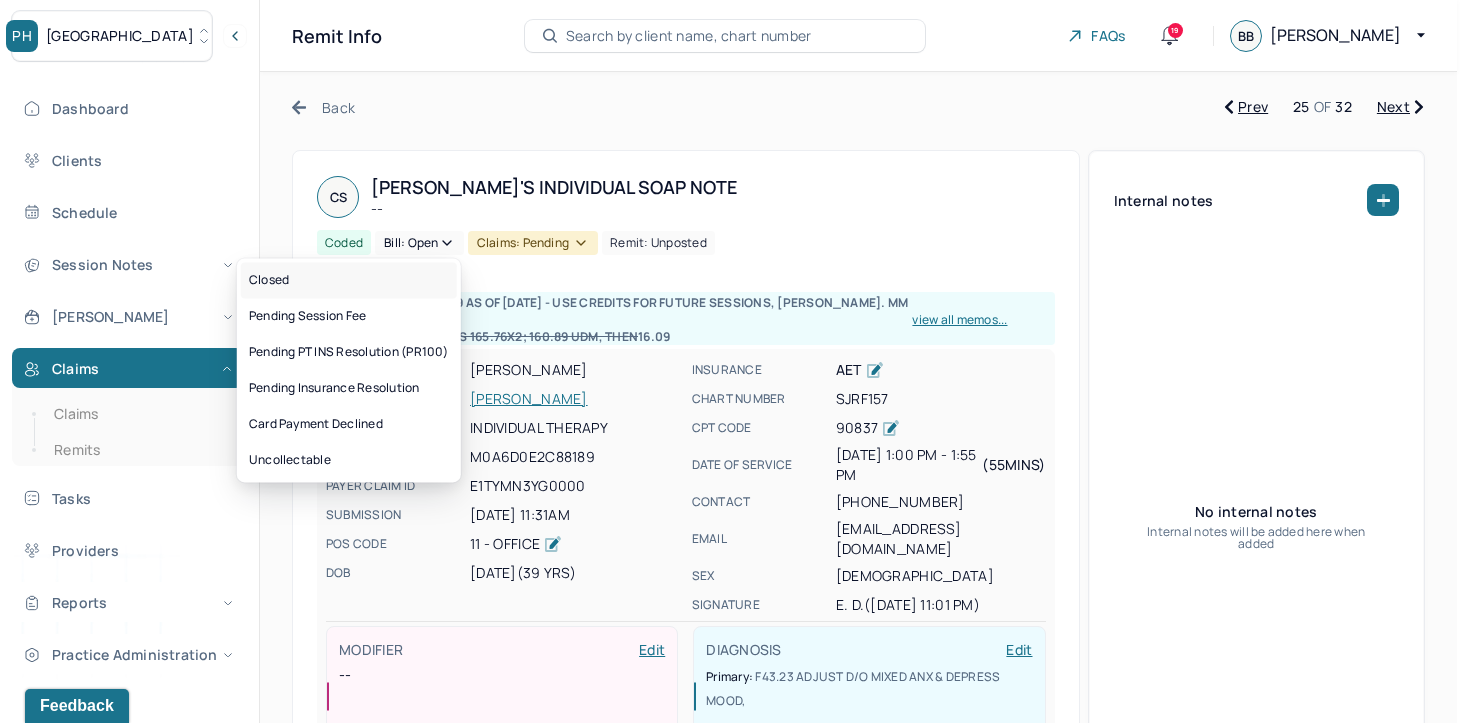 click on "Closed" at bounding box center [349, 280] 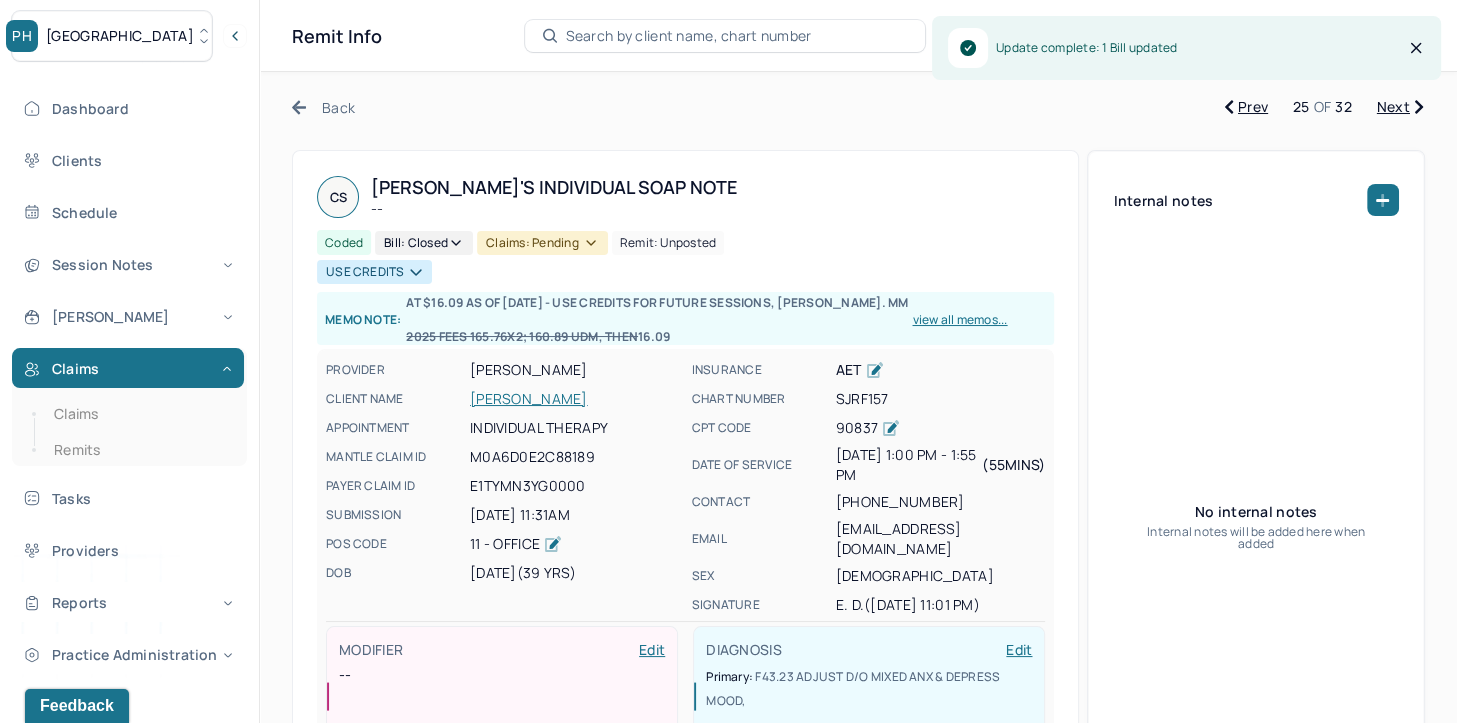 click on "Claims: pending" at bounding box center [542, 243] 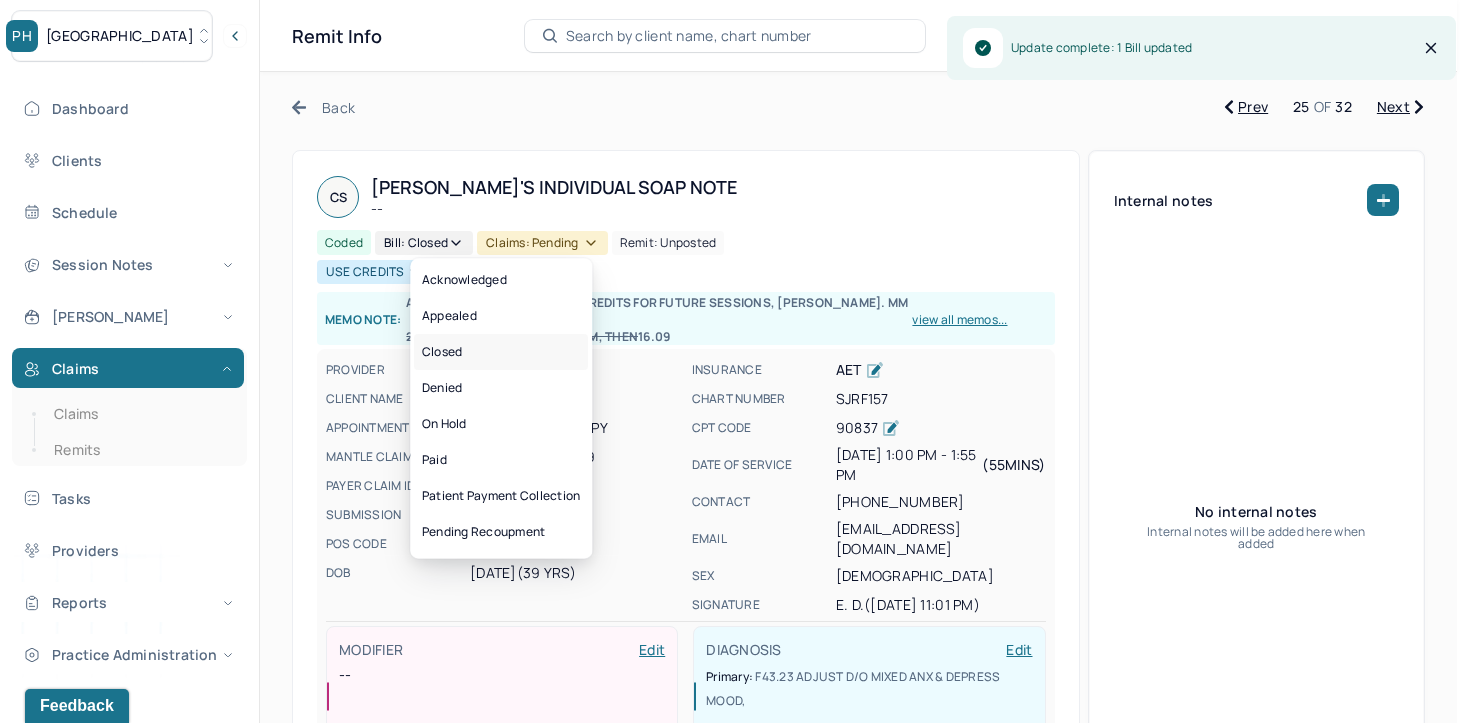 click on "Closed" at bounding box center [501, 352] 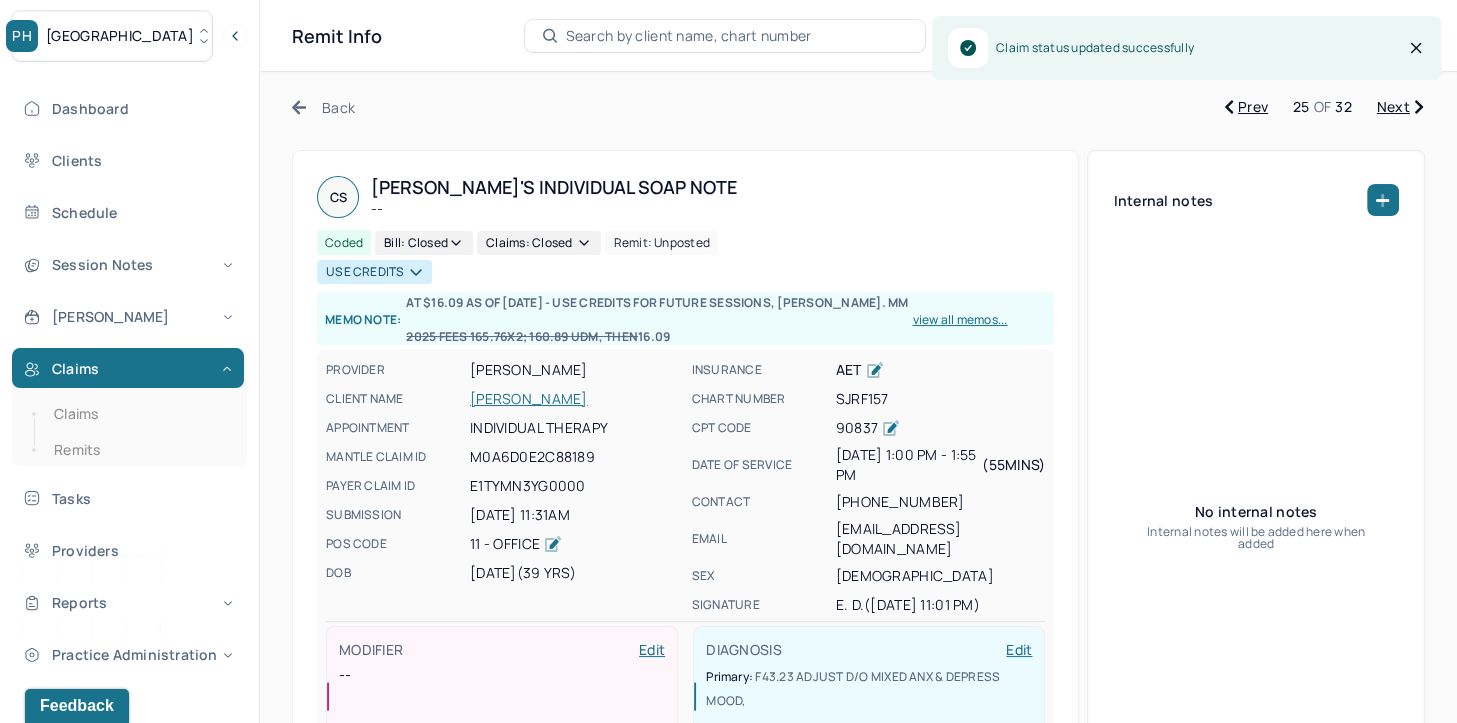 click on "Next" at bounding box center (1400, 107) 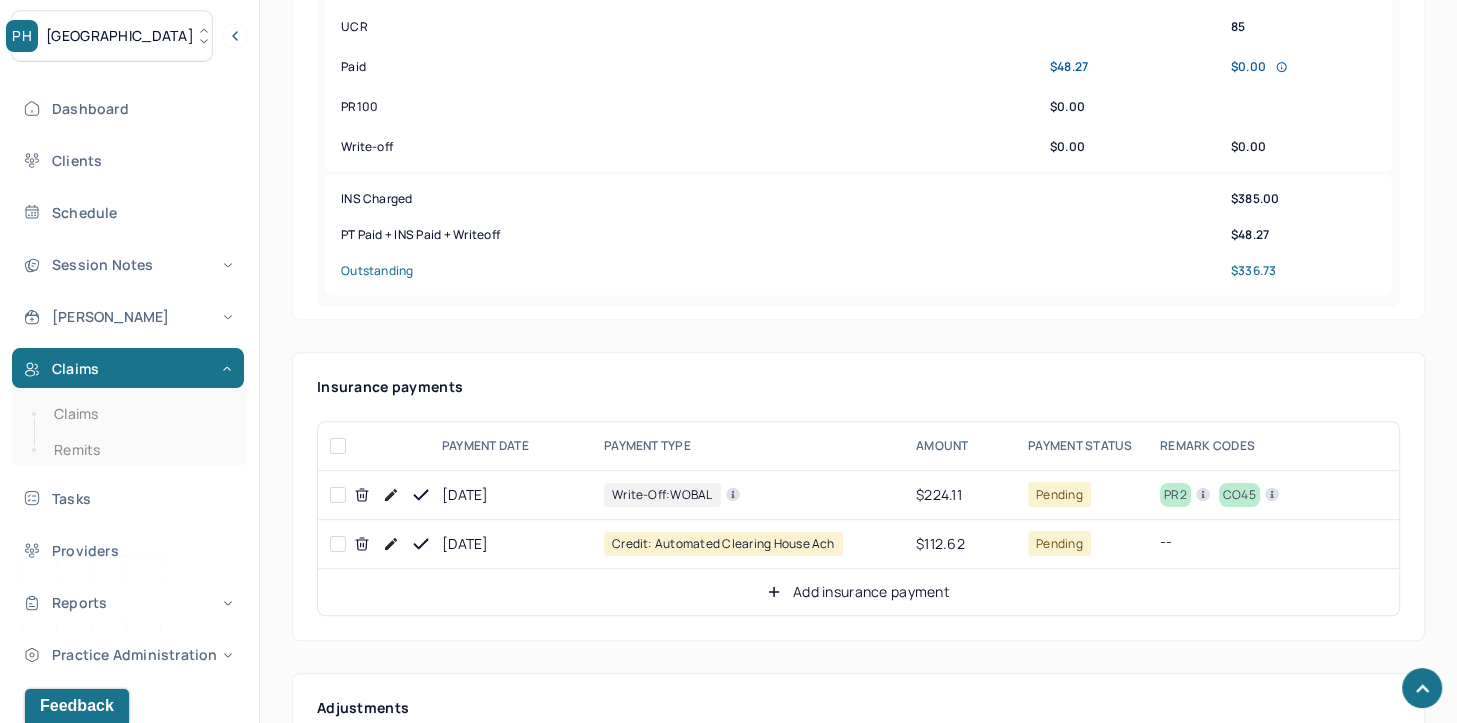 scroll, scrollTop: 1000, scrollLeft: 0, axis: vertical 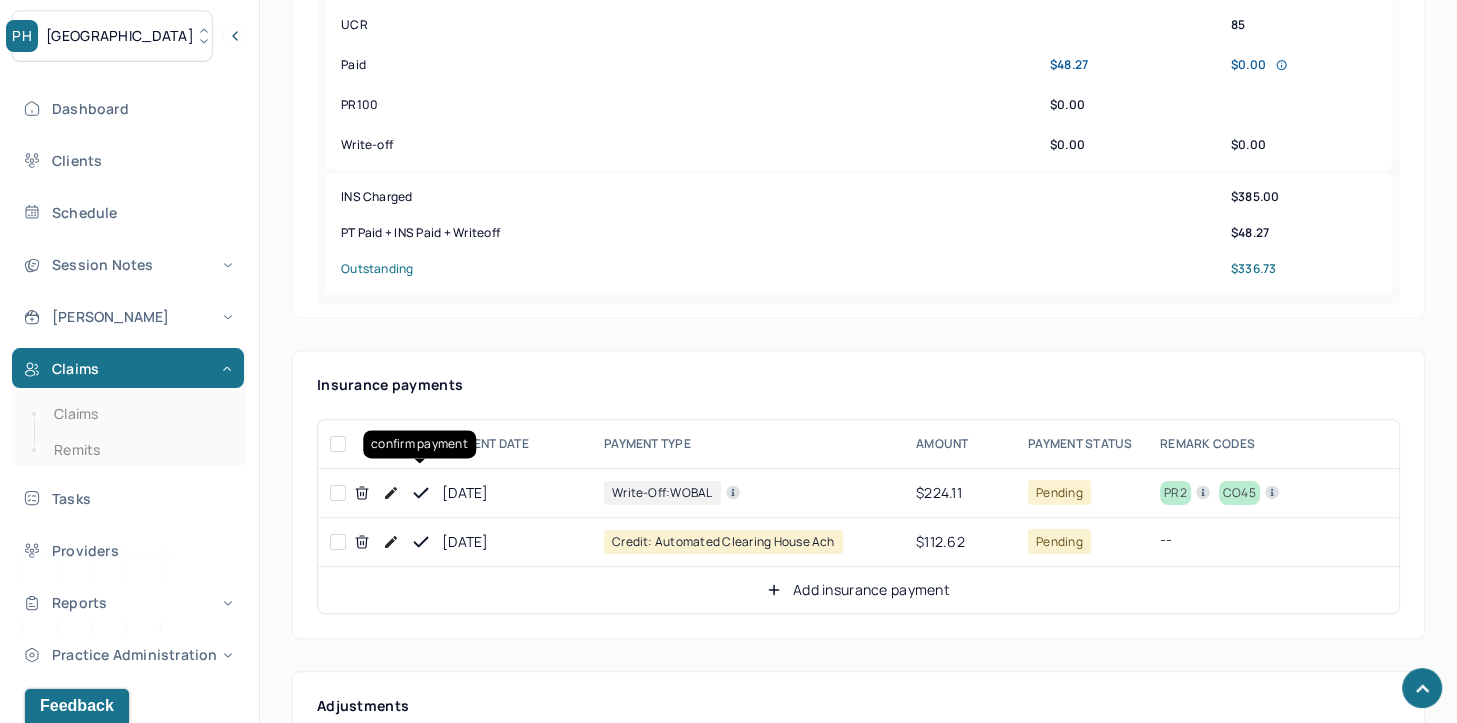 click 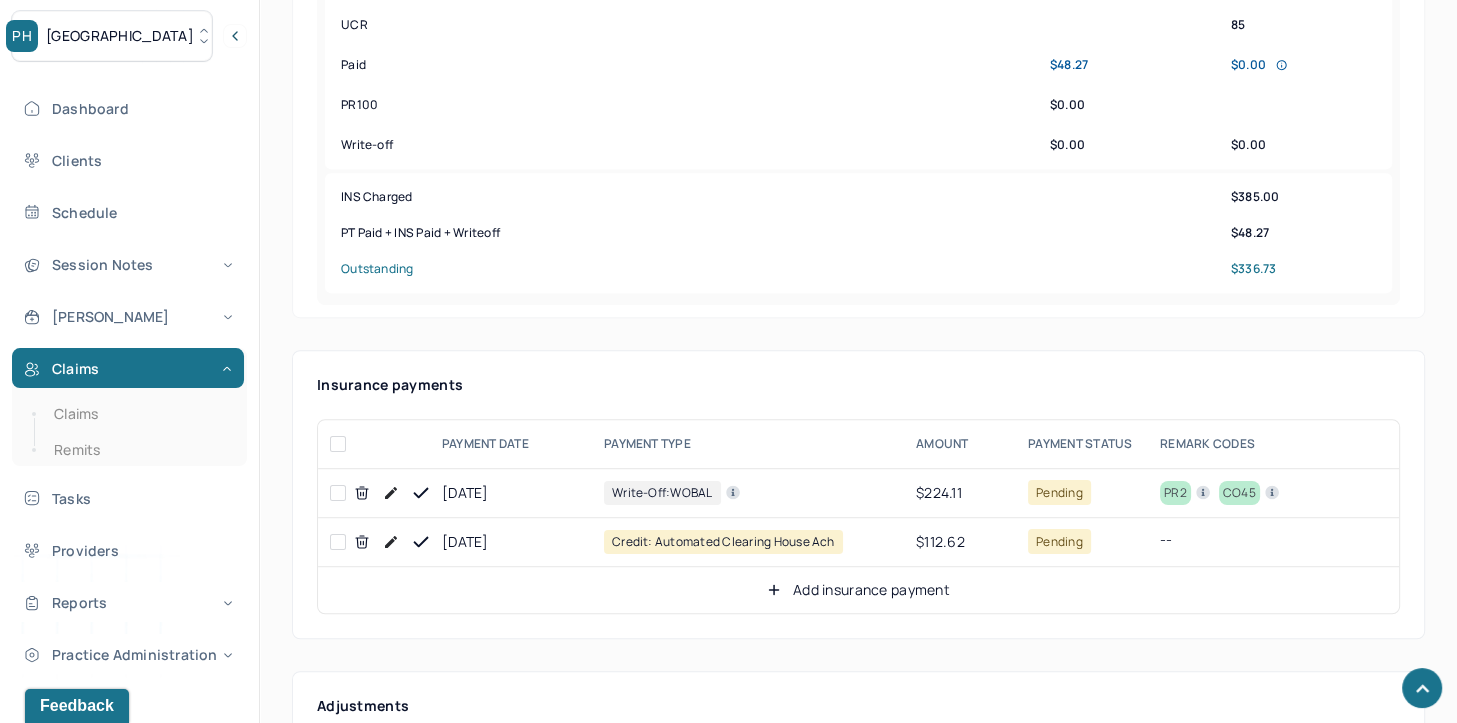click 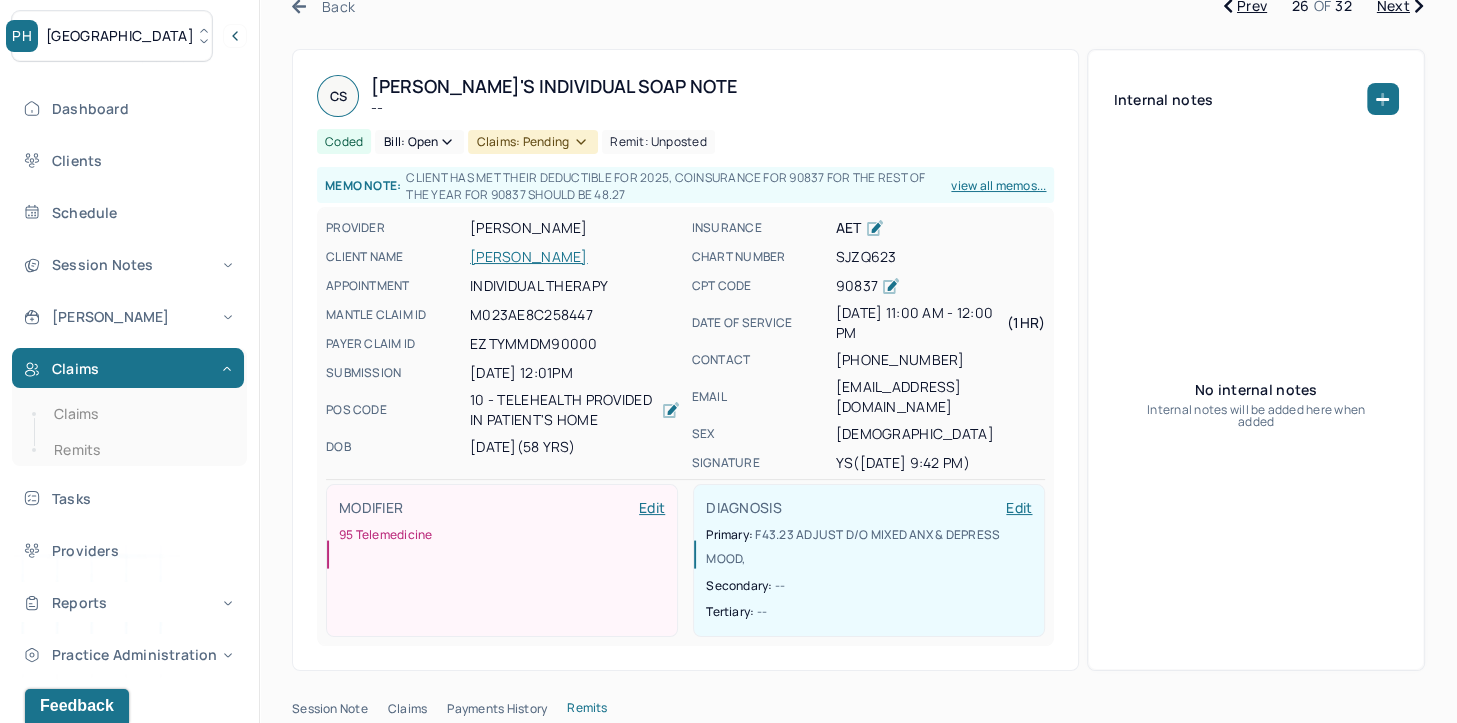 scroll, scrollTop: 100, scrollLeft: 0, axis: vertical 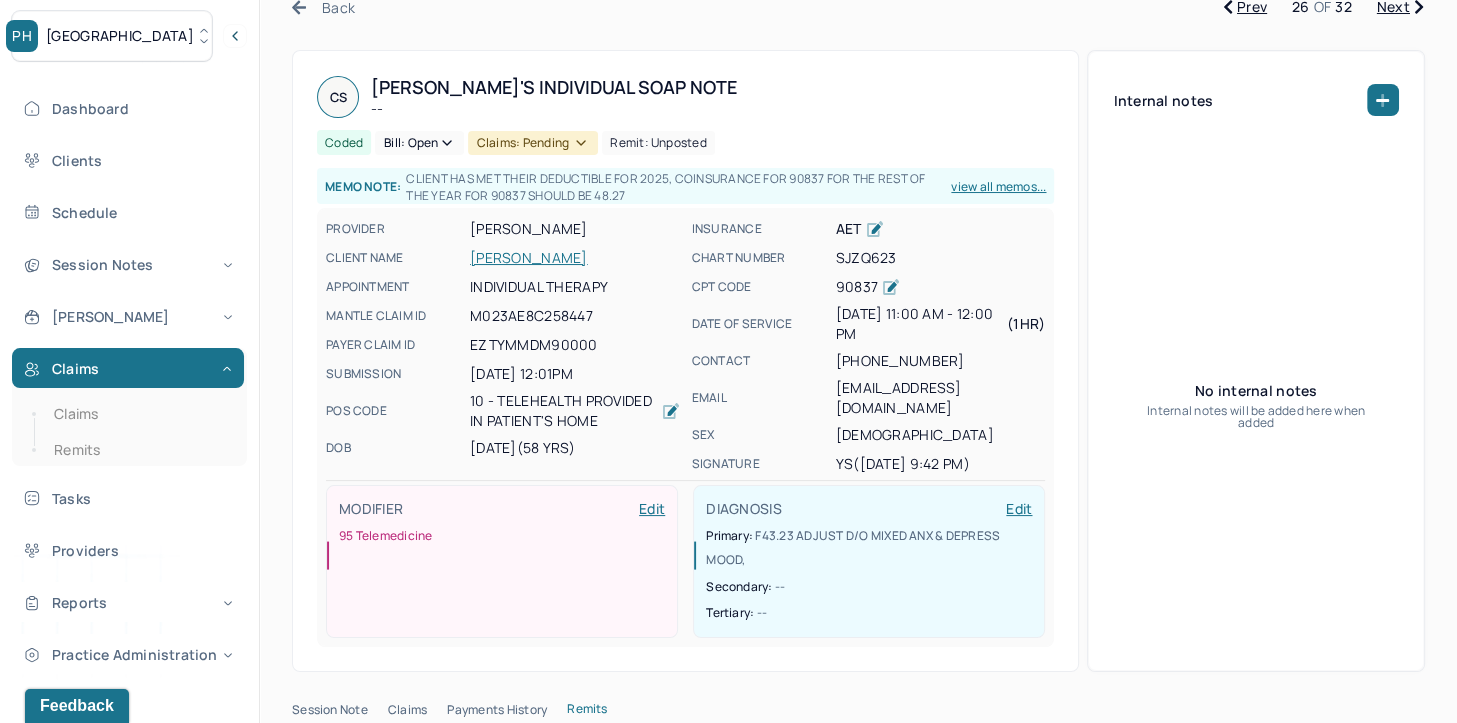 click 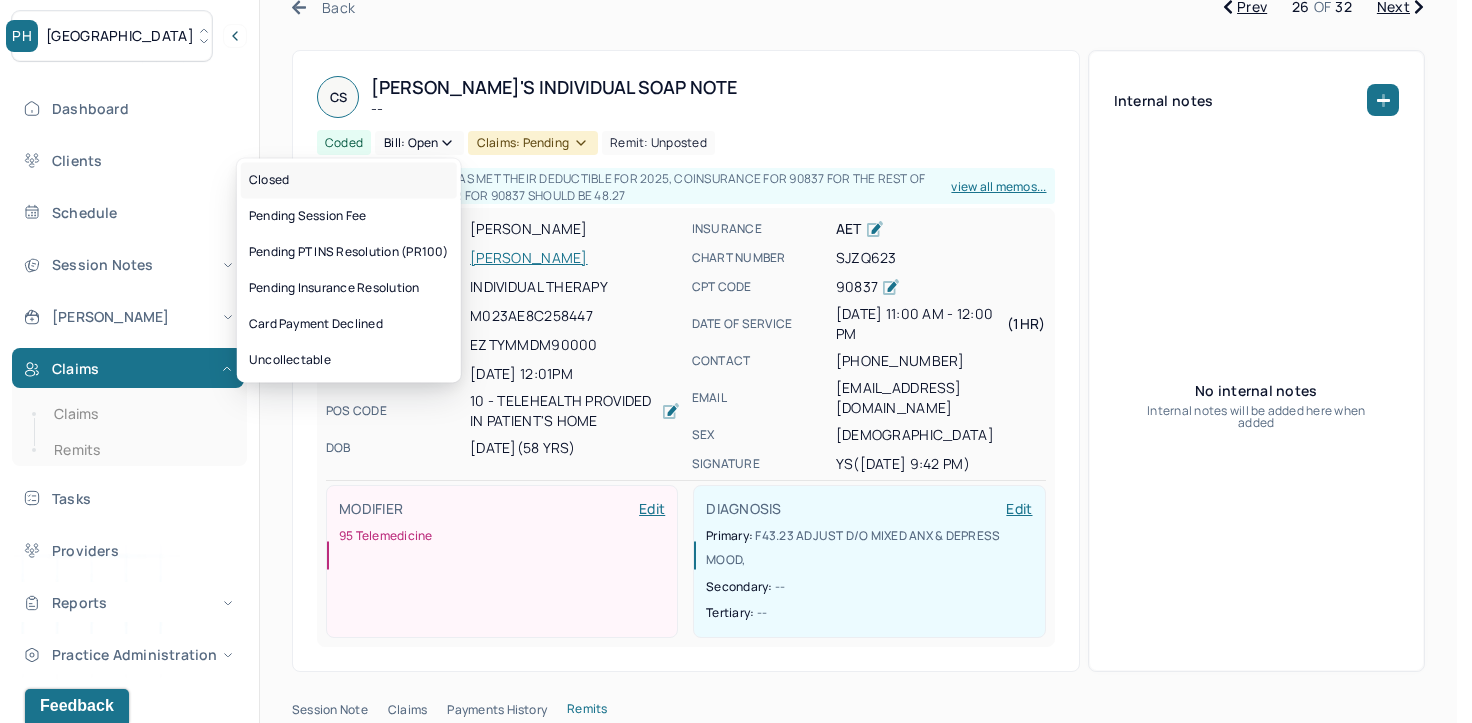 click on "Closed" at bounding box center (349, 180) 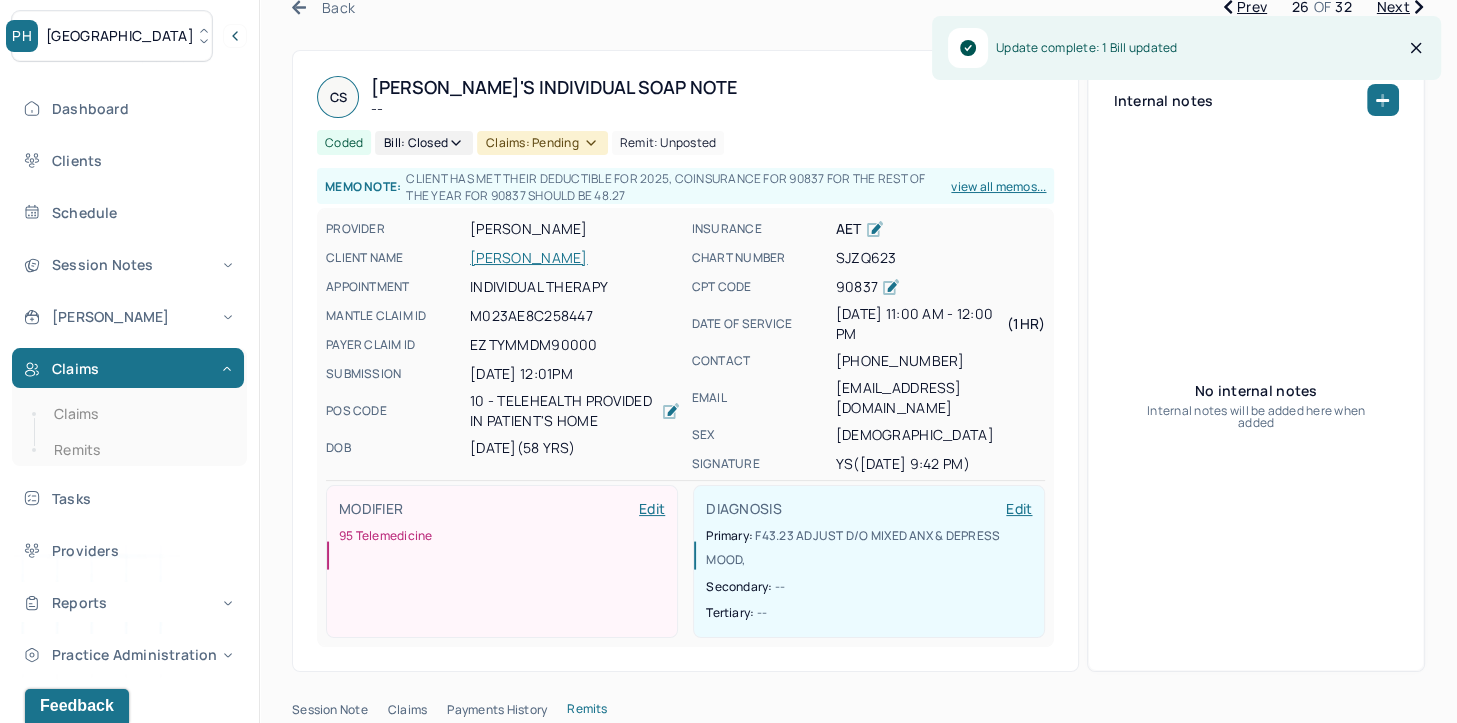 click on "Claims: pending" at bounding box center [542, 143] 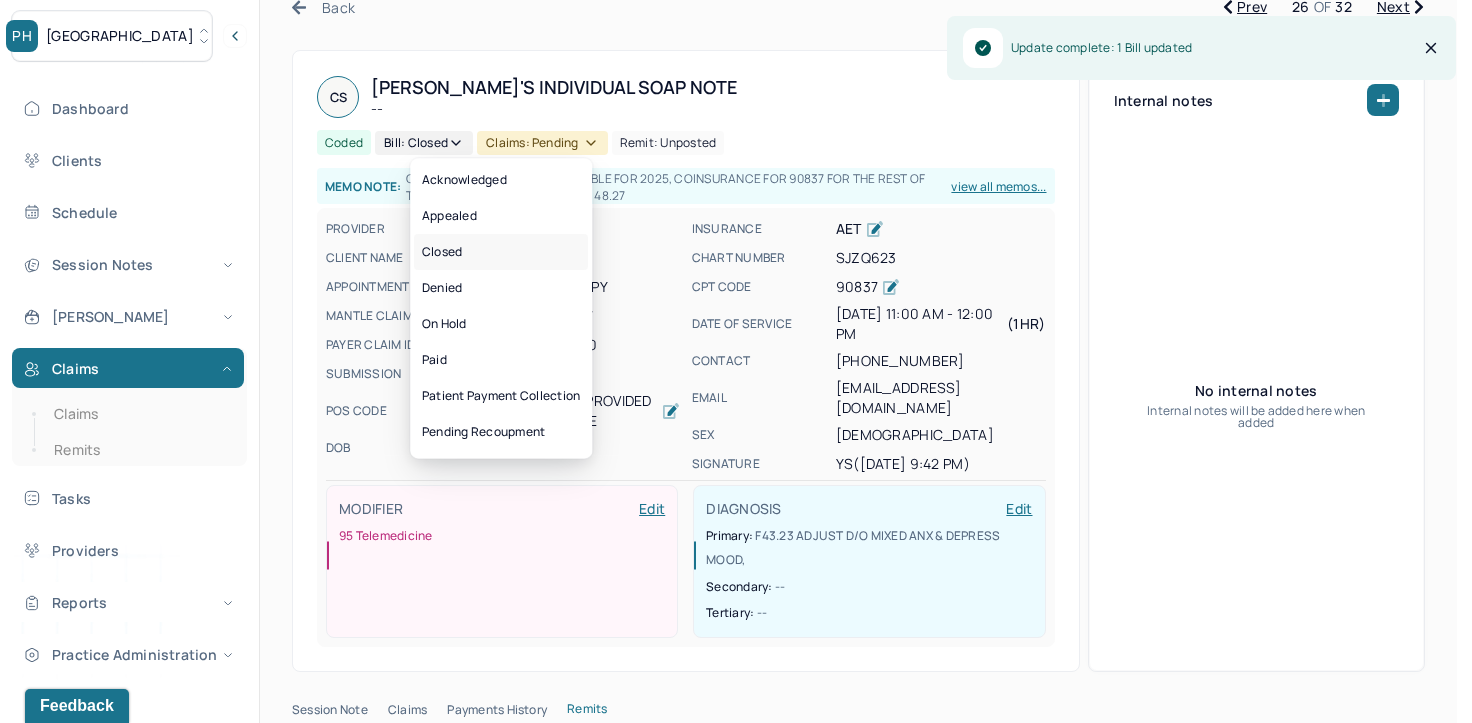 click on "Closed" at bounding box center (501, 252) 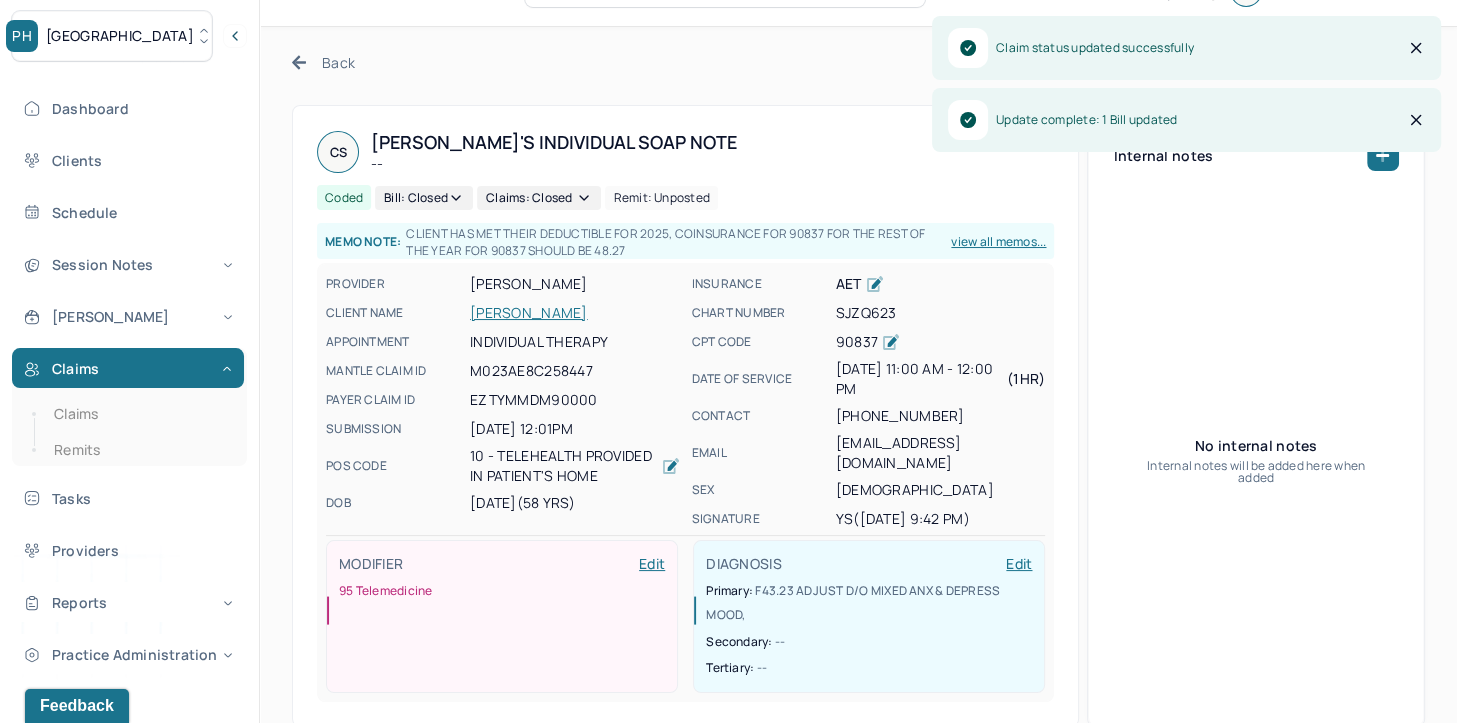 scroll, scrollTop: 0, scrollLeft: 0, axis: both 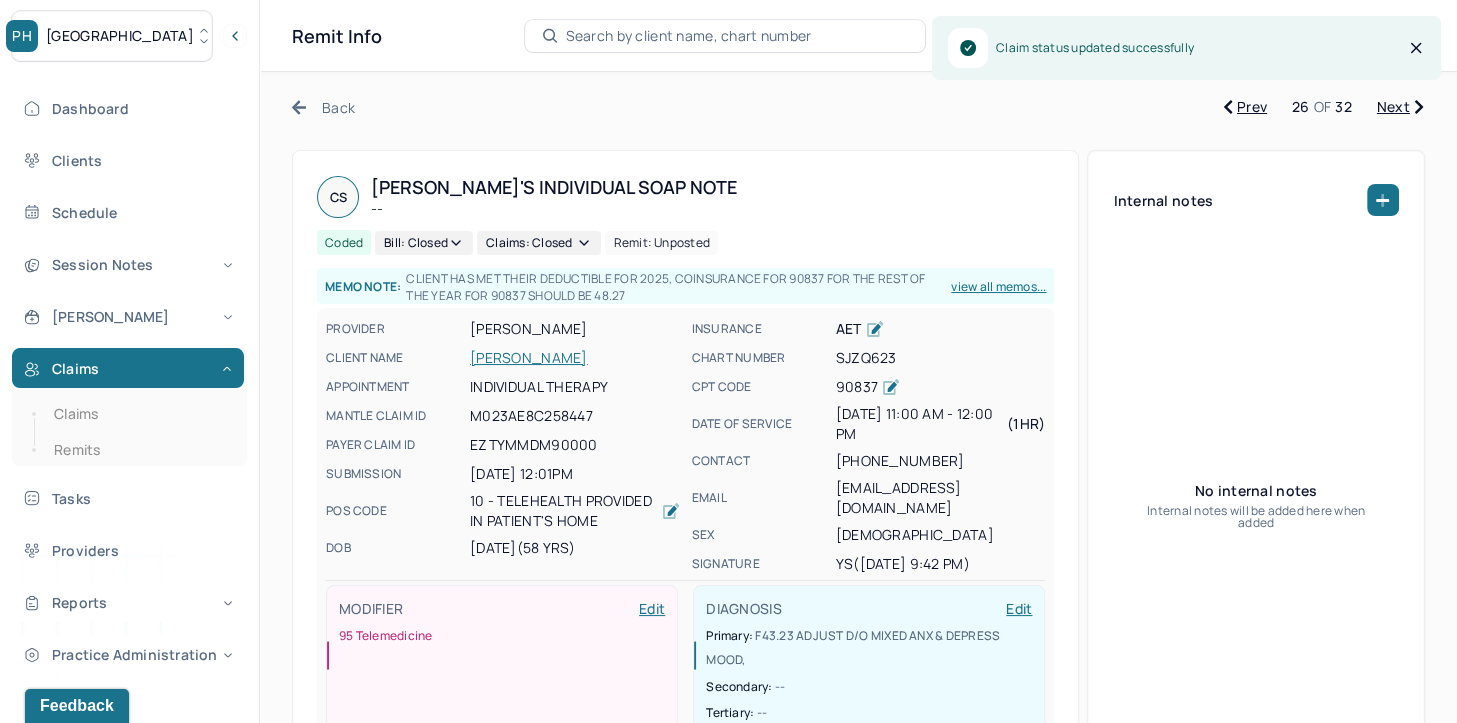 click on "Next" at bounding box center (1400, 107) 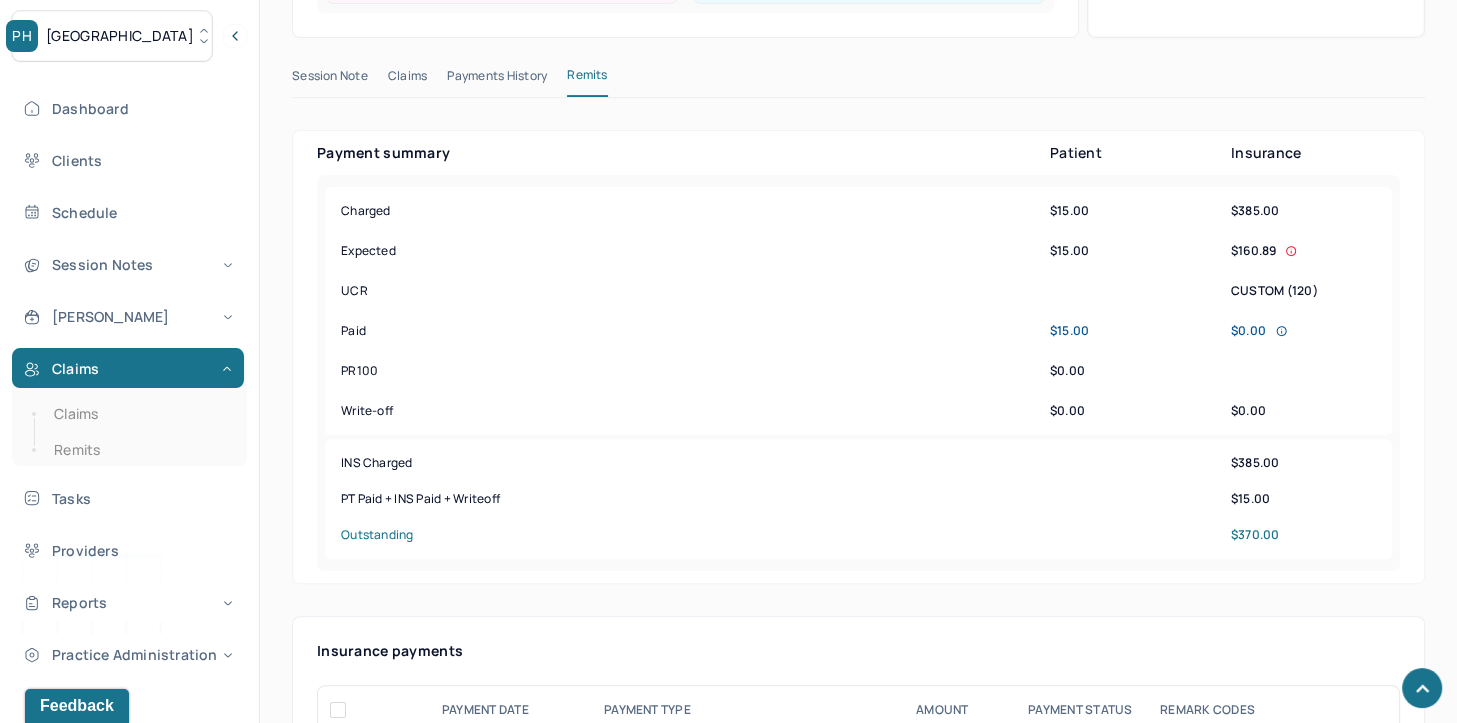 scroll, scrollTop: 1000, scrollLeft: 0, axis: vertical 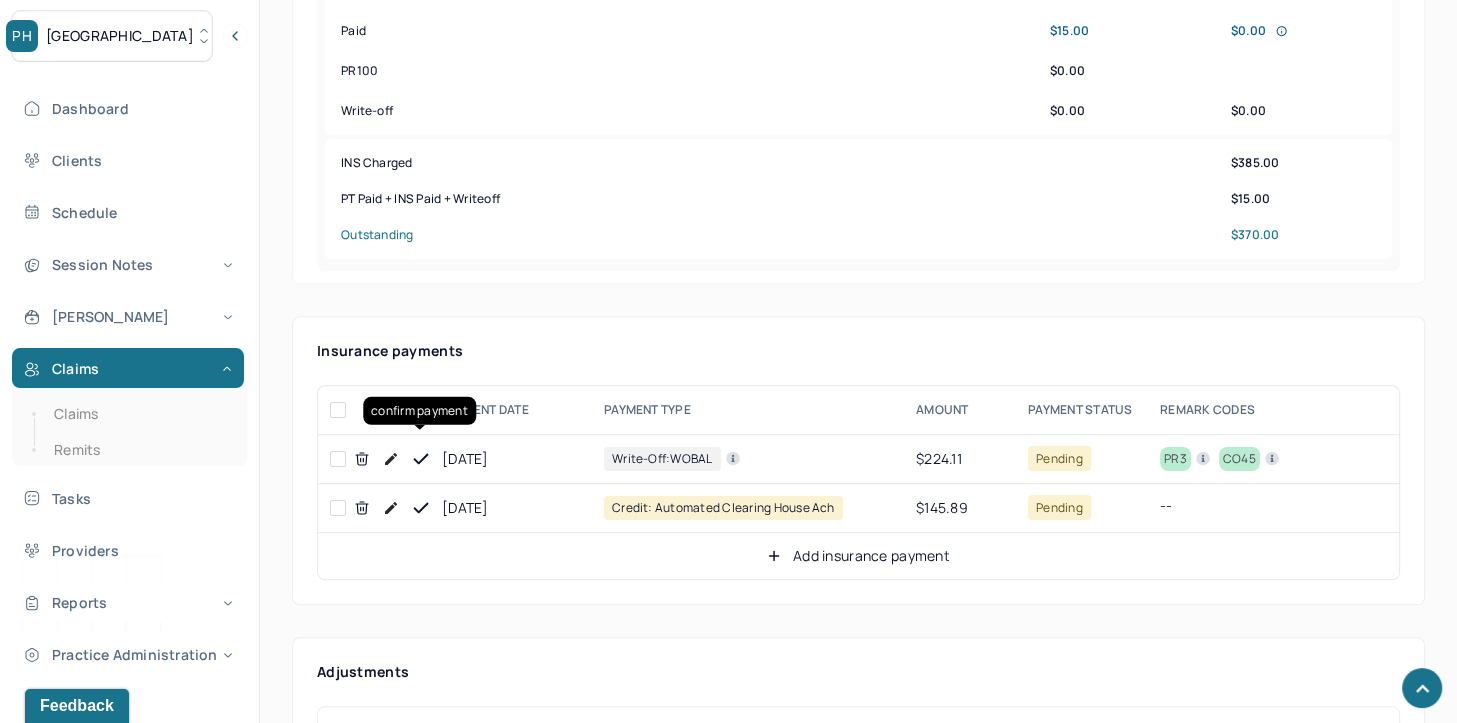 click 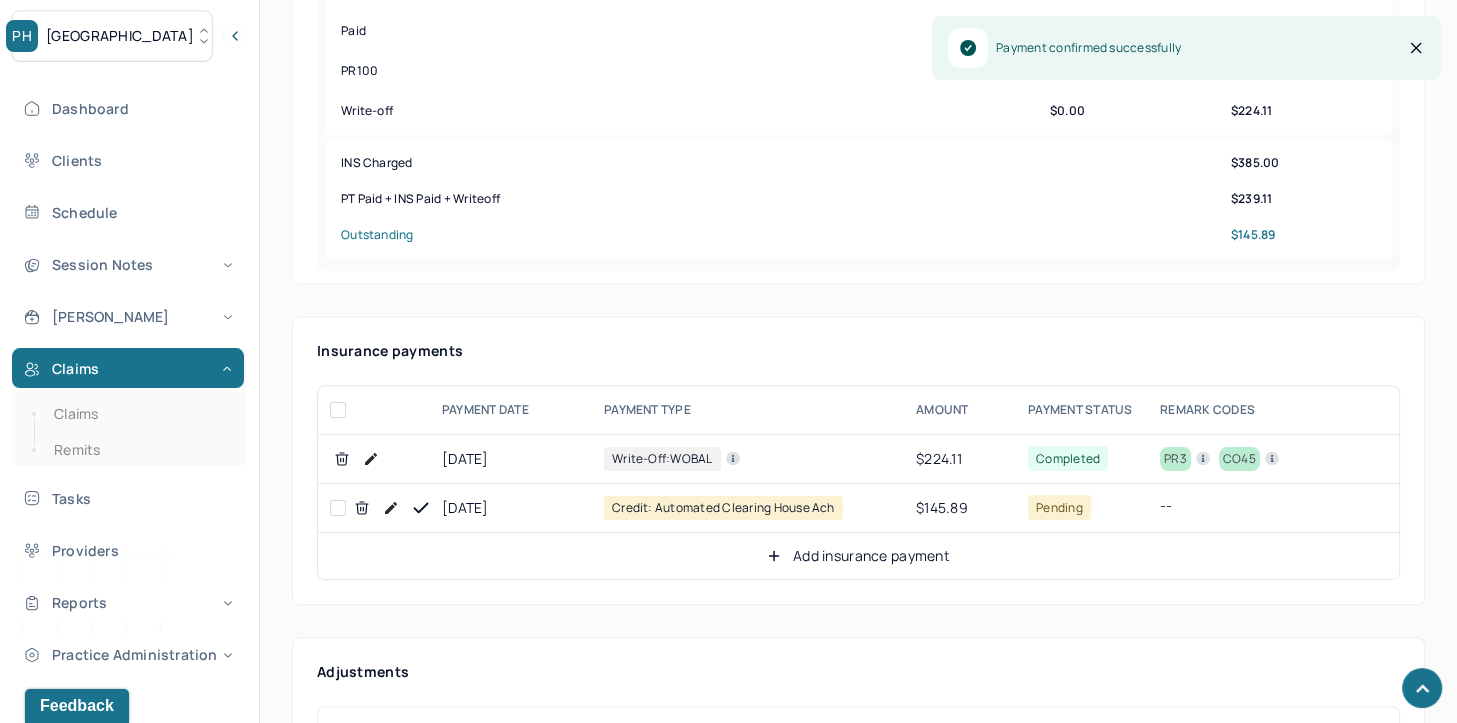 click 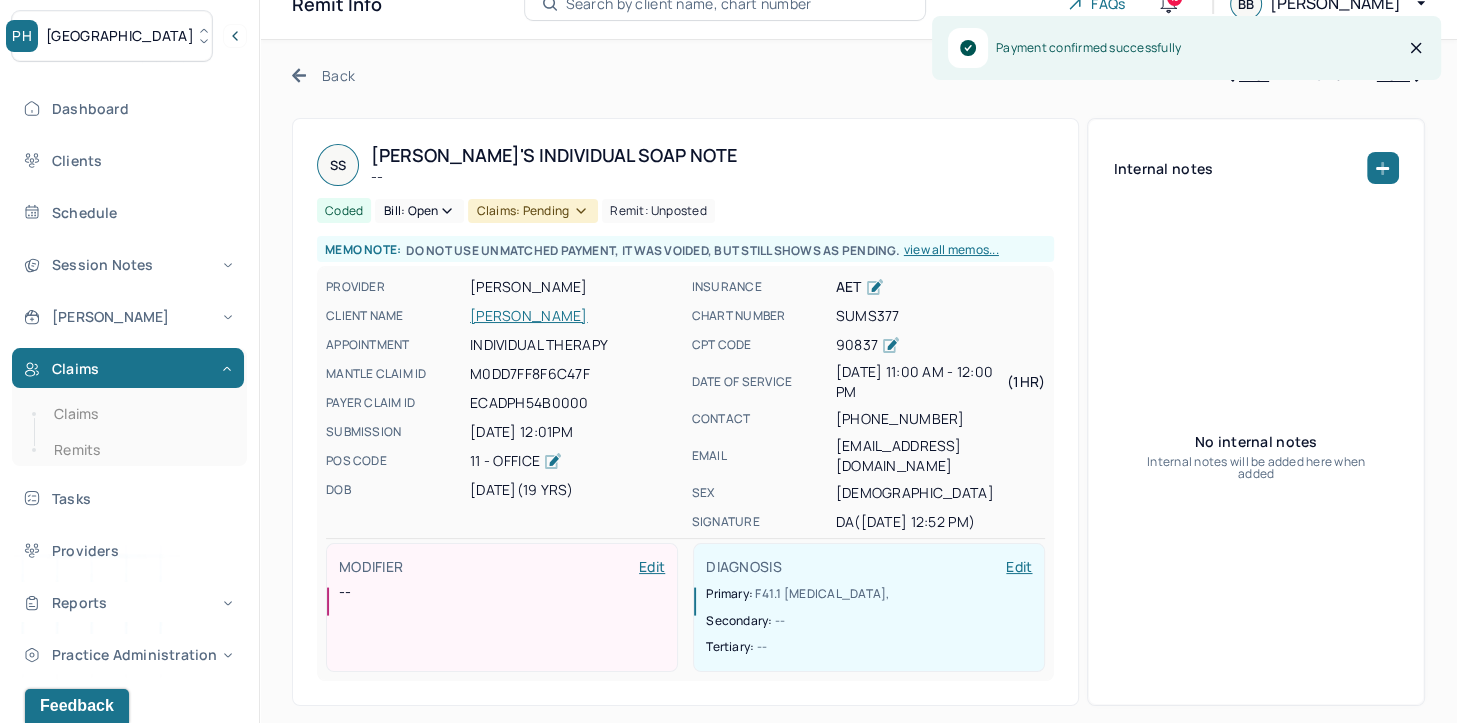 scroll, scrollTop: 0, scrollLeft: 0, axis: both 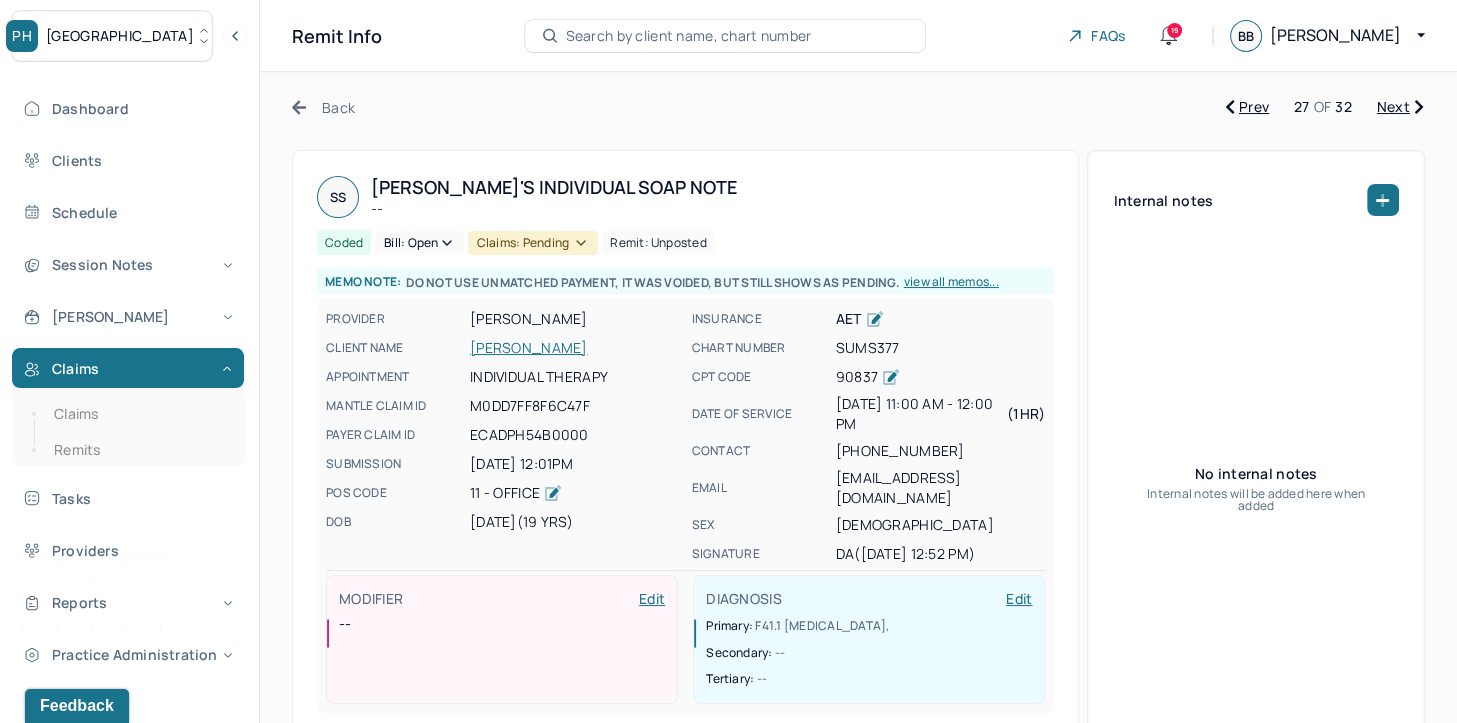 click on "Bill: Open" at bounding box center (419, 243) 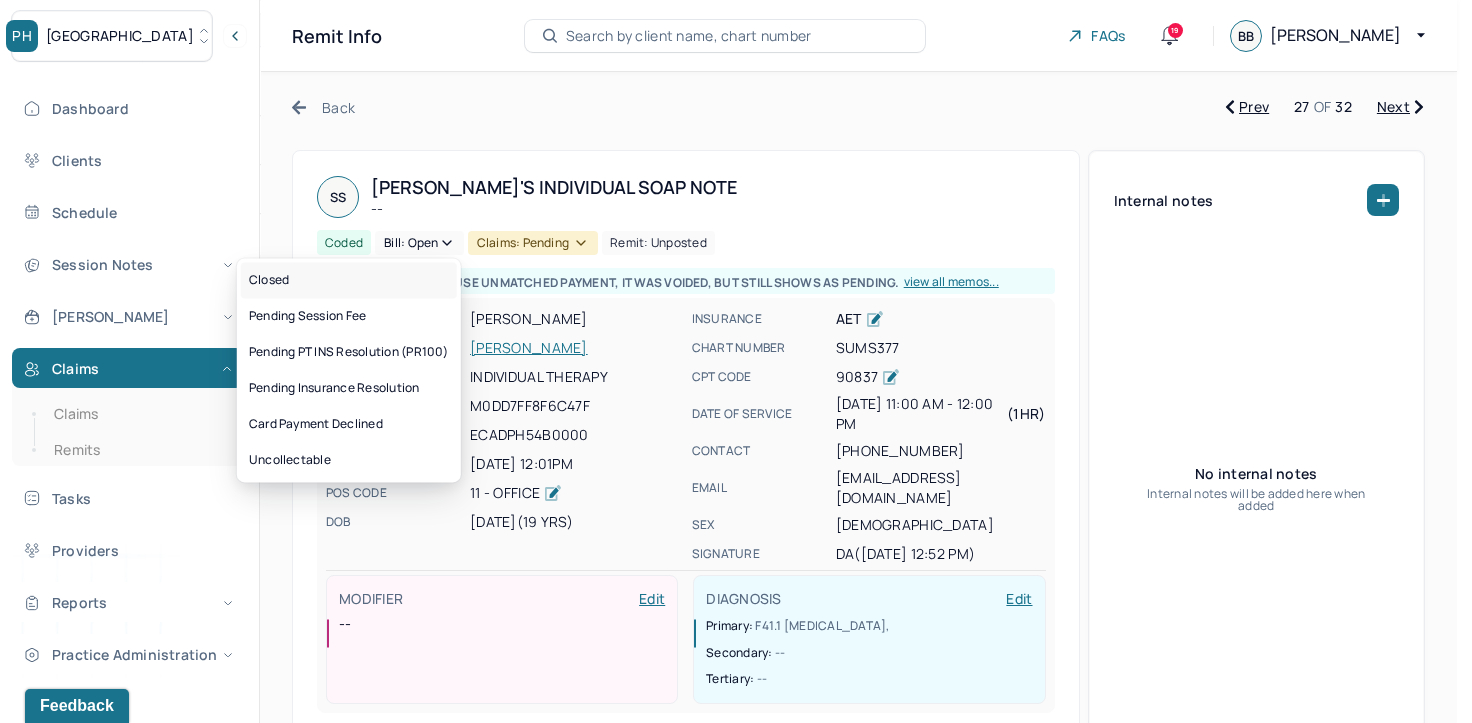 click on "Closed" at bounding box center (349, 280) 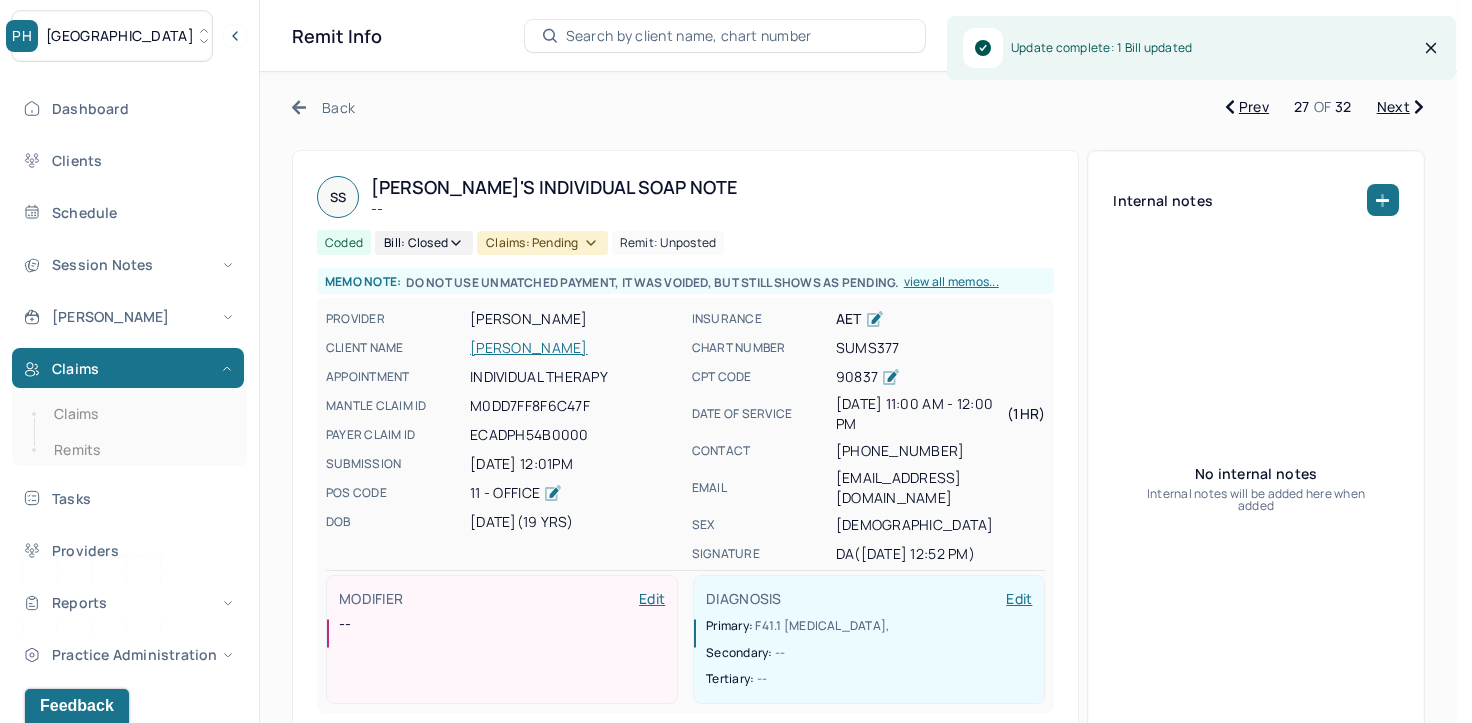 click on "Claims: pending" at bounding box center [542, 243] 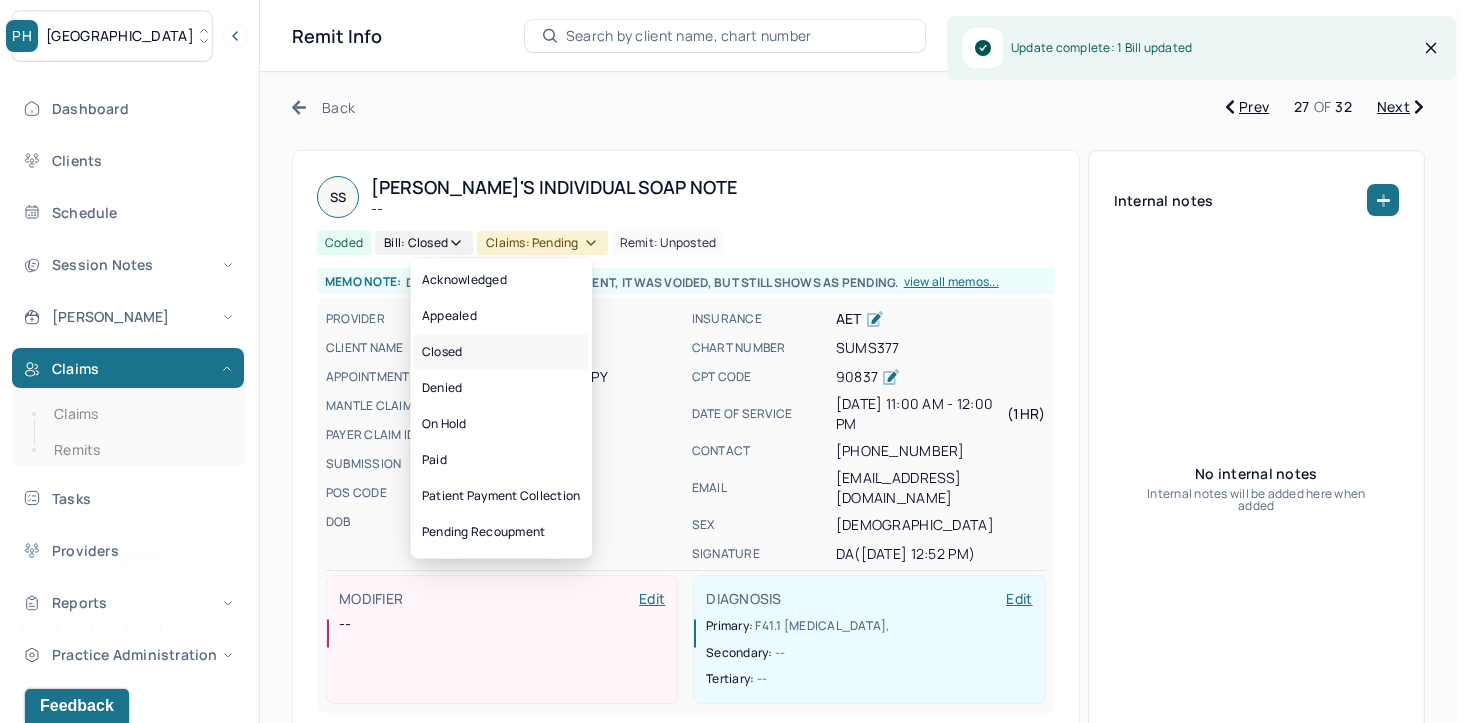 click on "Closed" at bounding box center (501, 352) 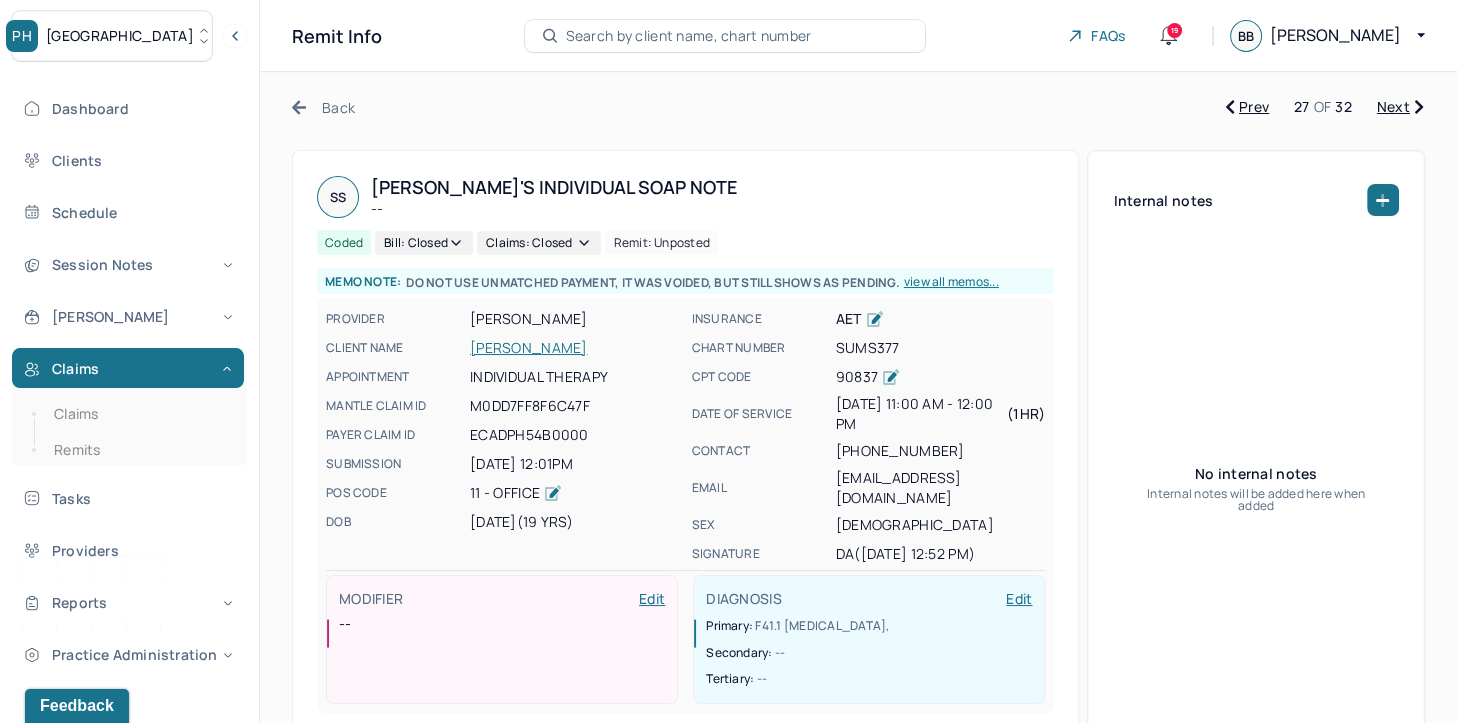 click on "Next" at bounding box center [1400, 107] 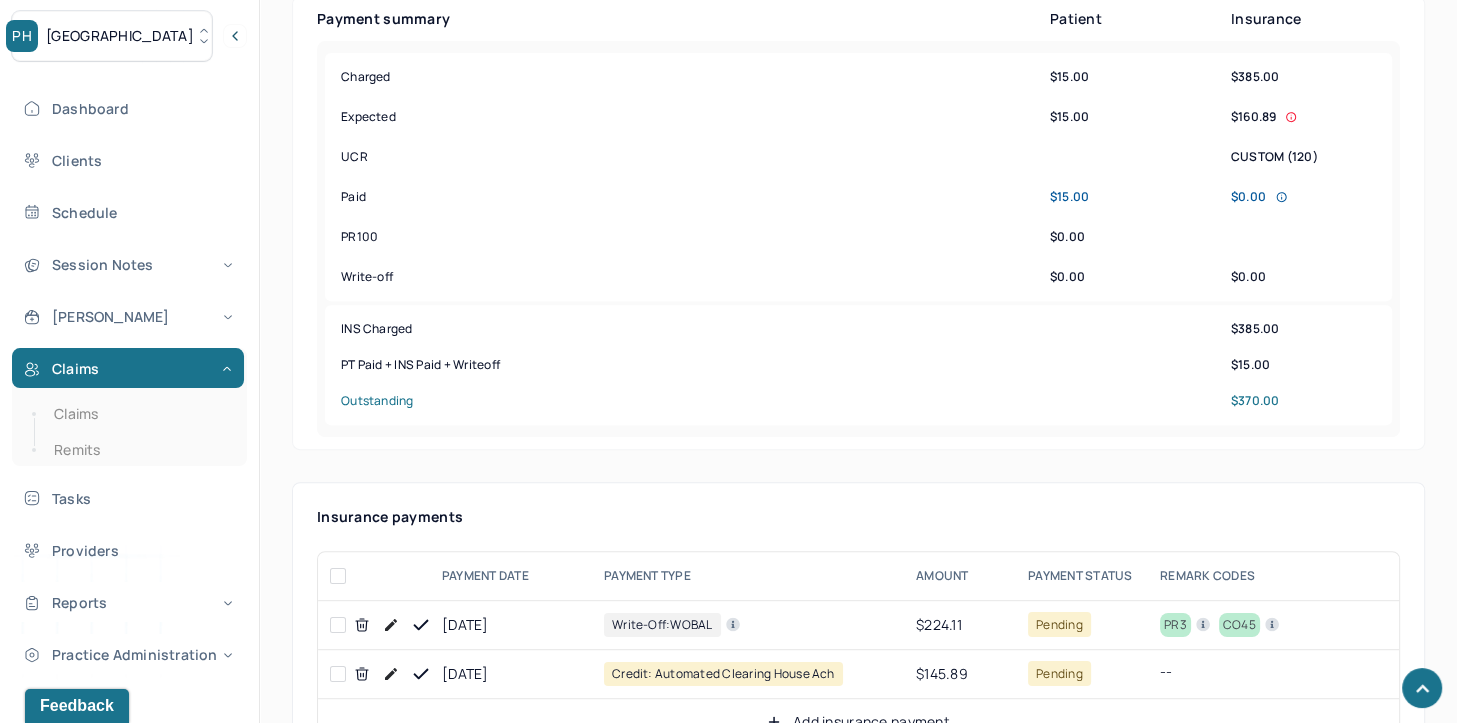scroll, scrollTop: 900, scrollLeft: 0, axis: vertical 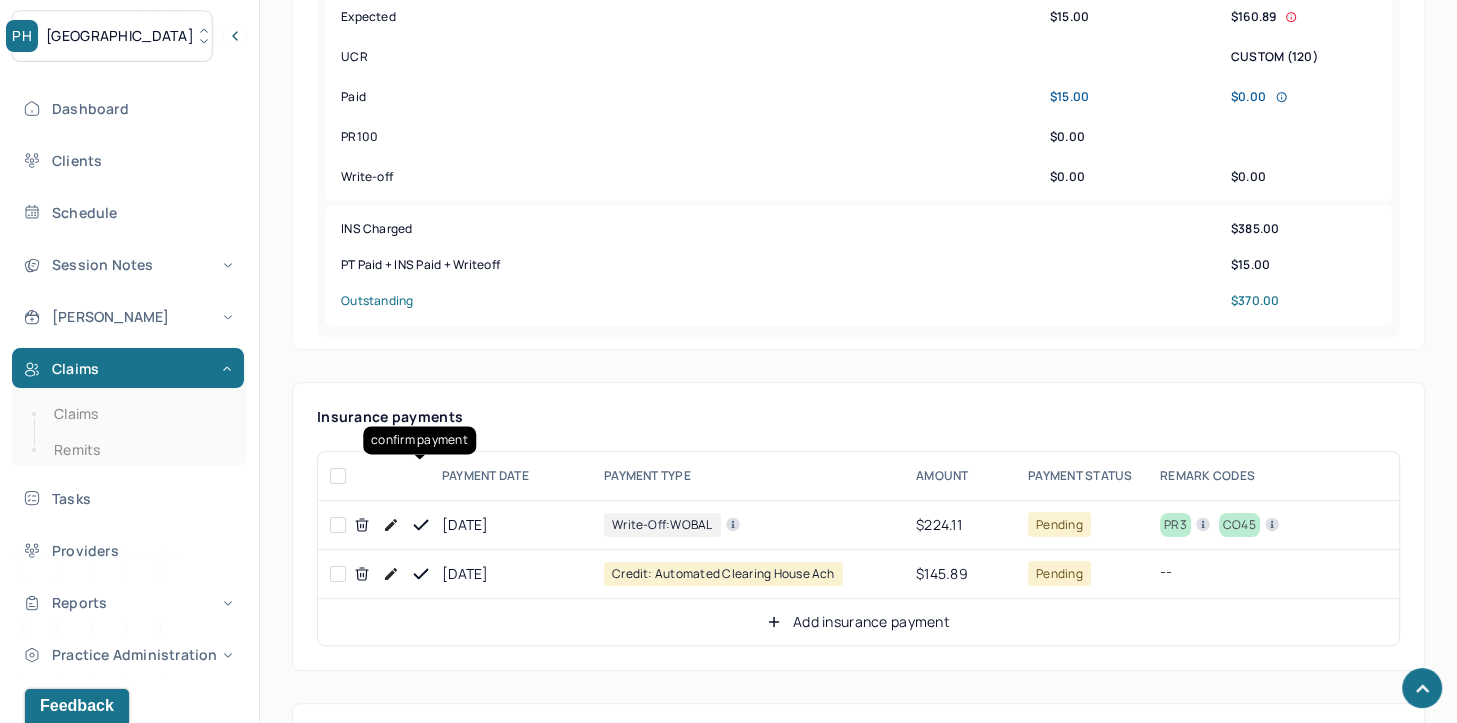 click 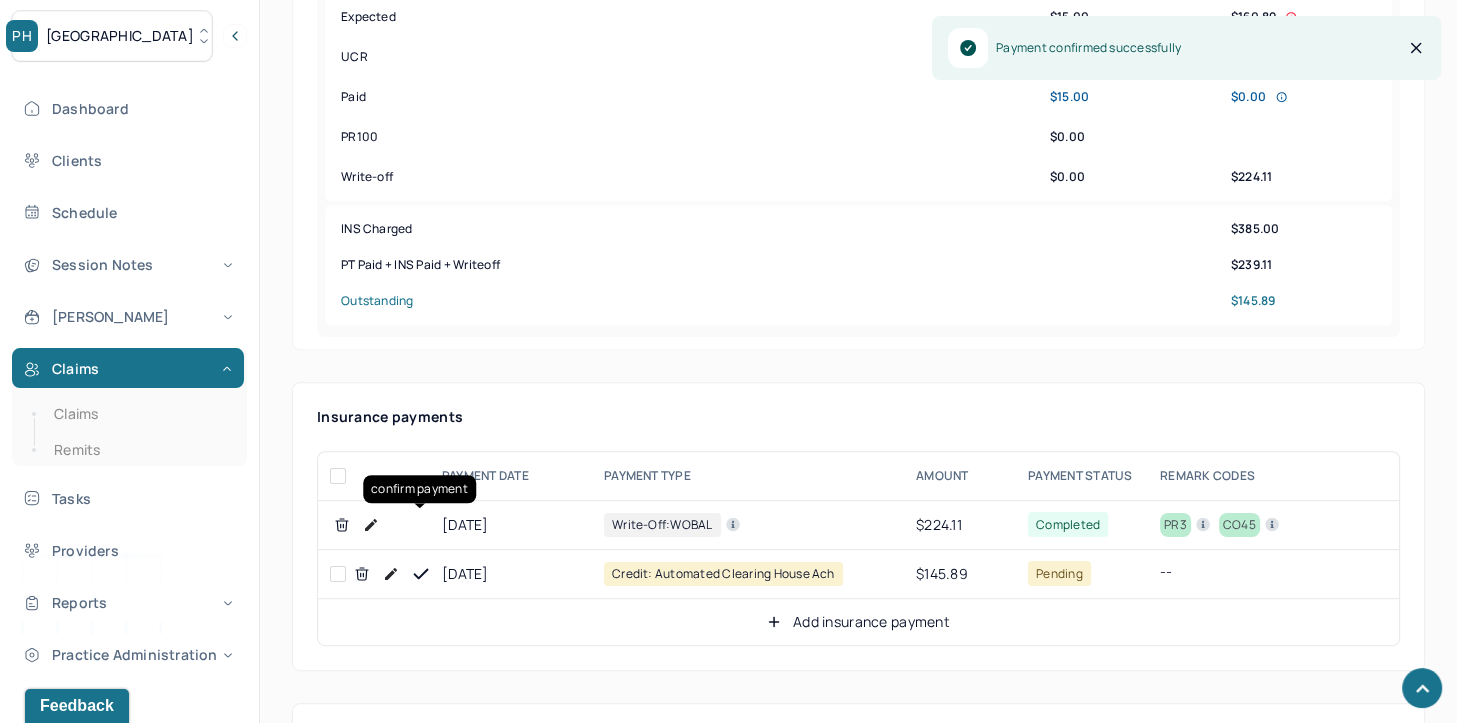 click 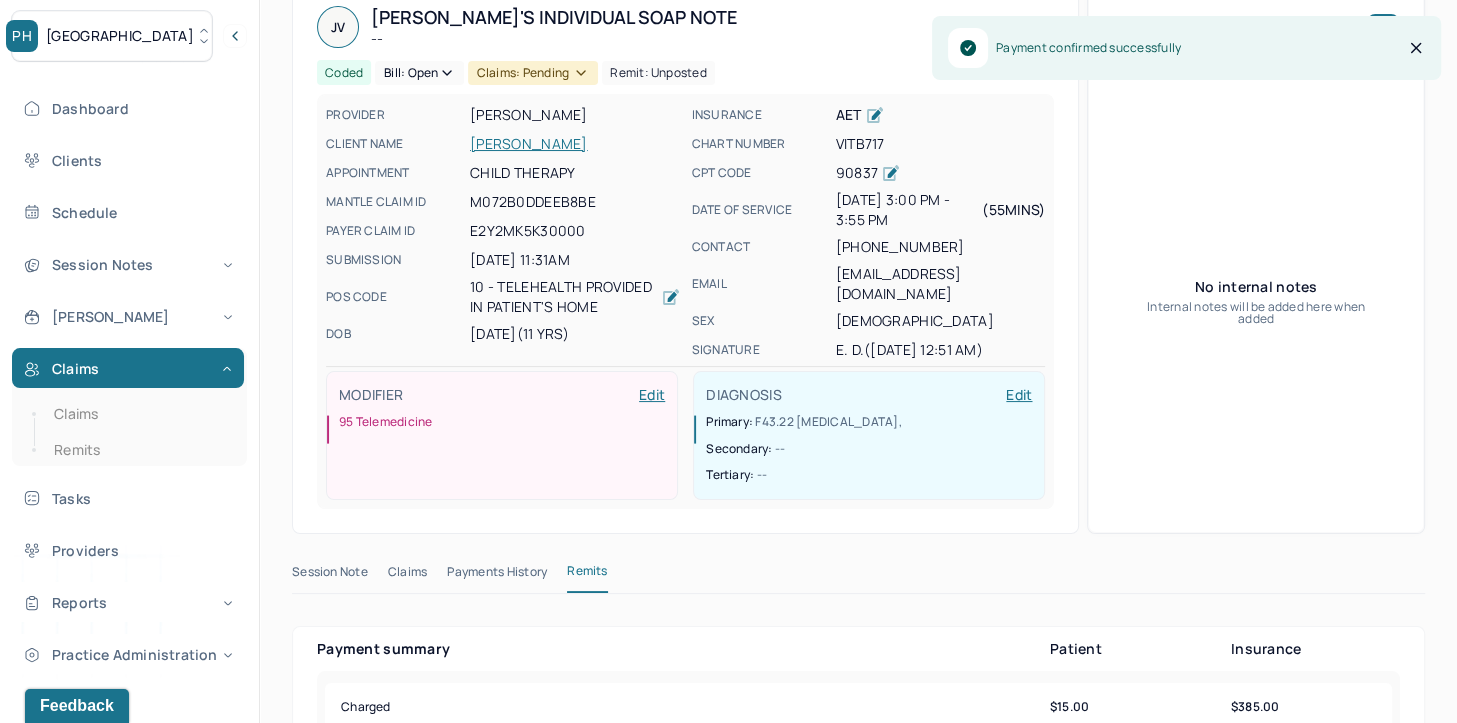 scroll, scrollTop: 0, scrollLeft: 0, axis: both 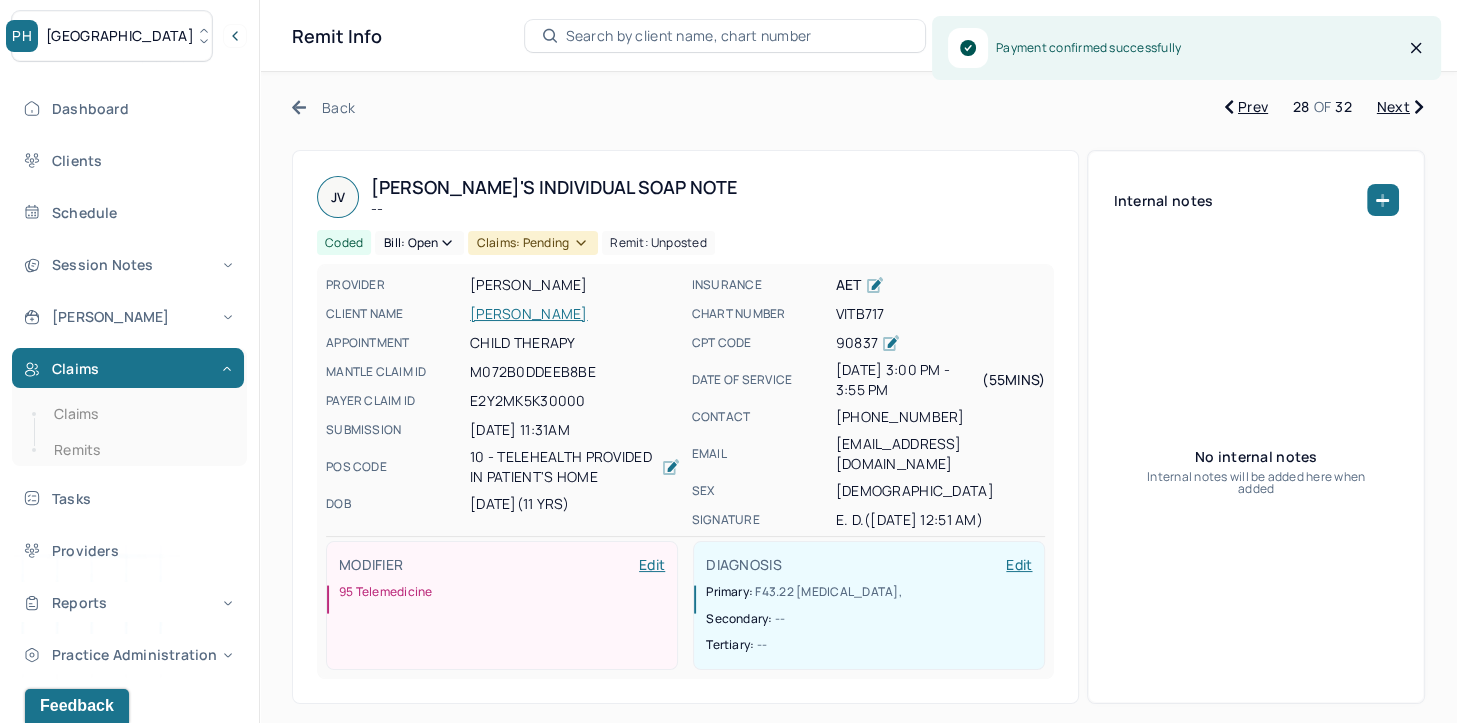 click on "Bill: Open" at bounding box center (419, 243) 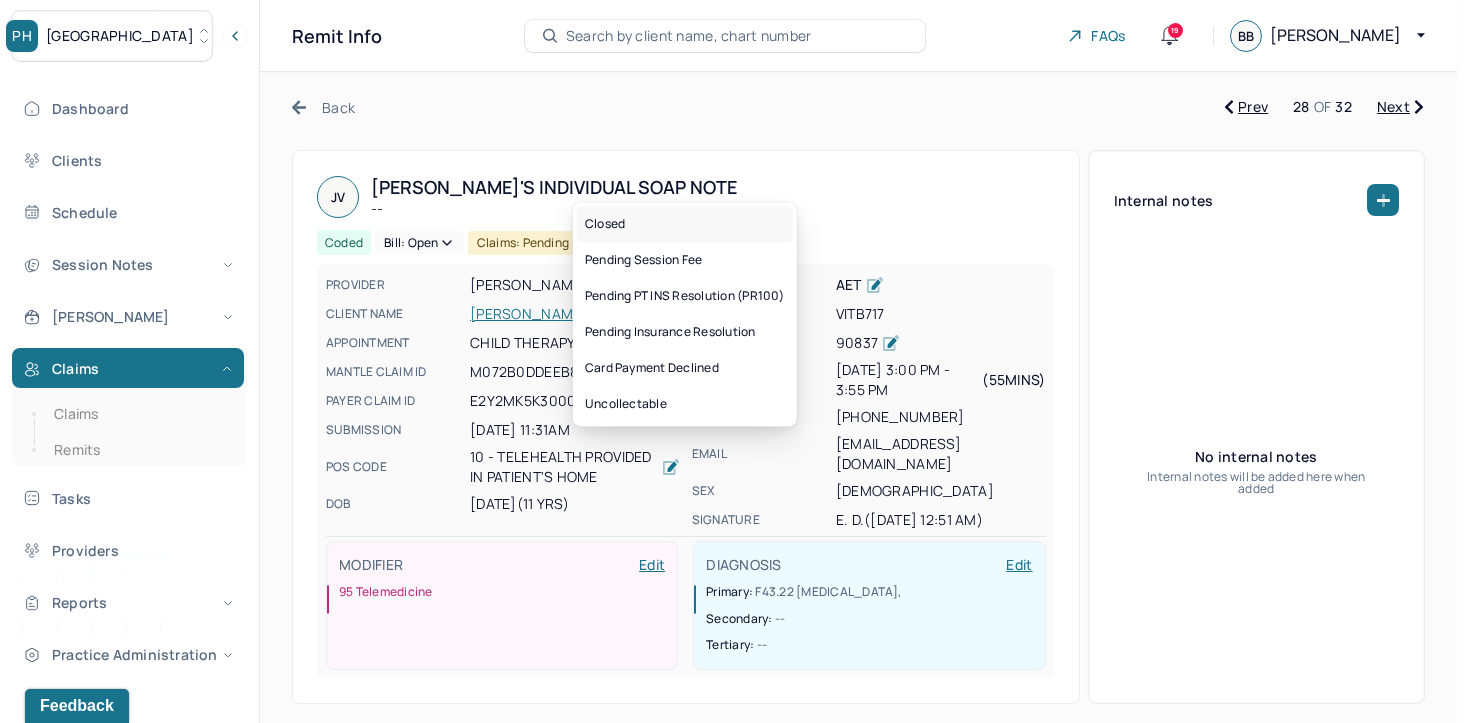 click on "Closed" at bounding box center (685, 224) 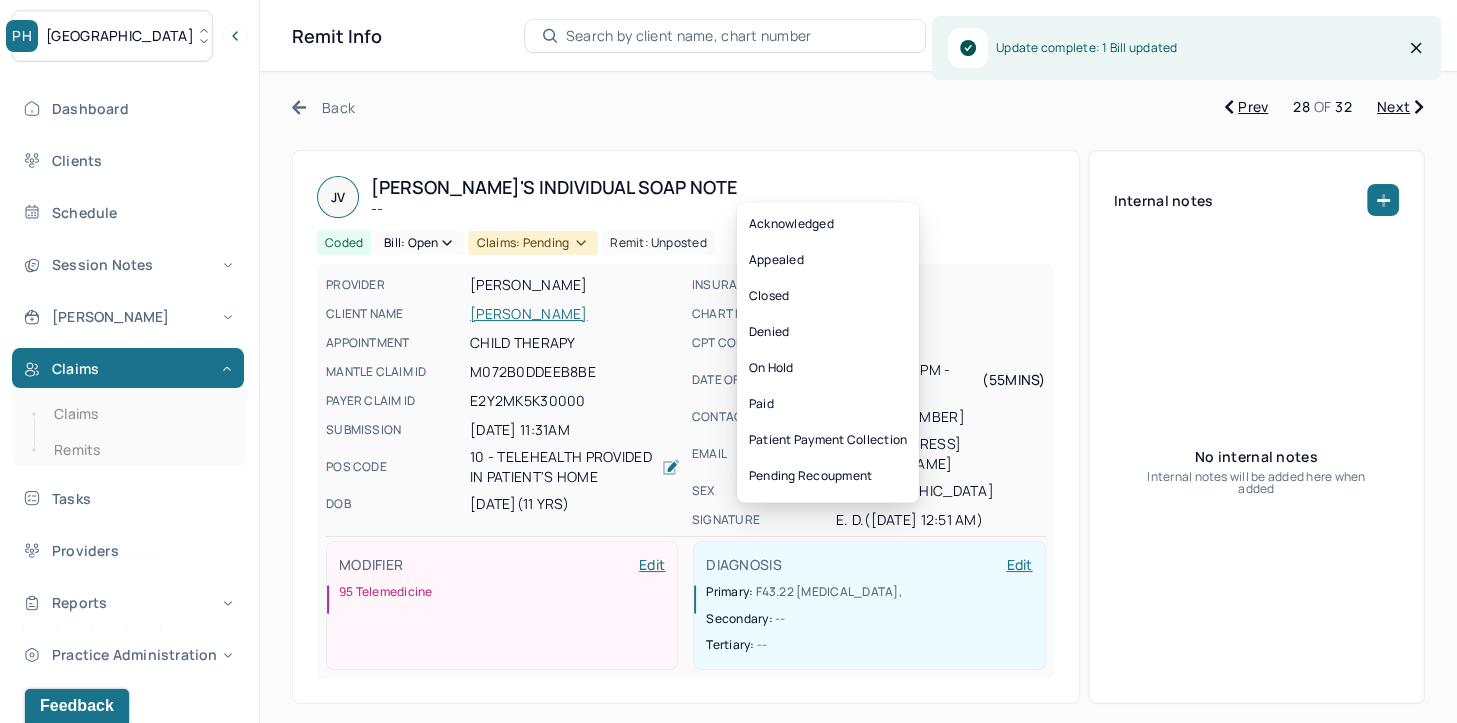 click on "[PERSON_NAME]   Individual soap note -- Coded   Bill: Open     Claims: pending   Remit: unposted" at bounding box center [686, 215] 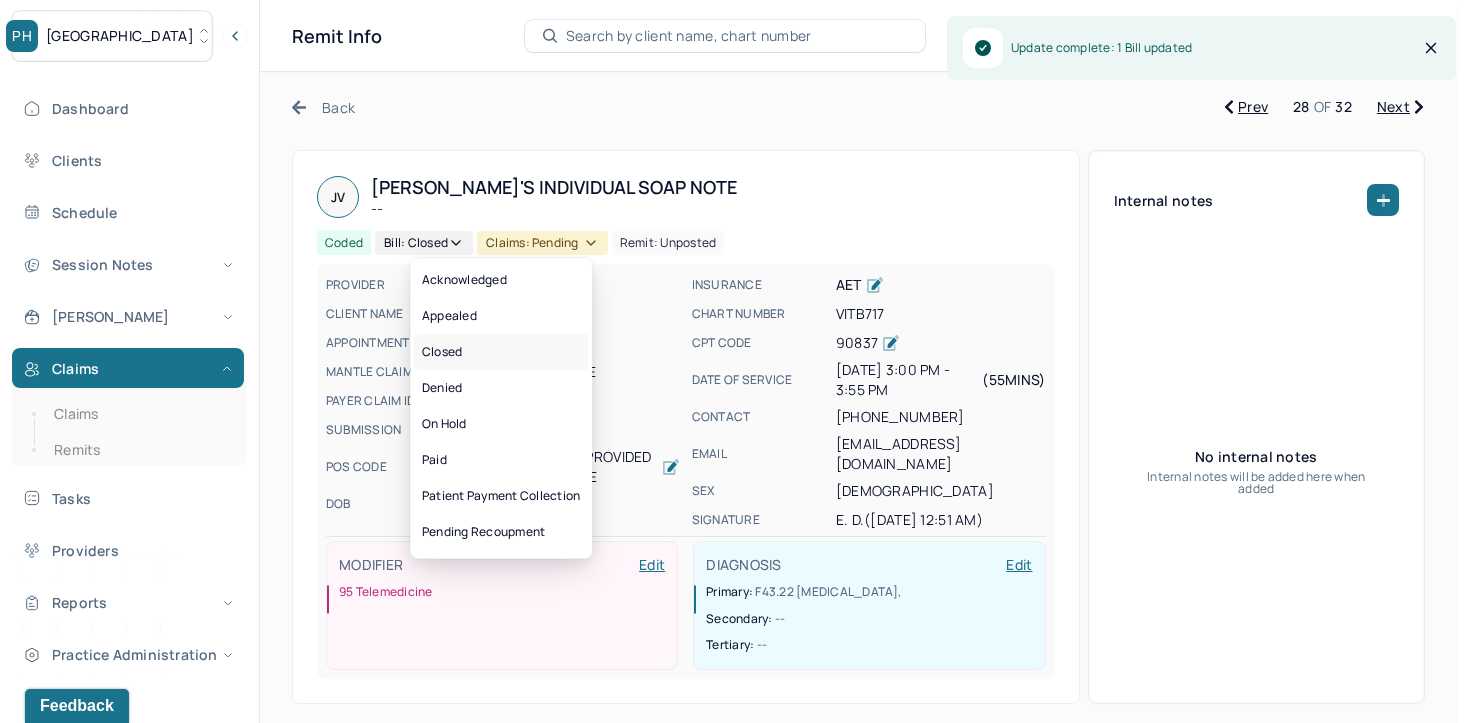 click on "Closed" at bounding box center (501, 352) 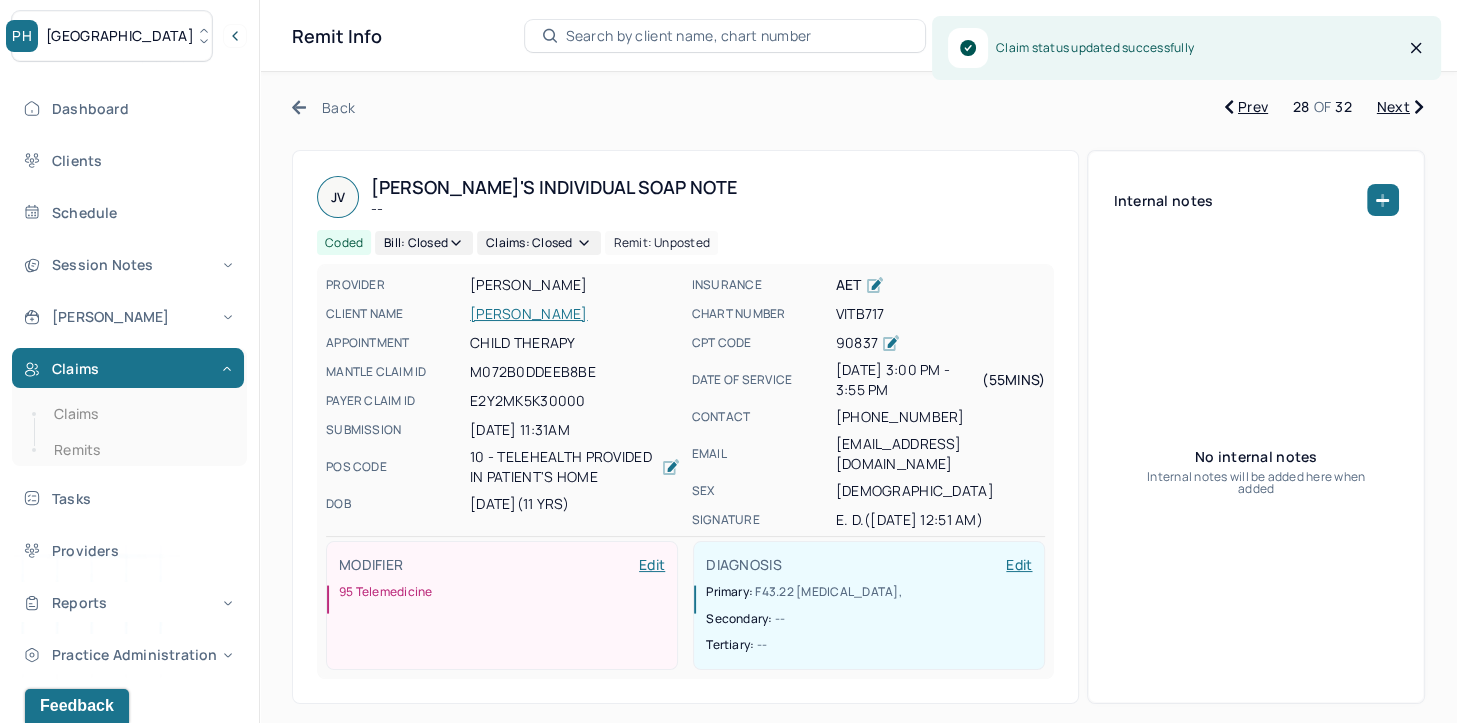click on "Next" at bounding box center (1400, 107) 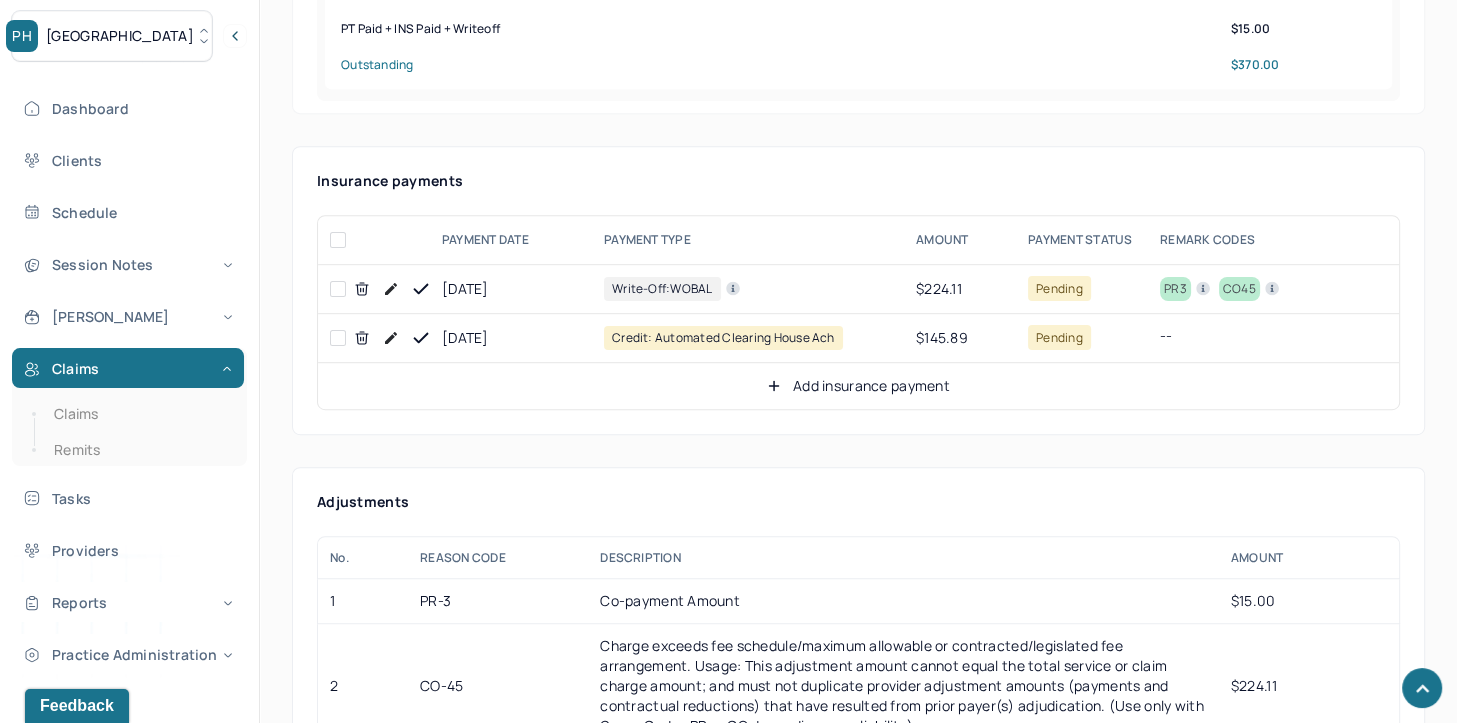 scroll, scrollTop: 1100, scrollLeft: 0, axis: vertical 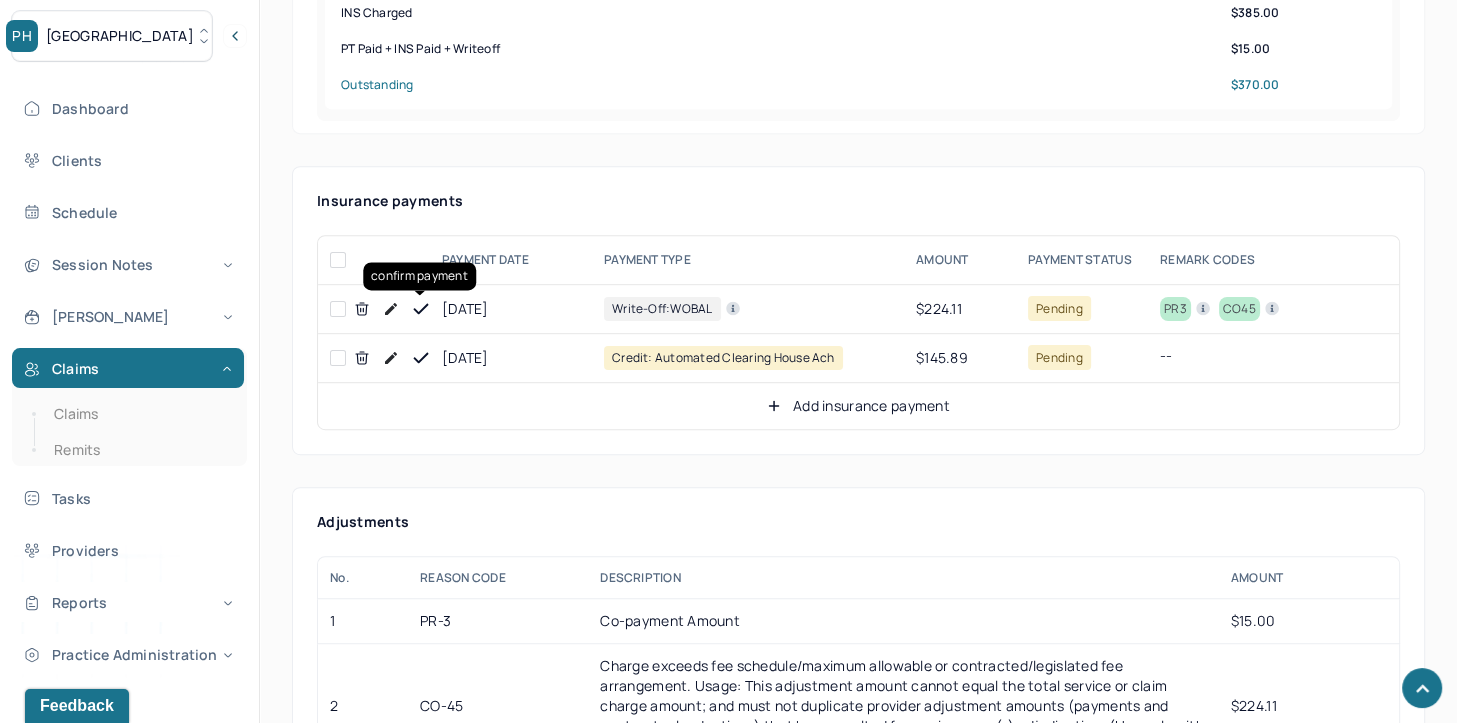click 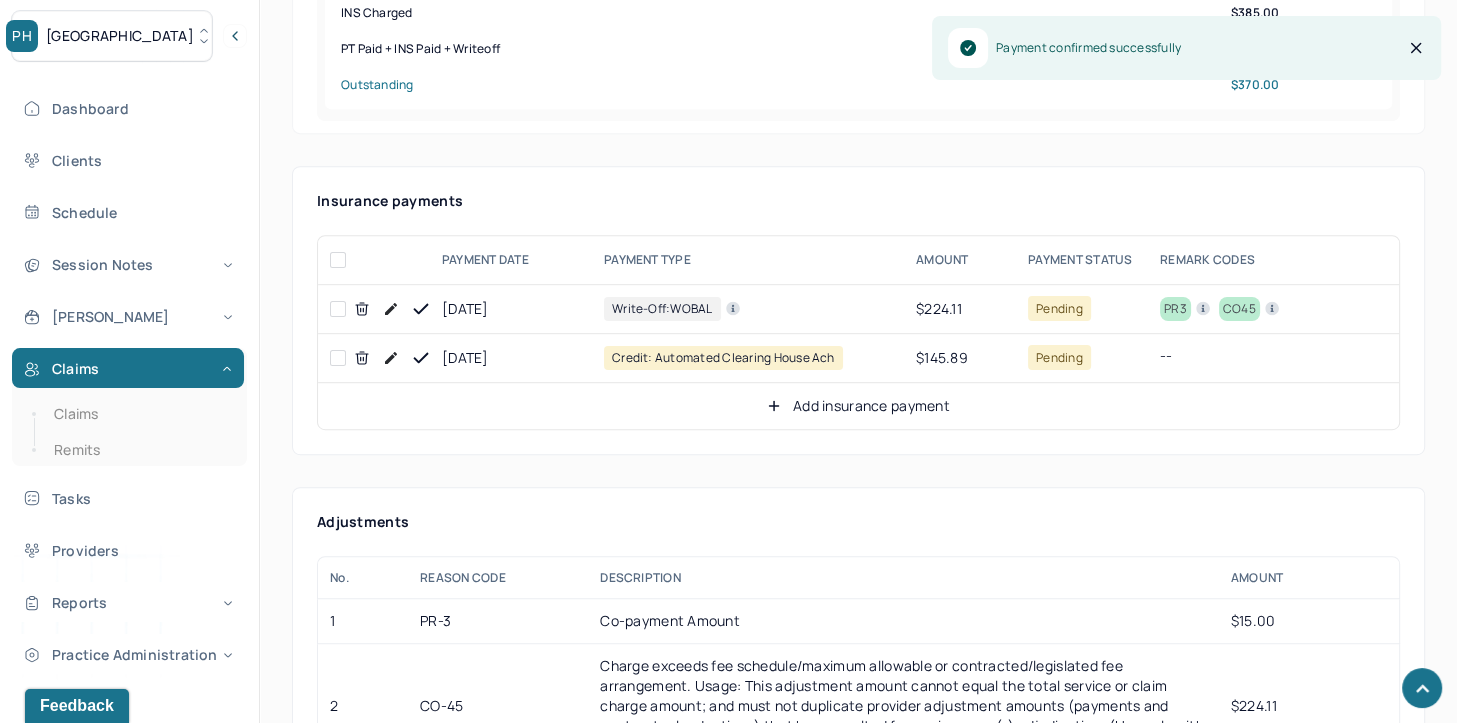 click 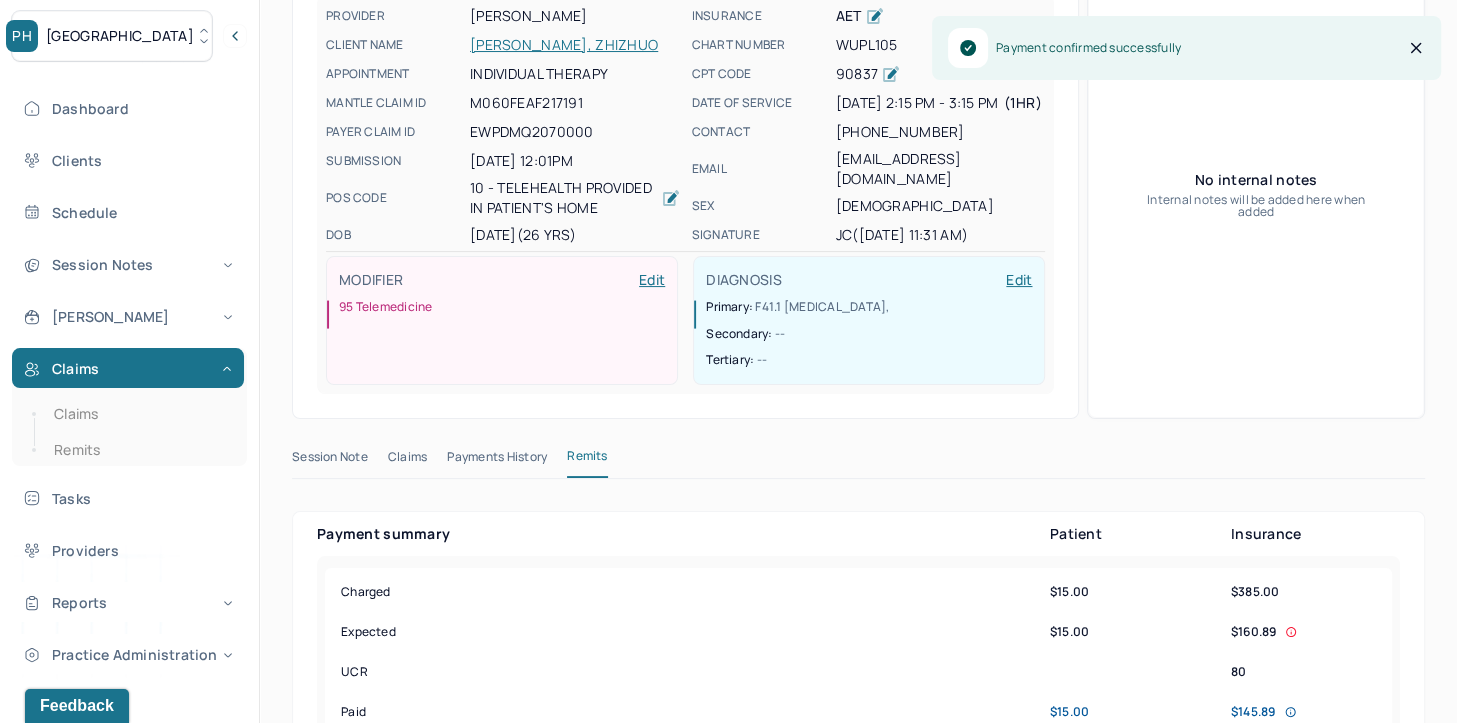 scroll, scrollTop: 100, scrollLeft: 0, axis: vertical 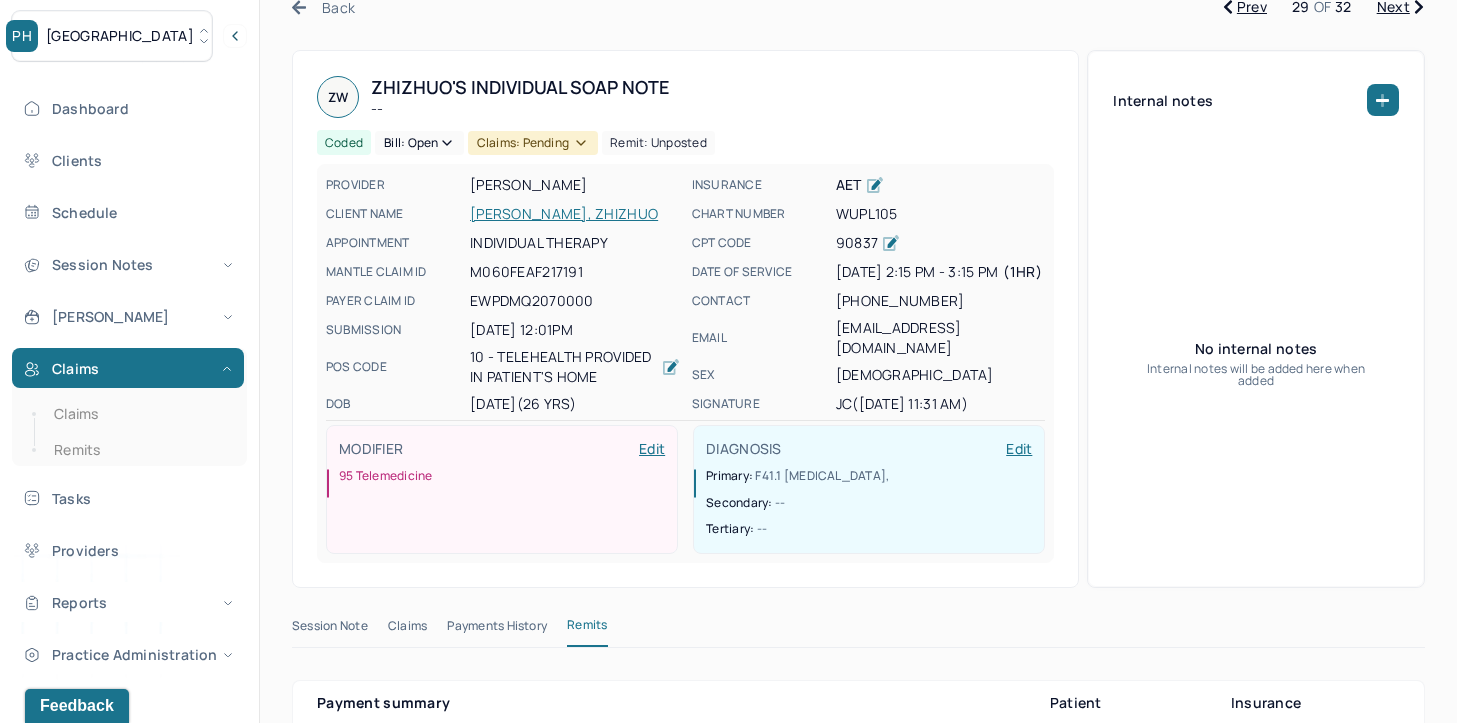 click 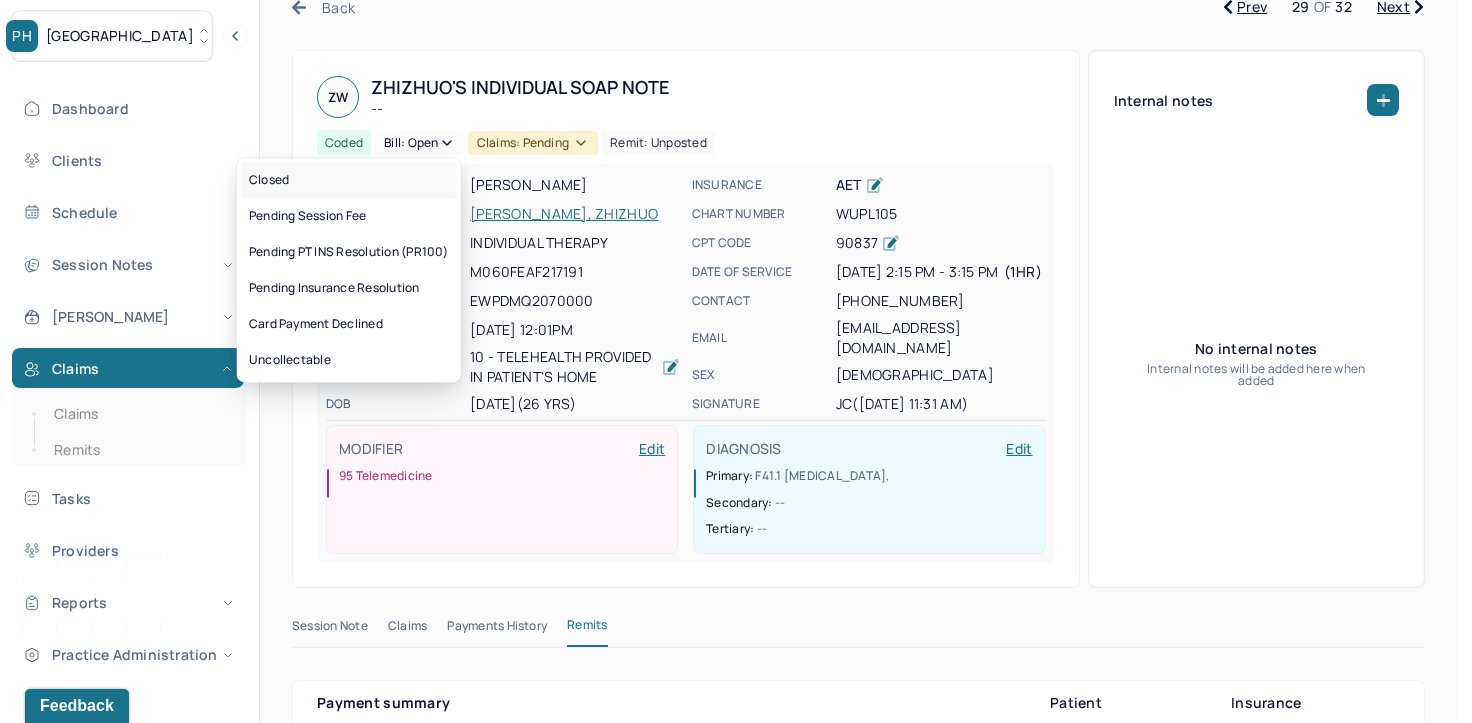click on "Closed" at bounding box center [349, 180] 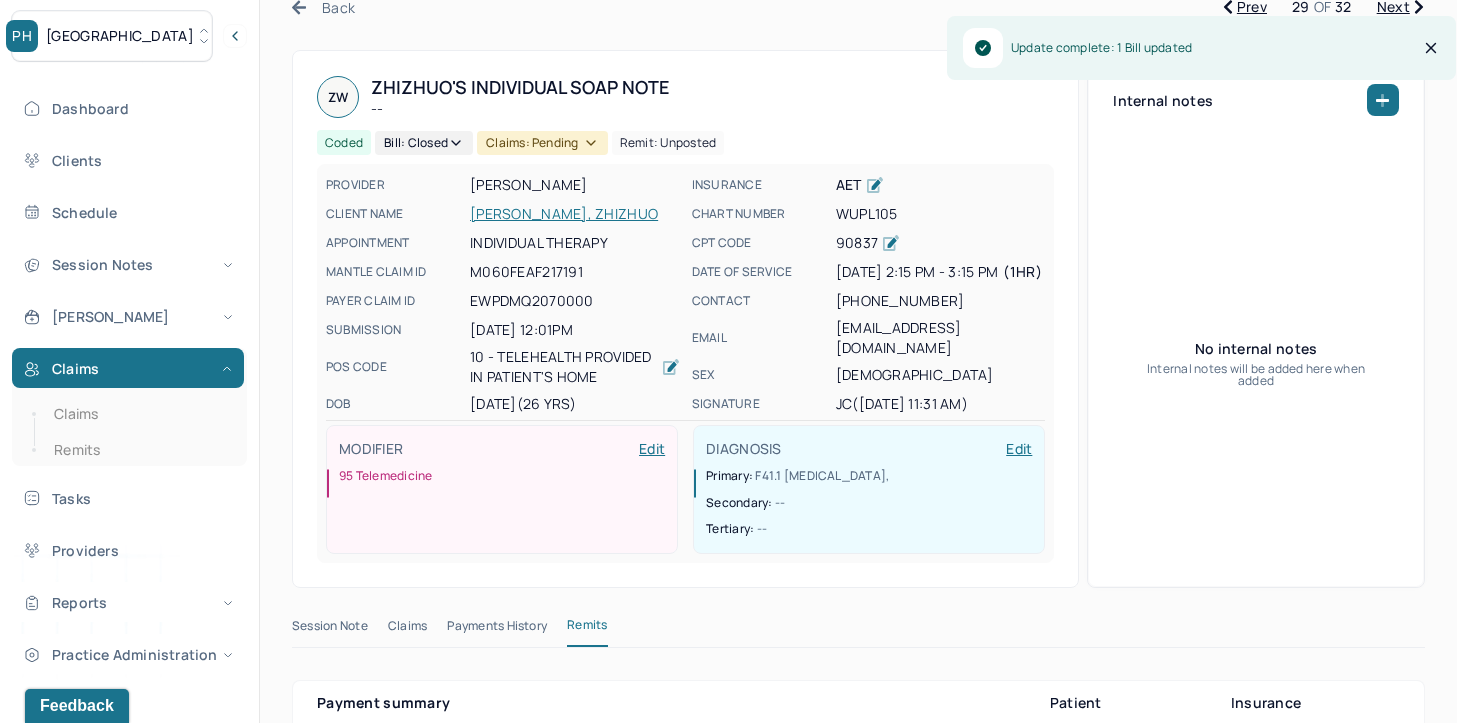 click on "Claims: pending" at bounding box center [542, 143] 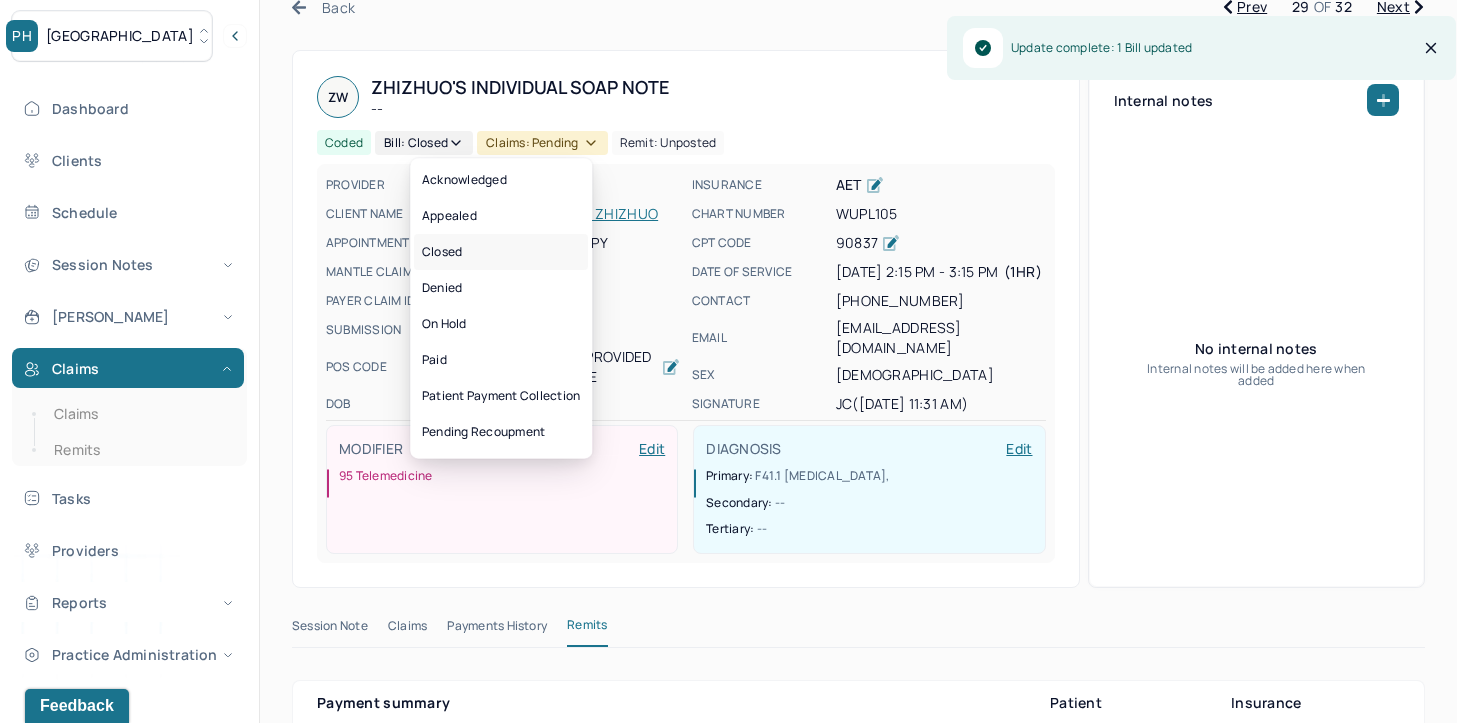 click on "Closed" at bounding box center (501, 252) 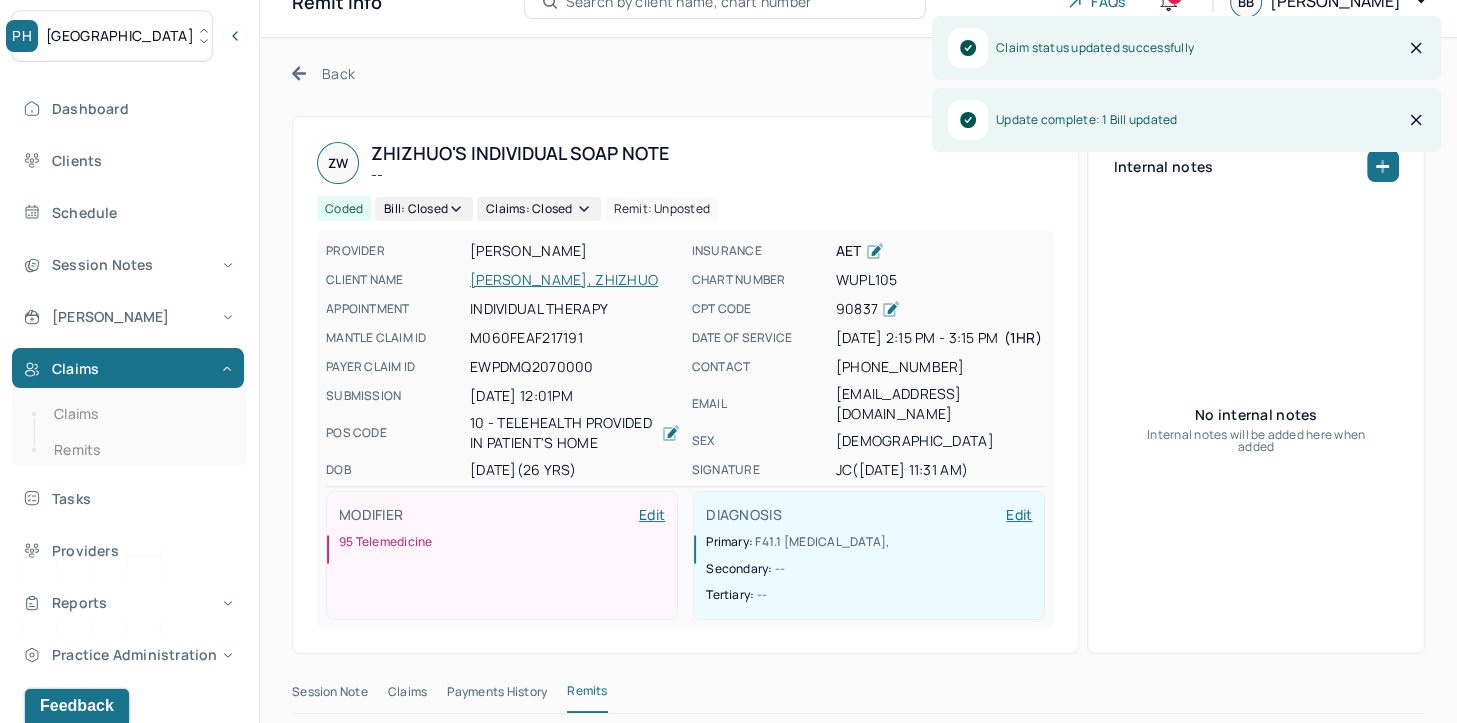 scroll, scrollTop: 0, scrollLeft: 0, axis: both 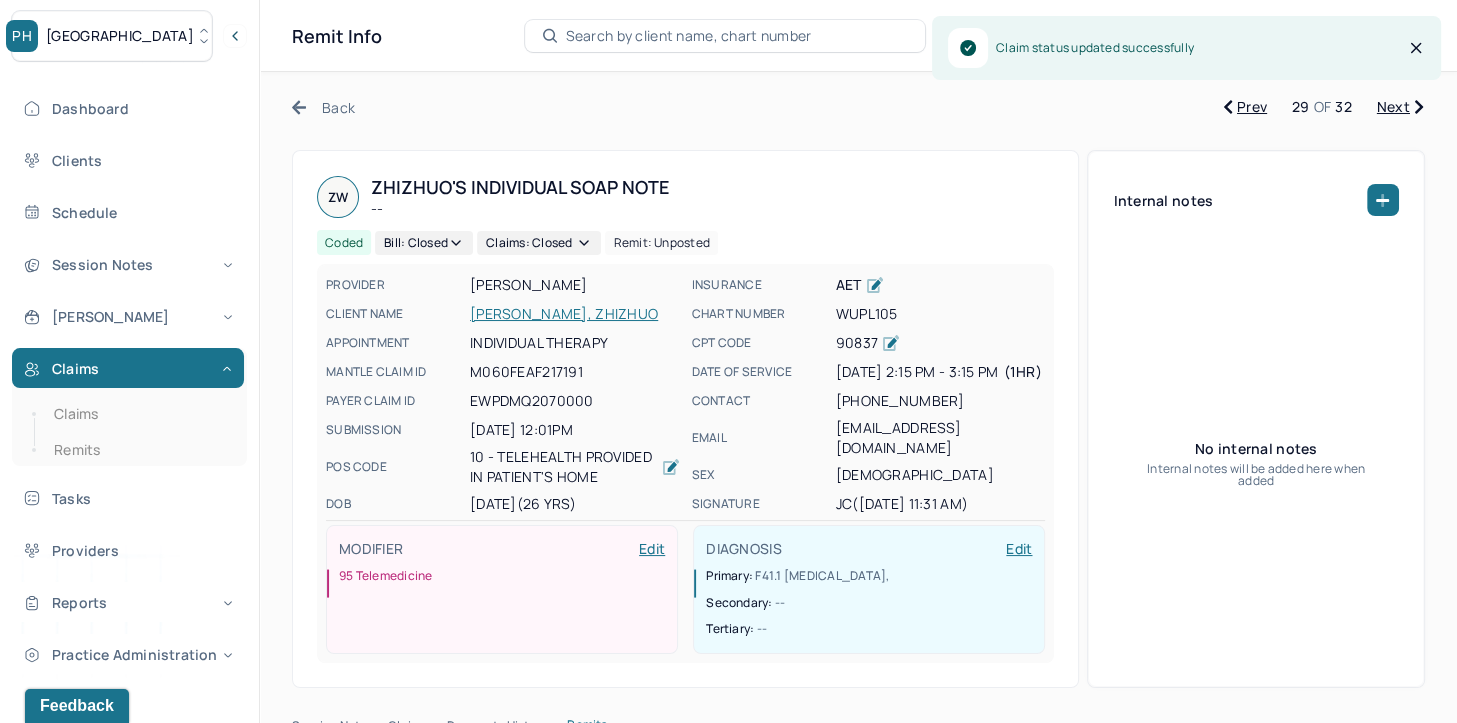 click on "Next" at bounding box center (1400, 107) 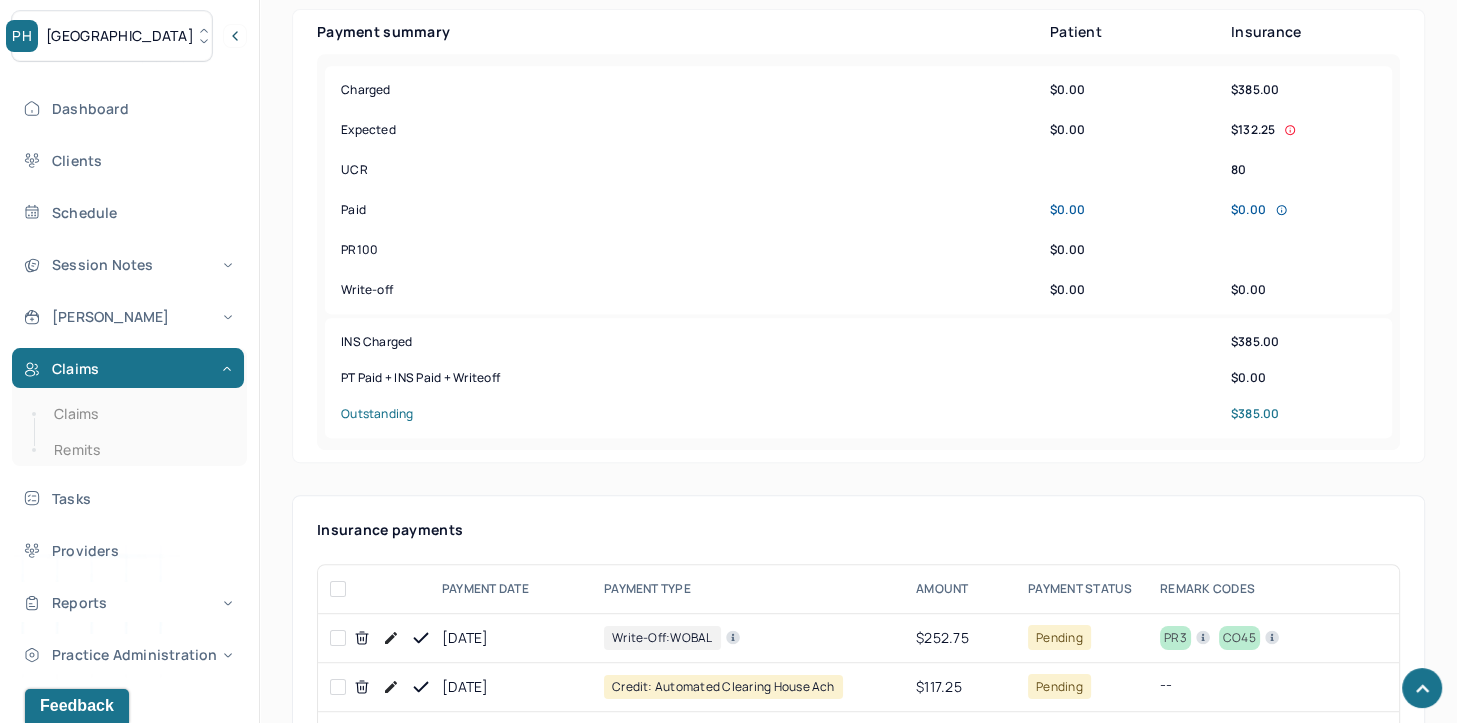 scroll, scrollTop: 900, scrollLeft: 0, axis: vertical 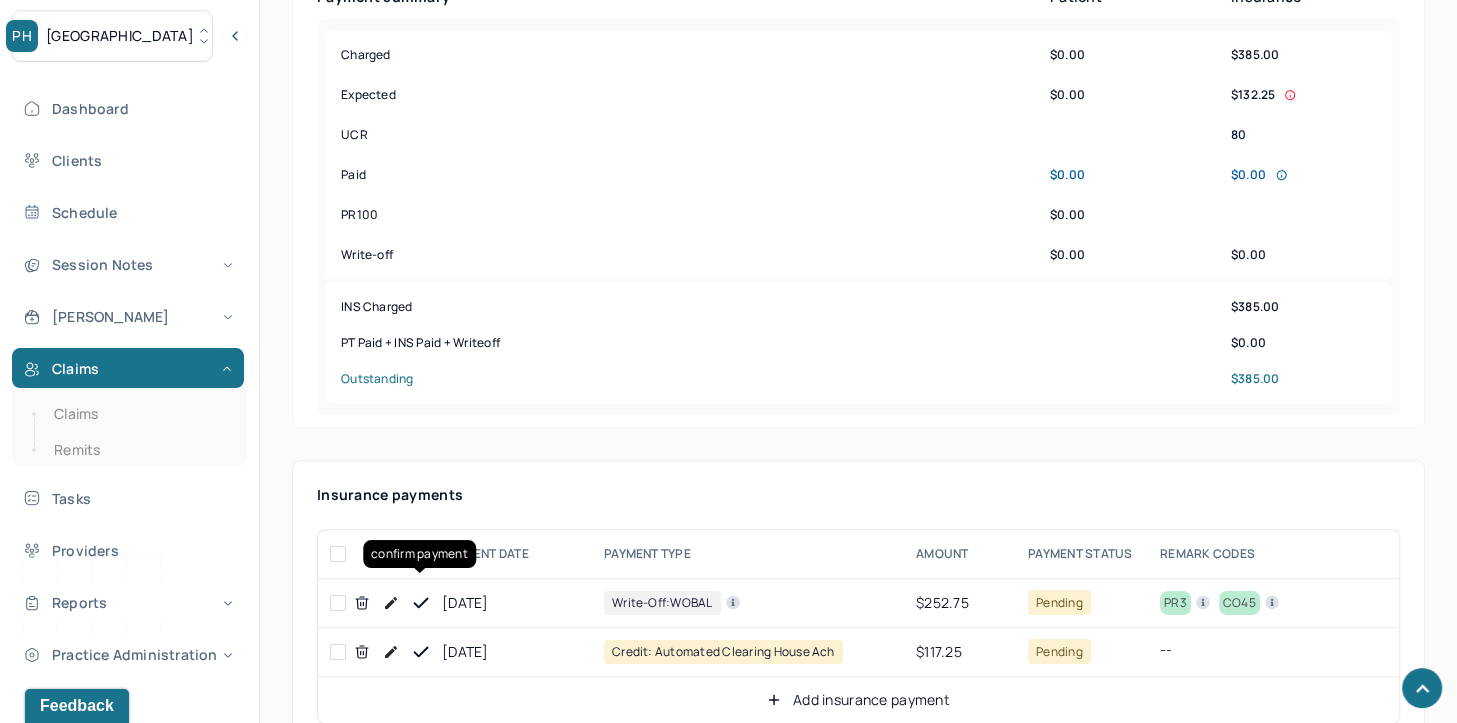 click 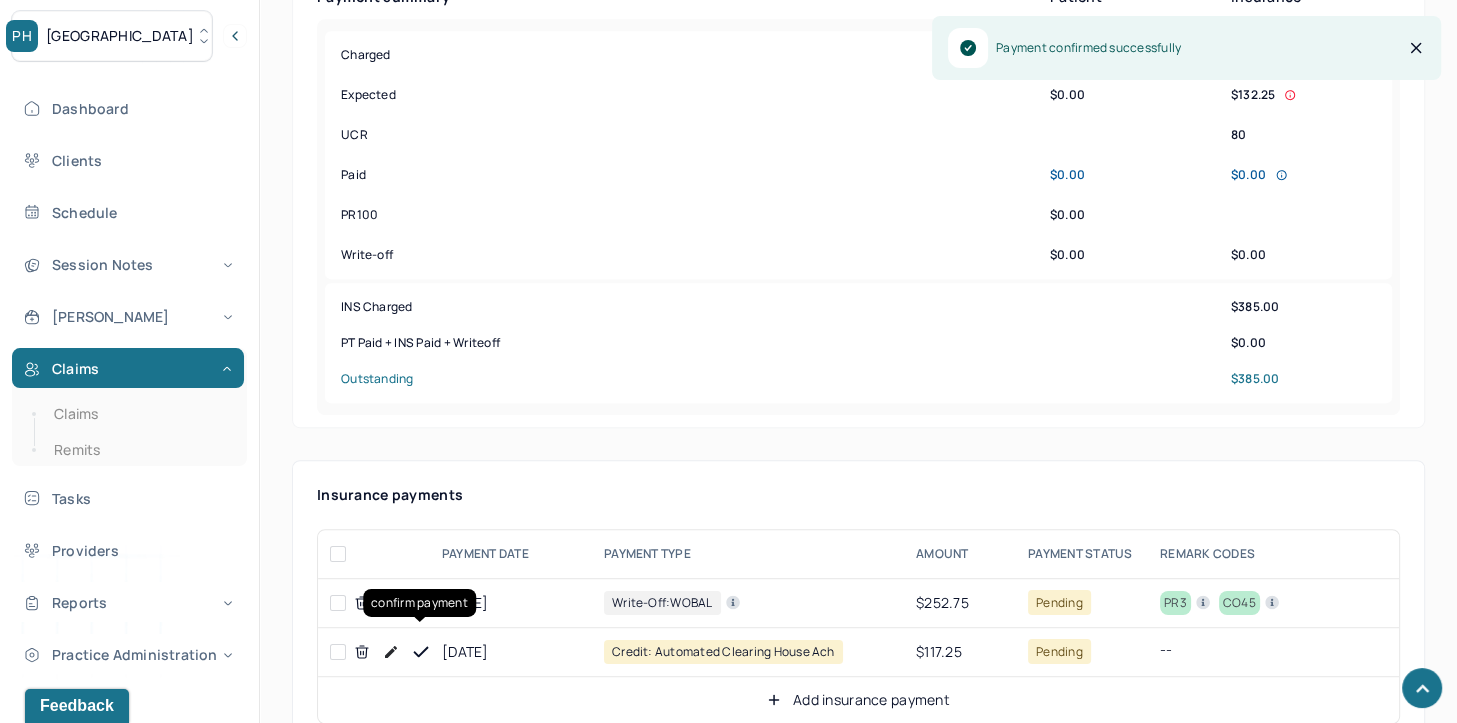 click 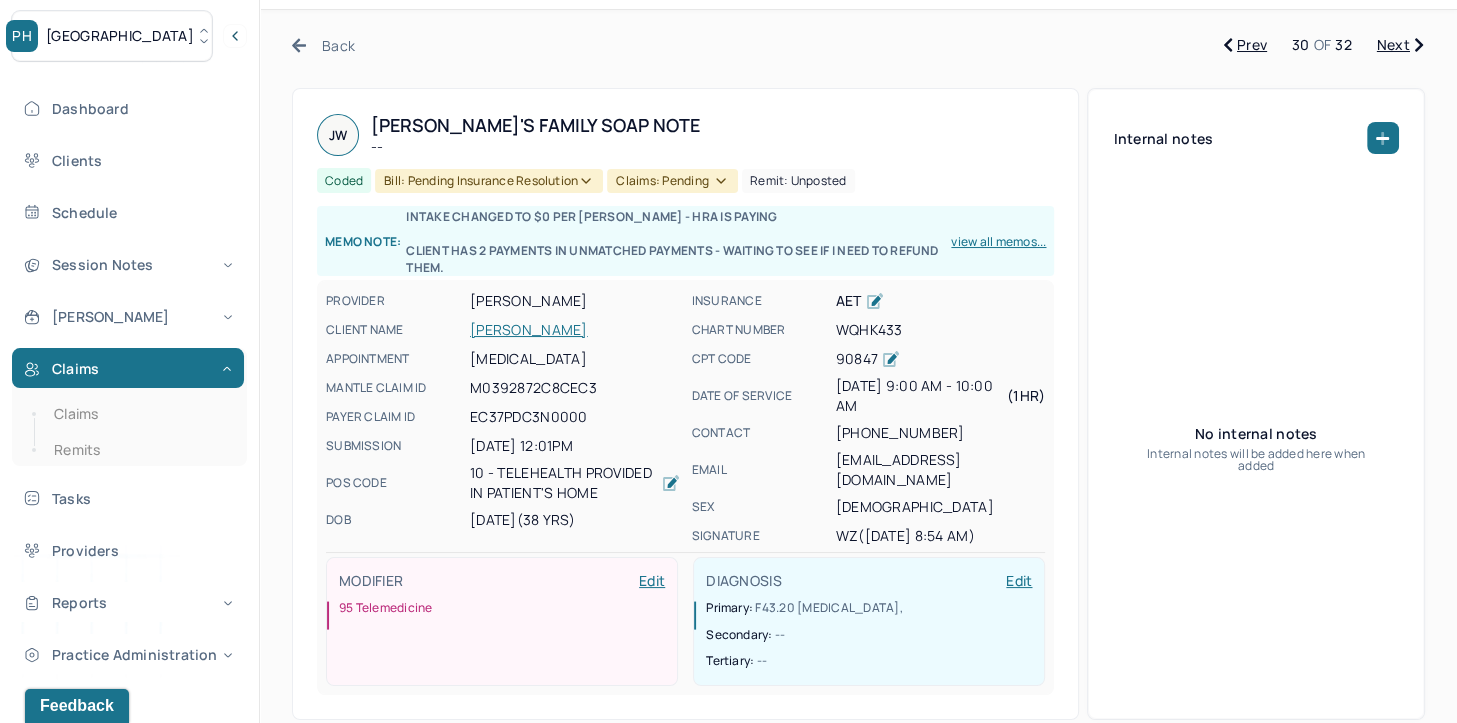 scroll, scrollTop: 0, scrollLeft: 0, axis: both 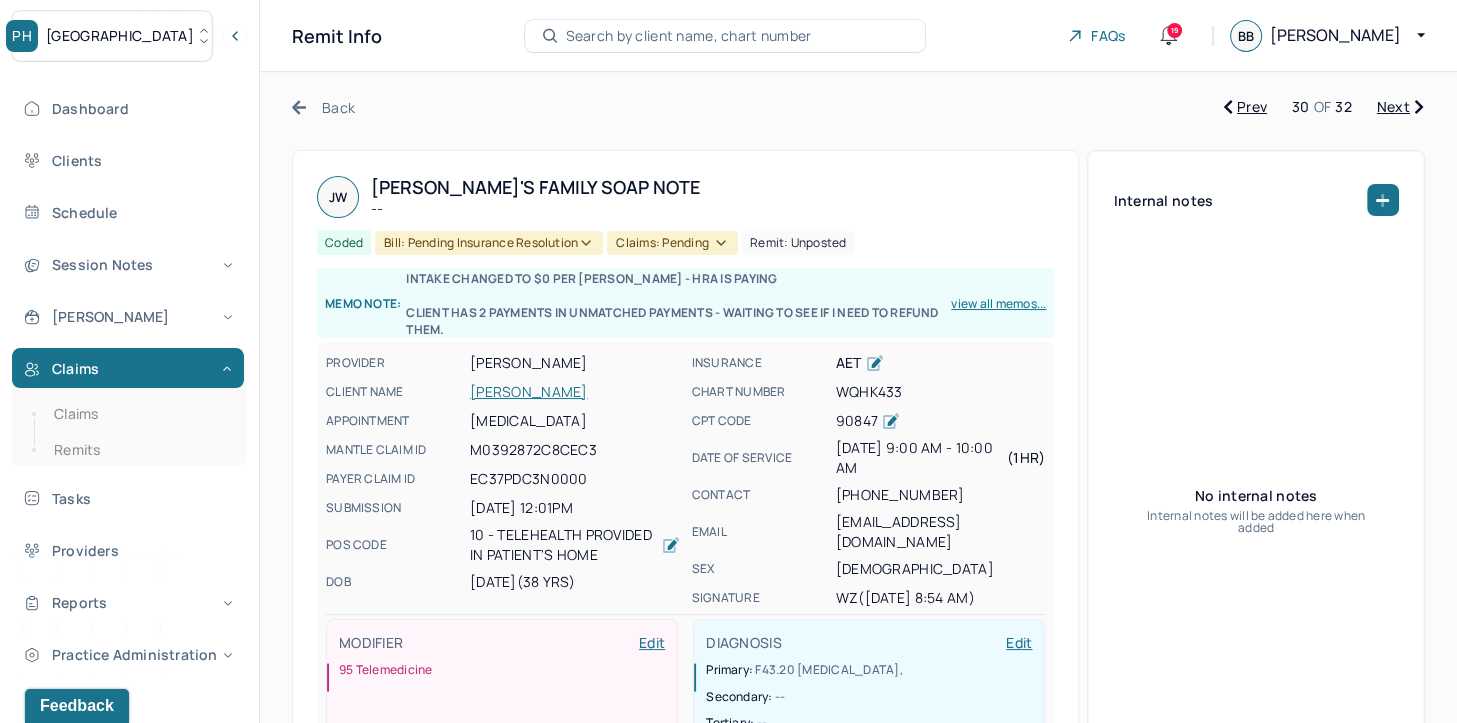 click on "Next" at bounding box center (1400, 107) 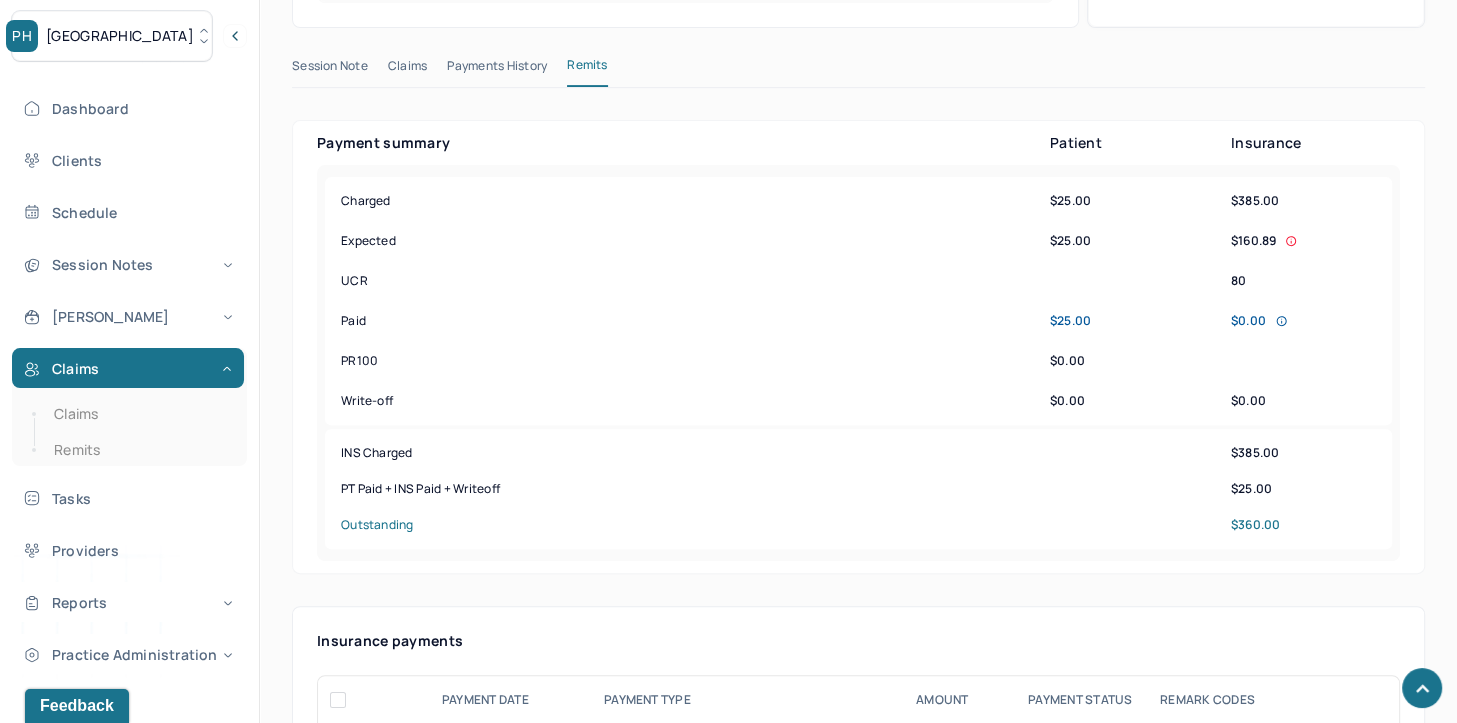 scroll, scrollTop: 1100, scrollLeft: 0, axis: vertical 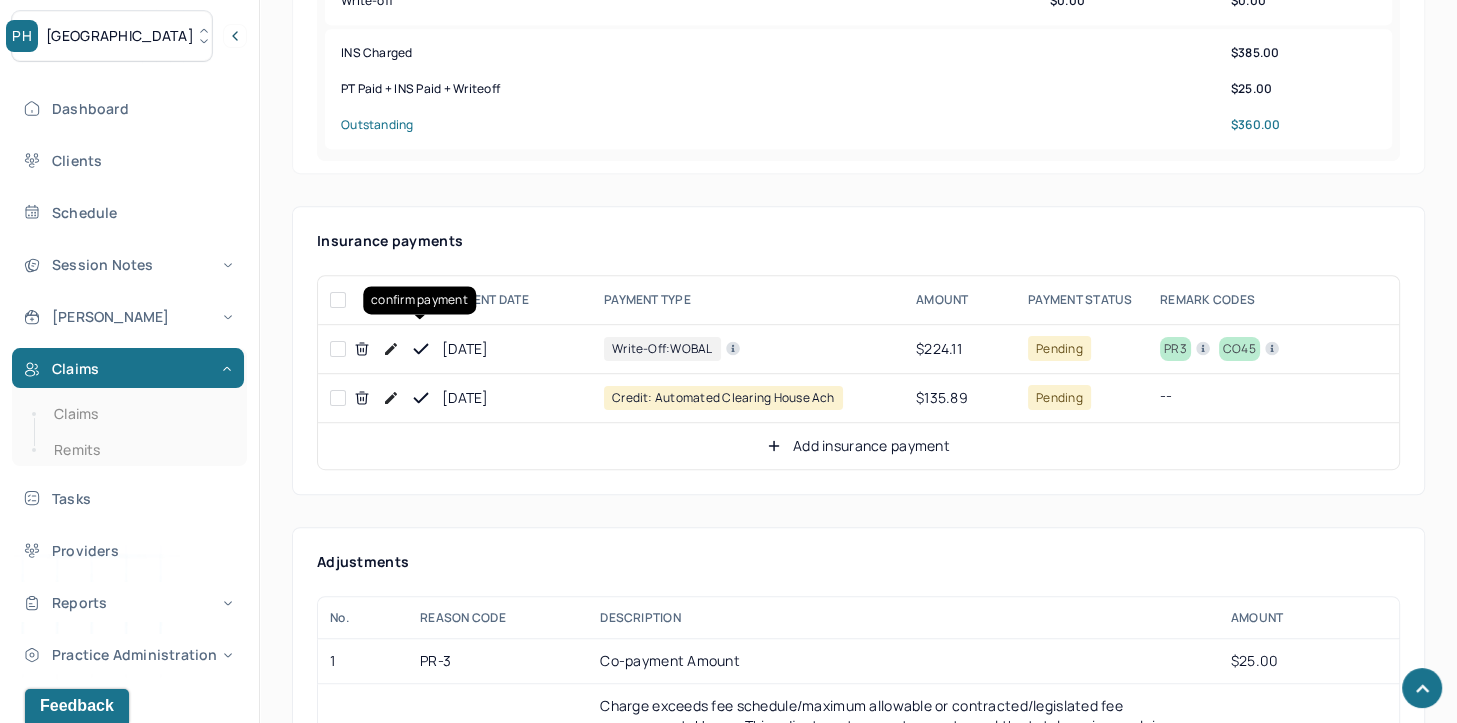 click 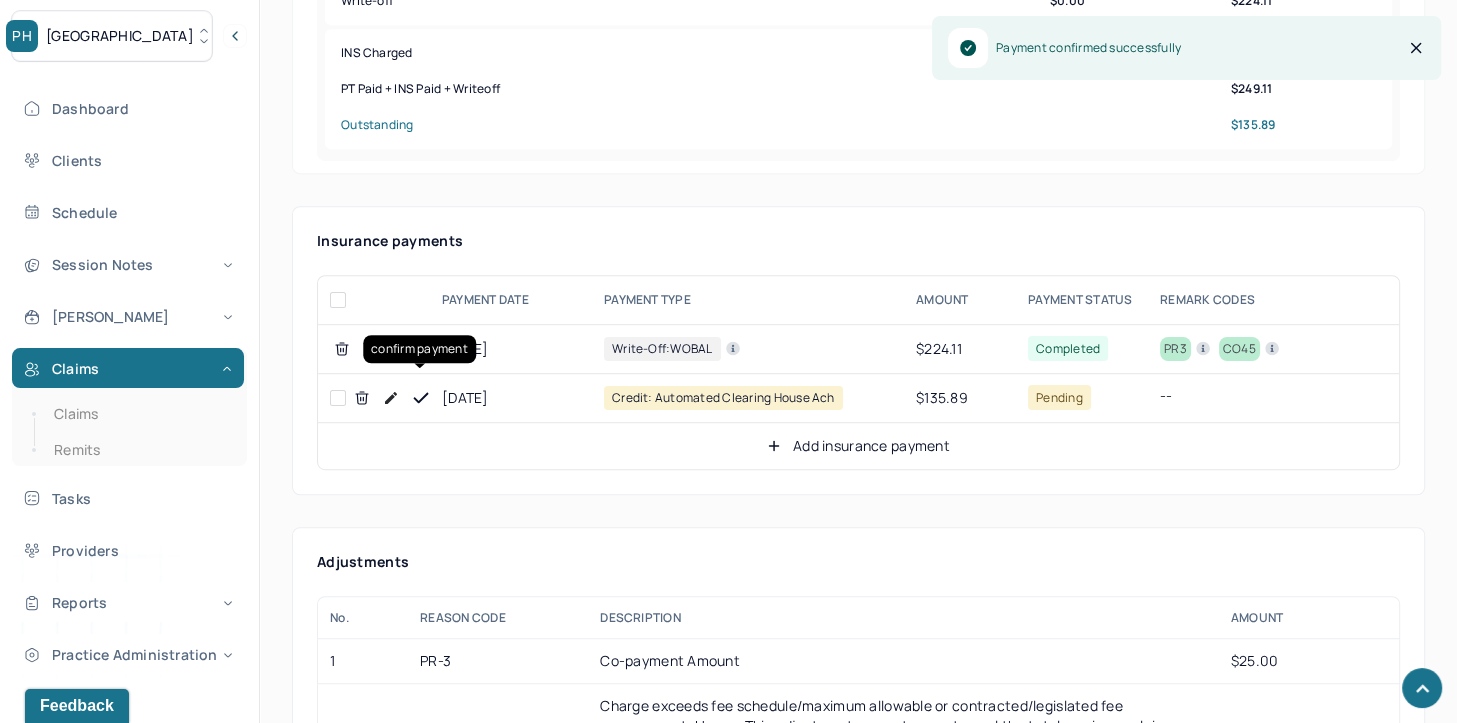 click 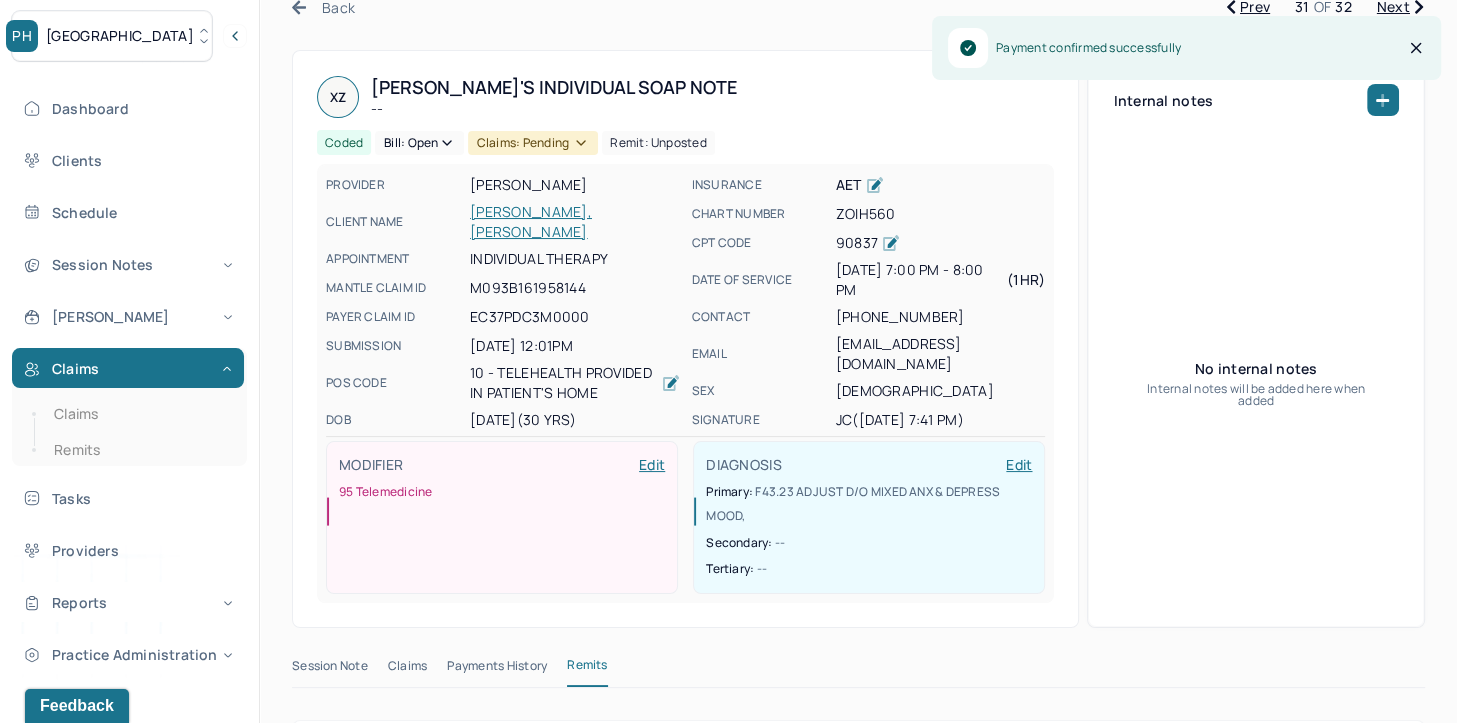 scroll, scrollTop: 0, scrollLeft: 0, axis: both 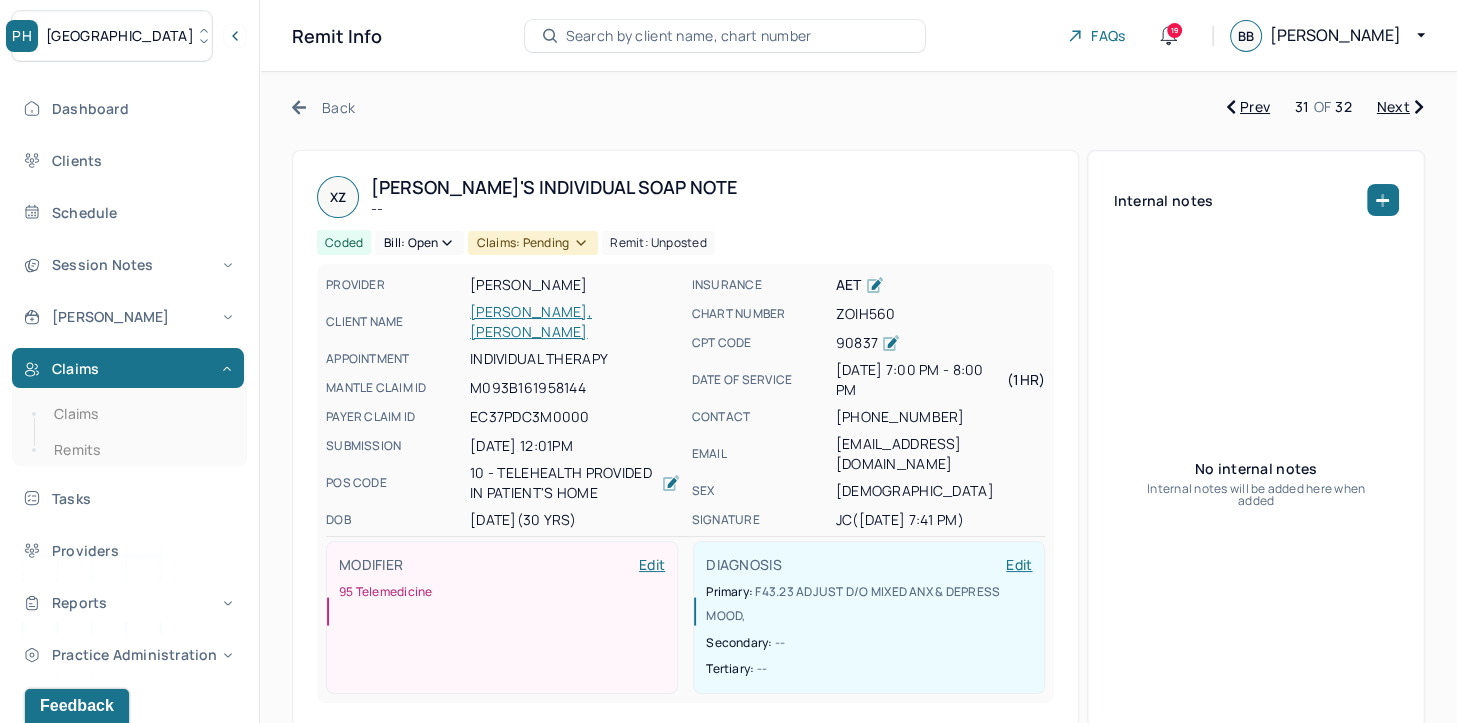 click 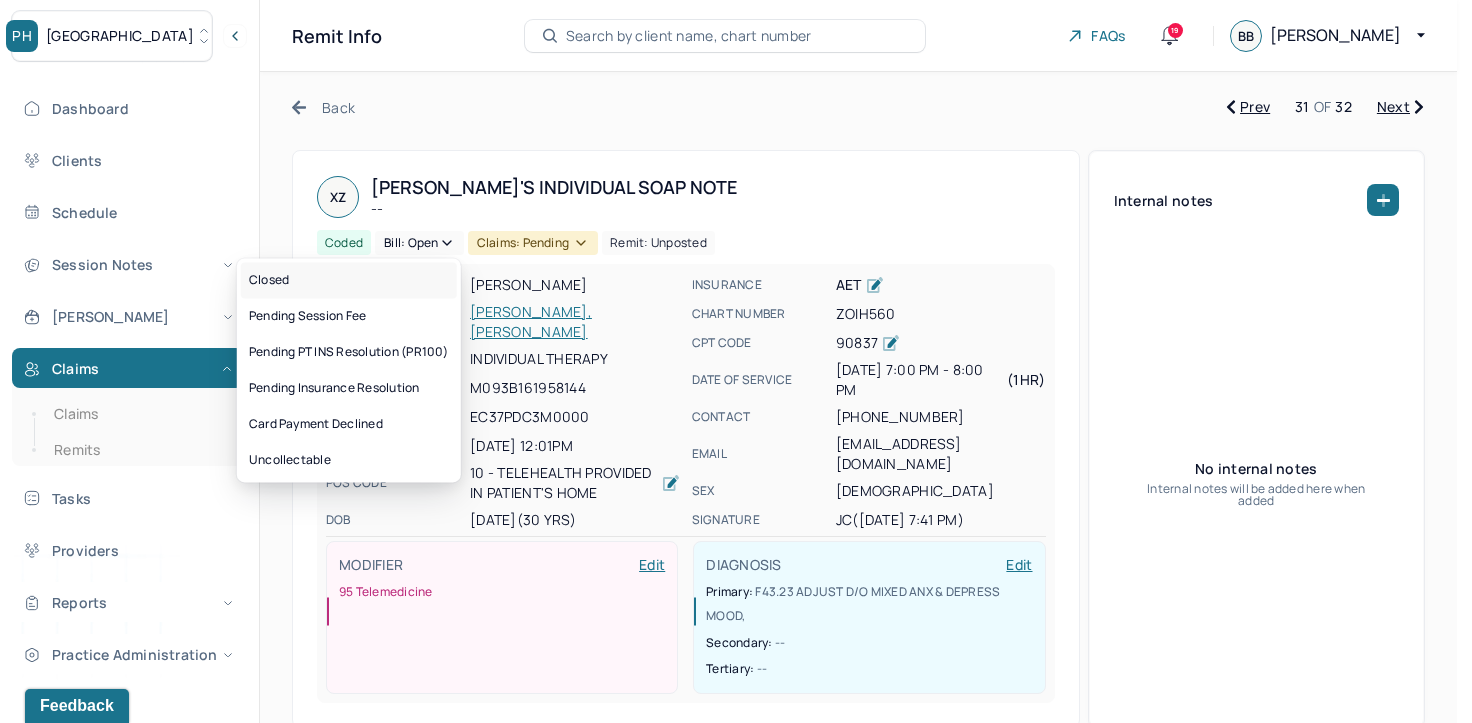 click on "Closed" at bounding box center (349, 280) 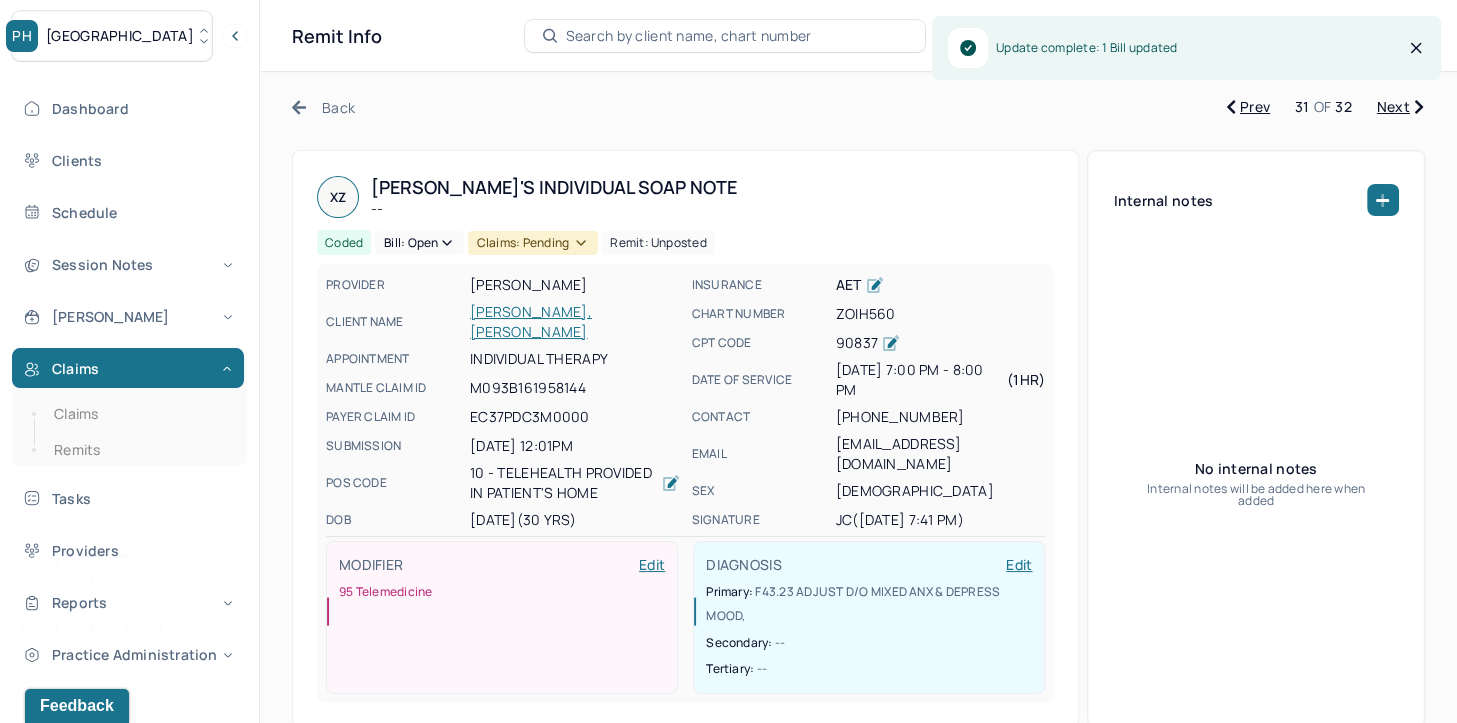 click on "Claims: pending" at bounding box center (533, 243) 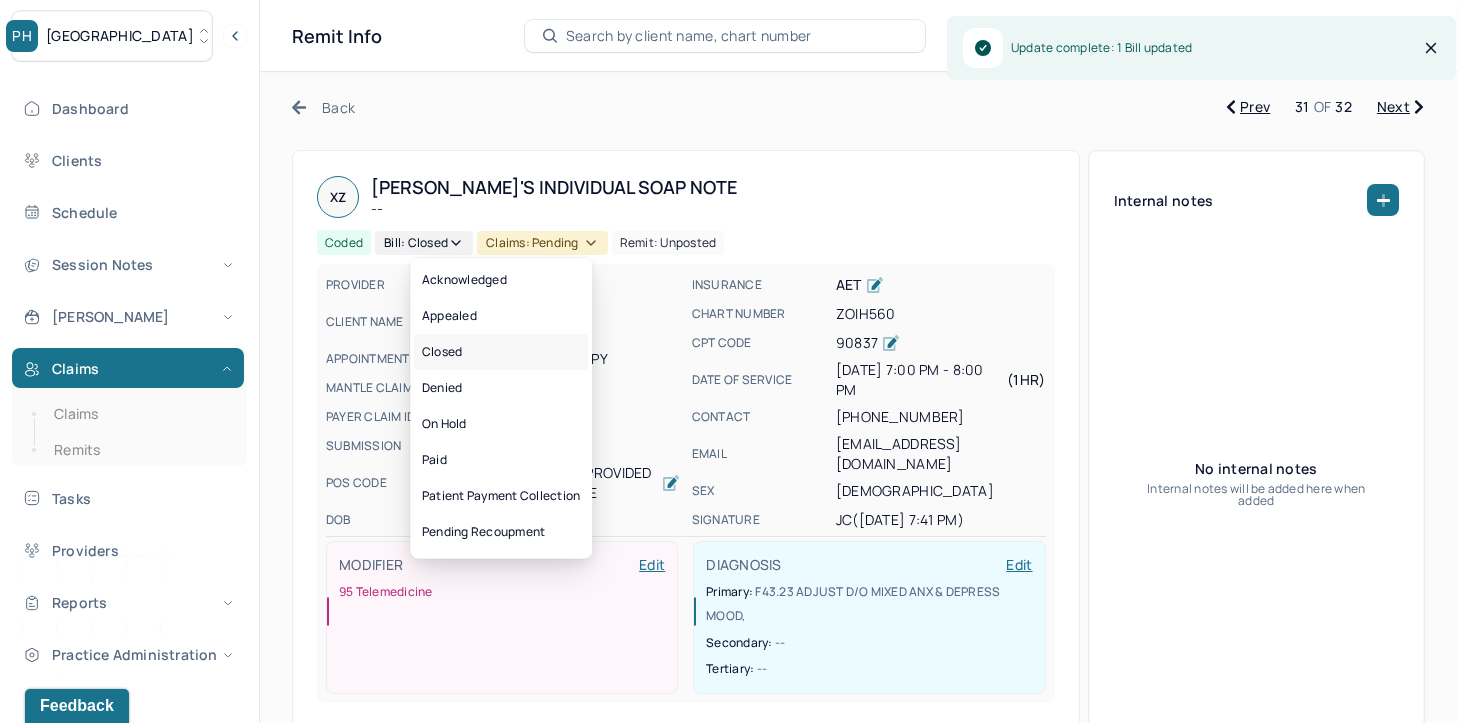 click on "Closed" at bounding box center (501, 352) 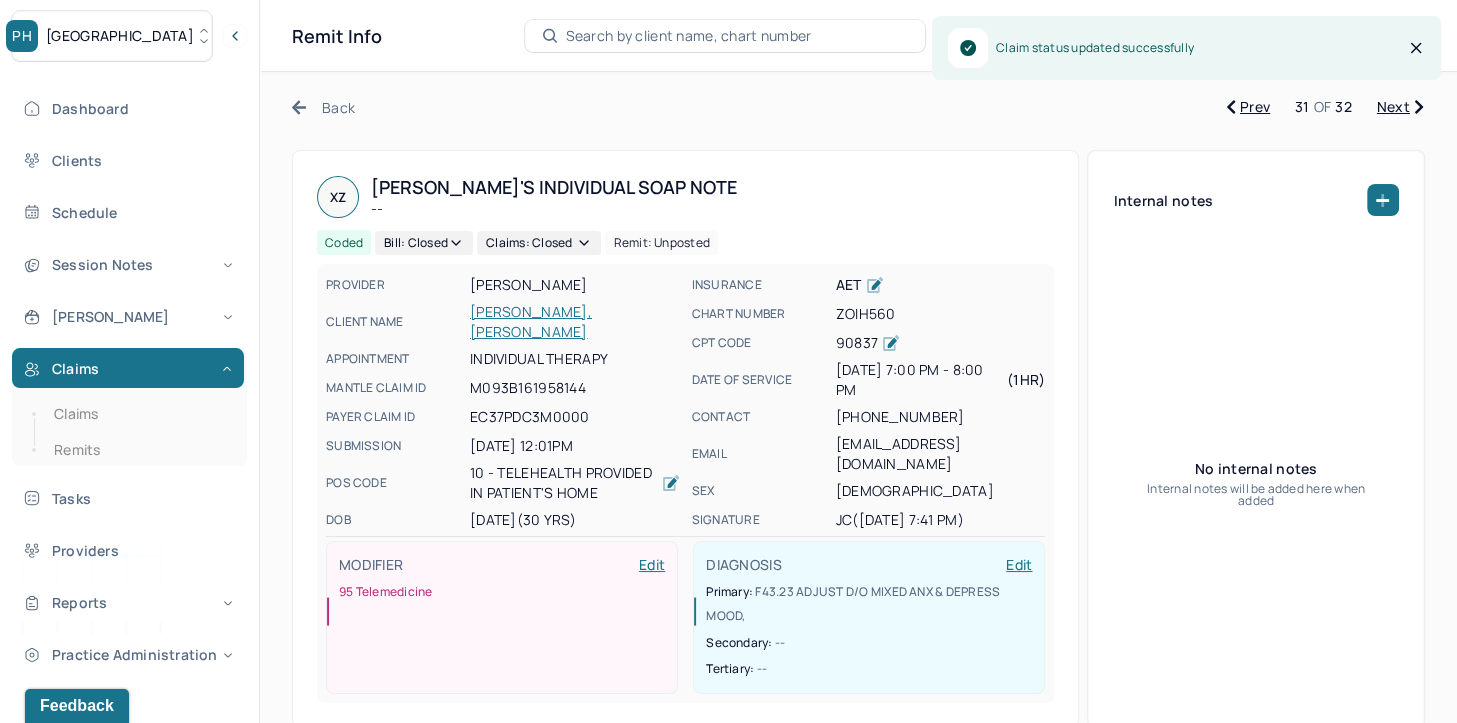 click on "Next" at bounding box center (1400, 107) 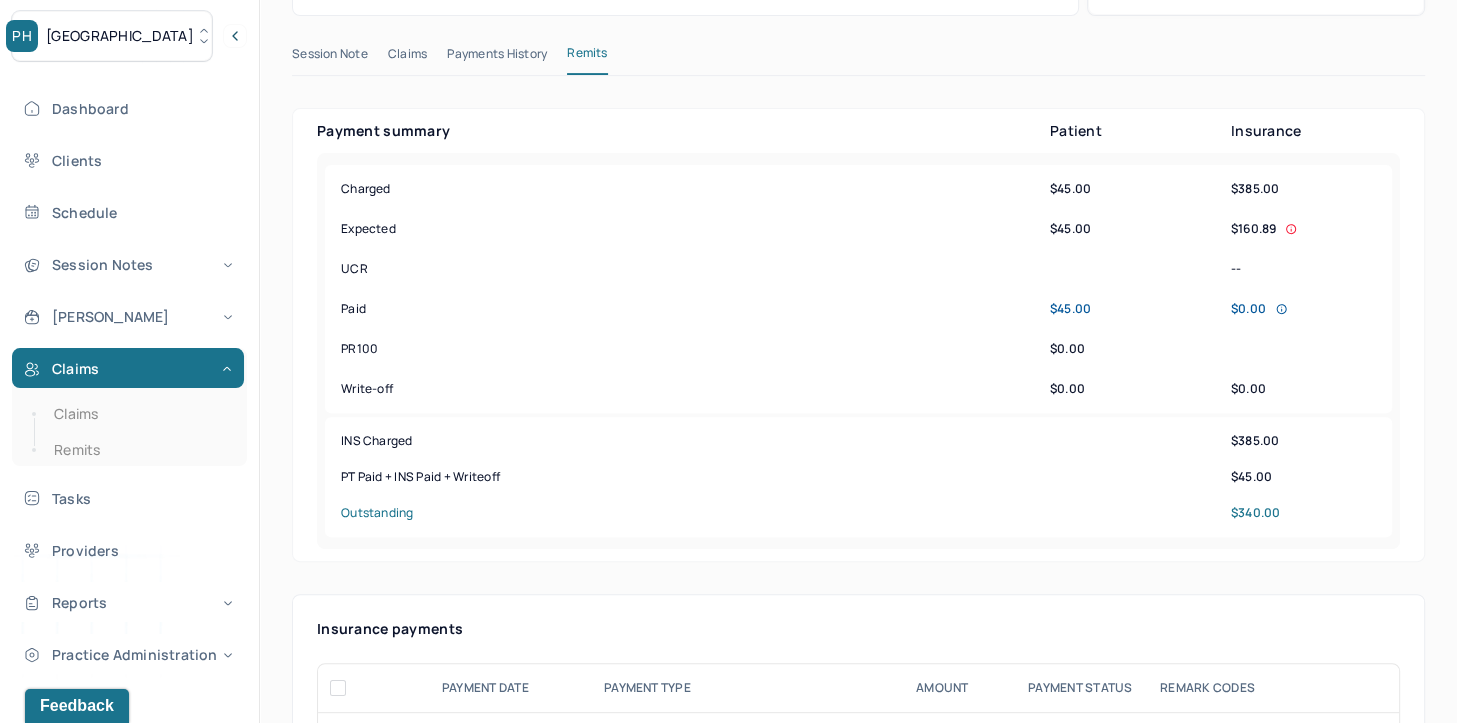 scroll, scrollTop: 800, scrollLeft: 0, axis: vertical 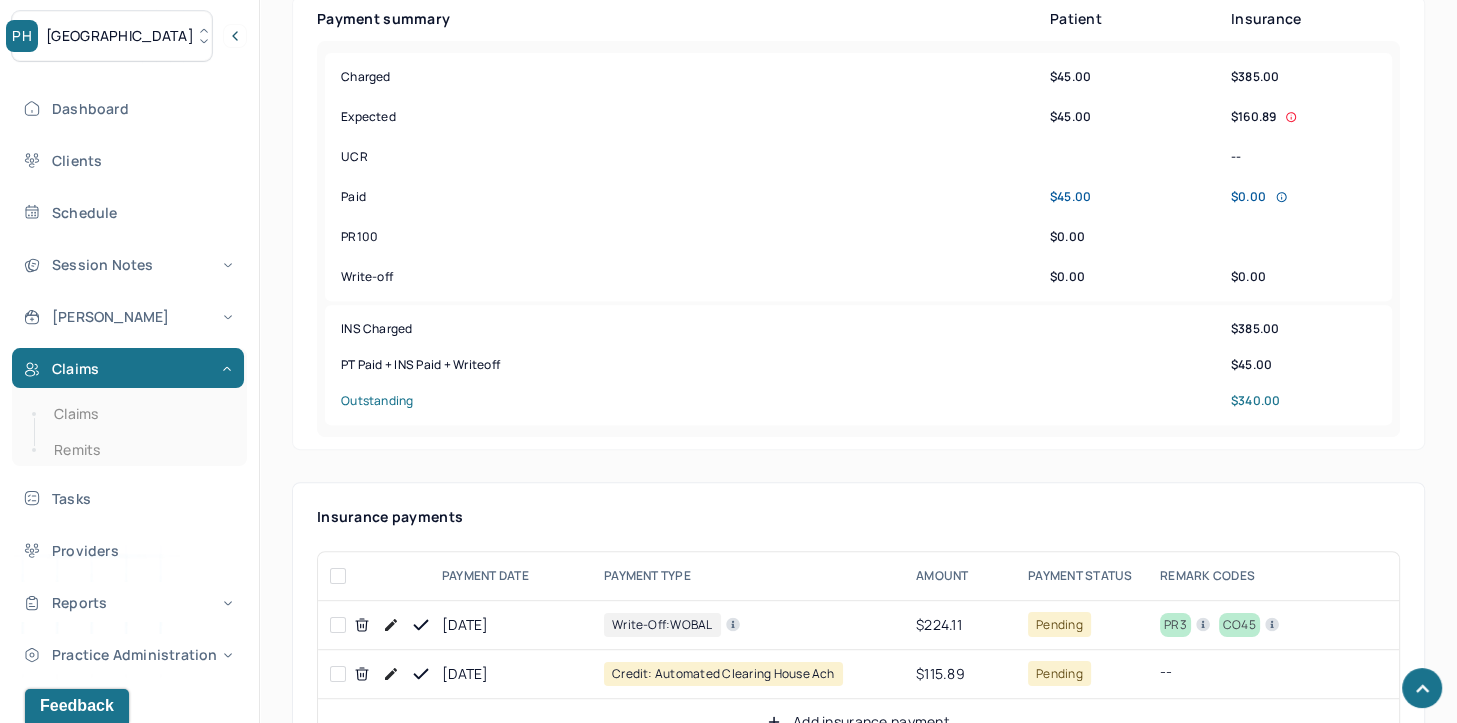 click 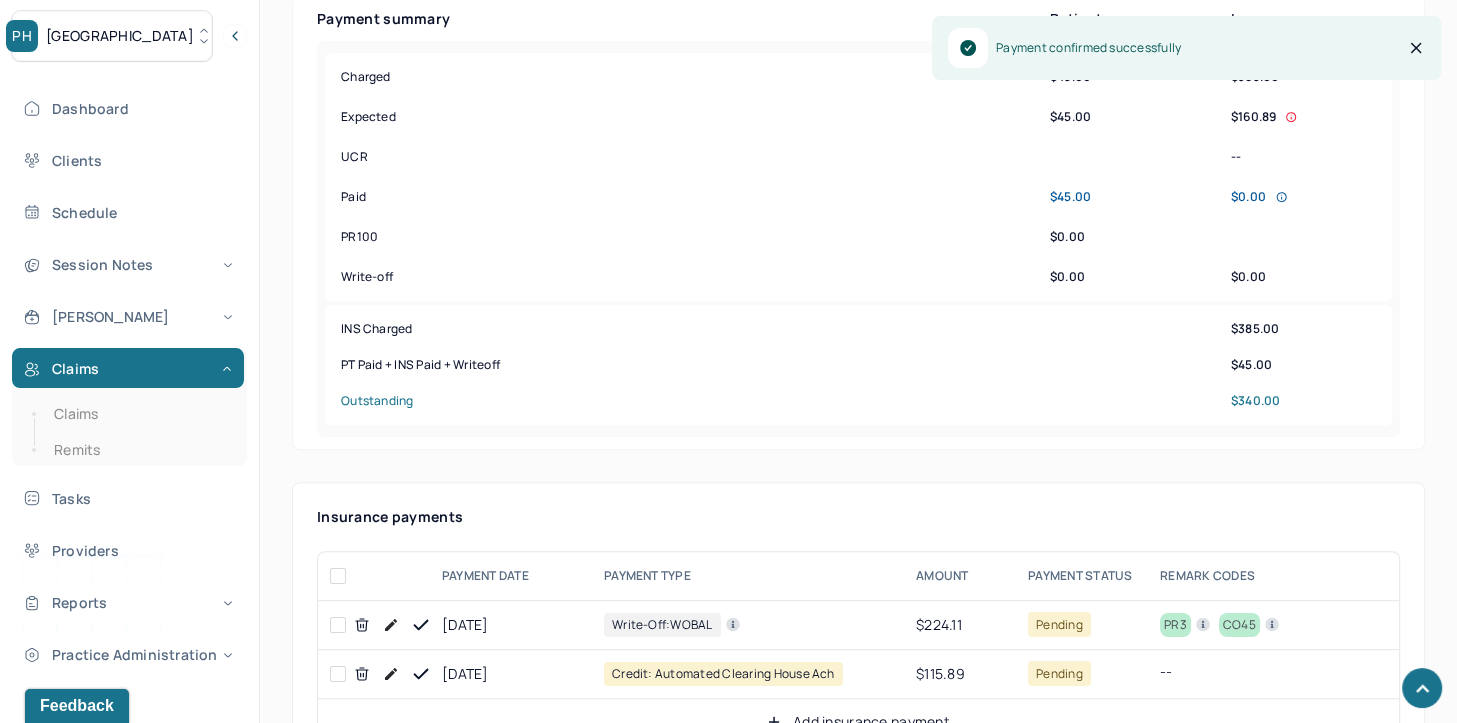 click 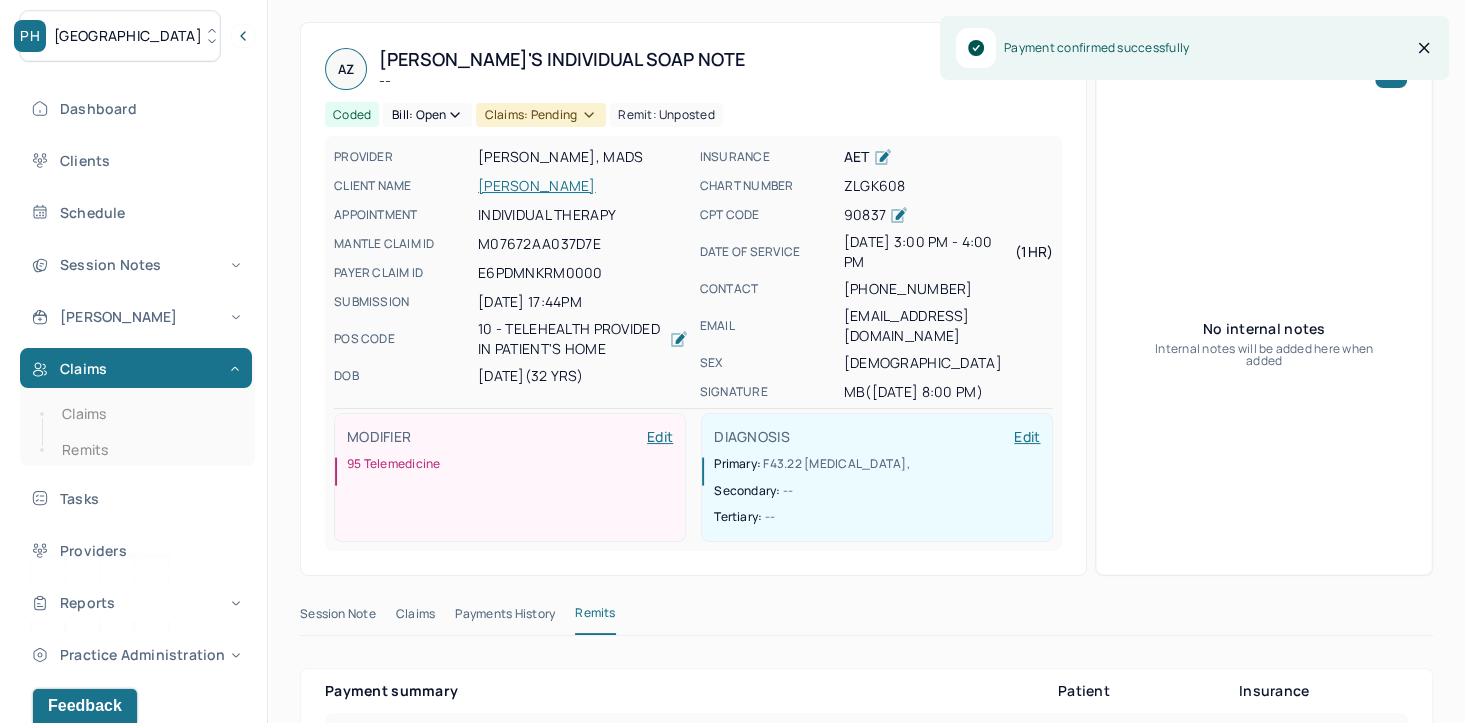 scroll, scrollTop: 0, scrollLeft: 0, axis: both 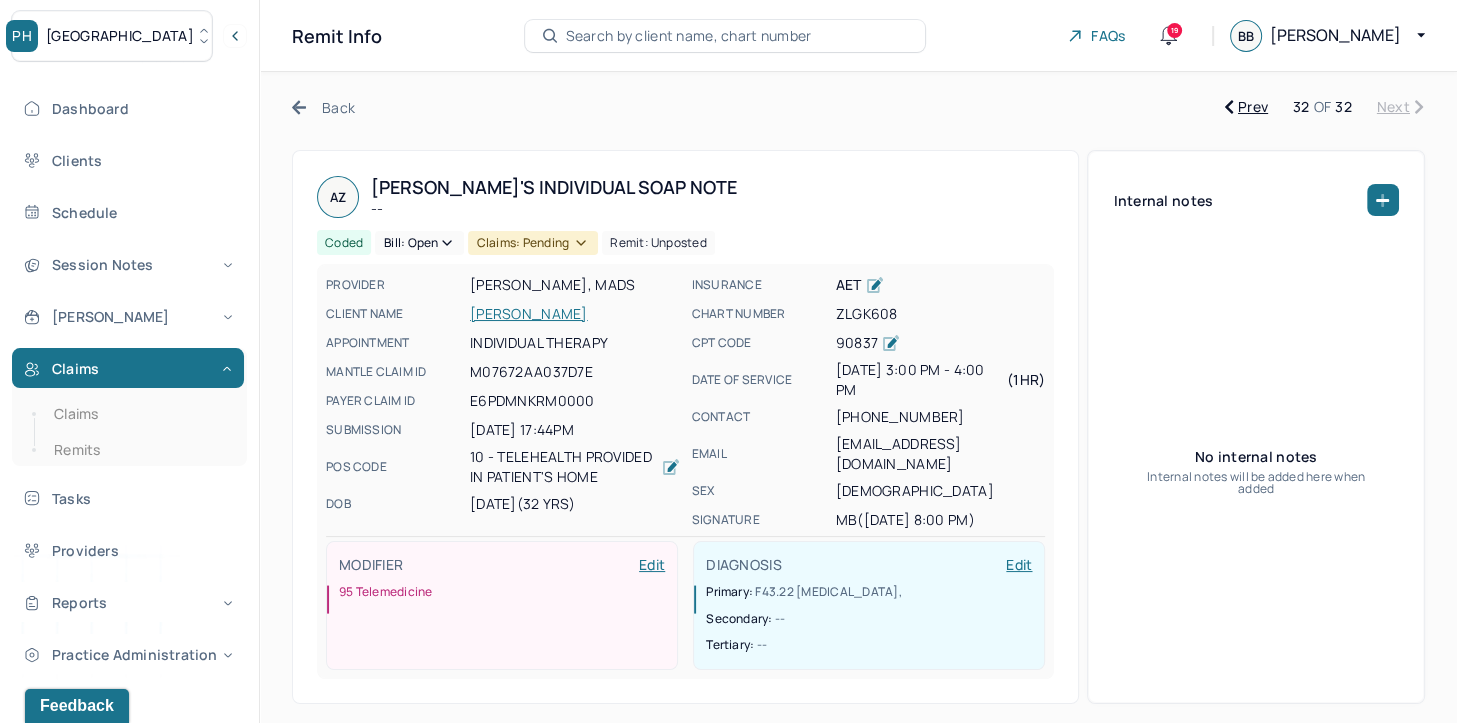 click on "Bill: Open" at bounding box center (419, 243) 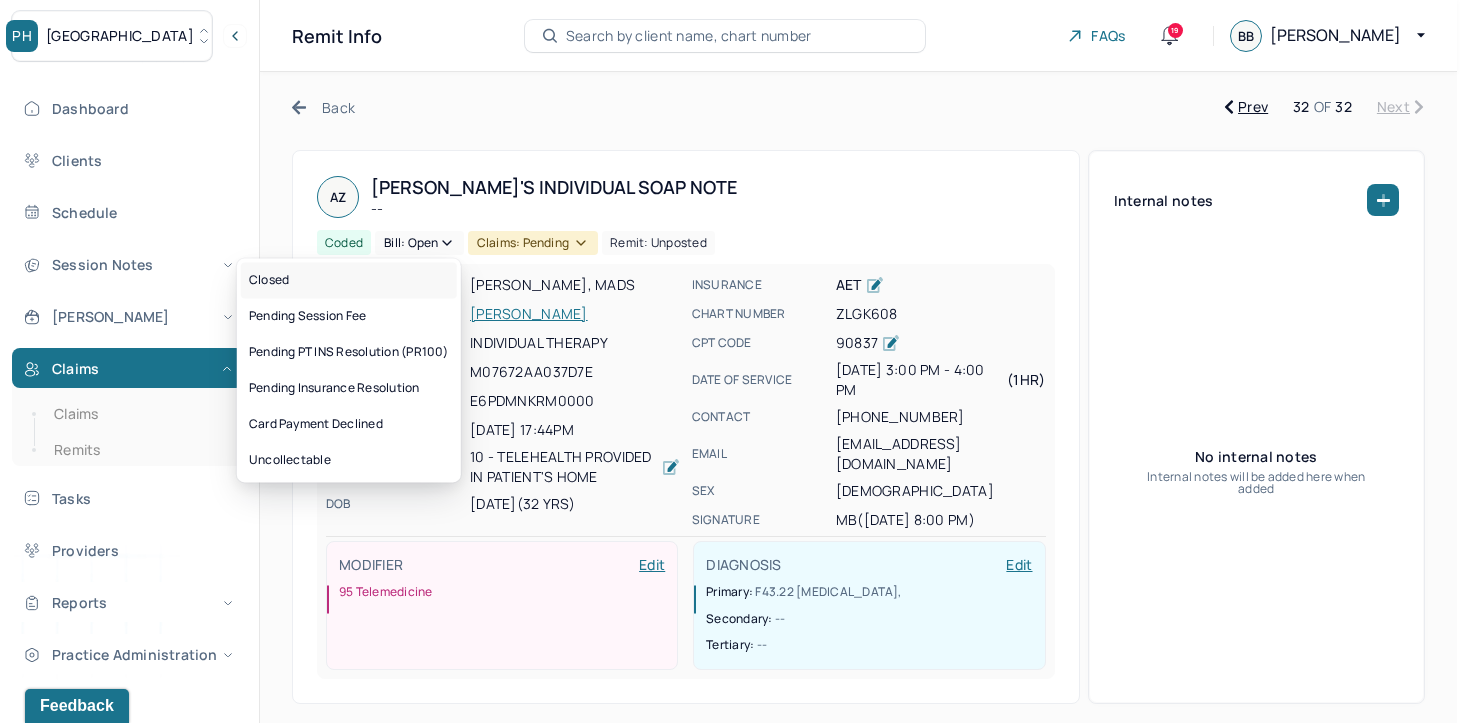 click on "Closed" at bounding box center [349, 280] 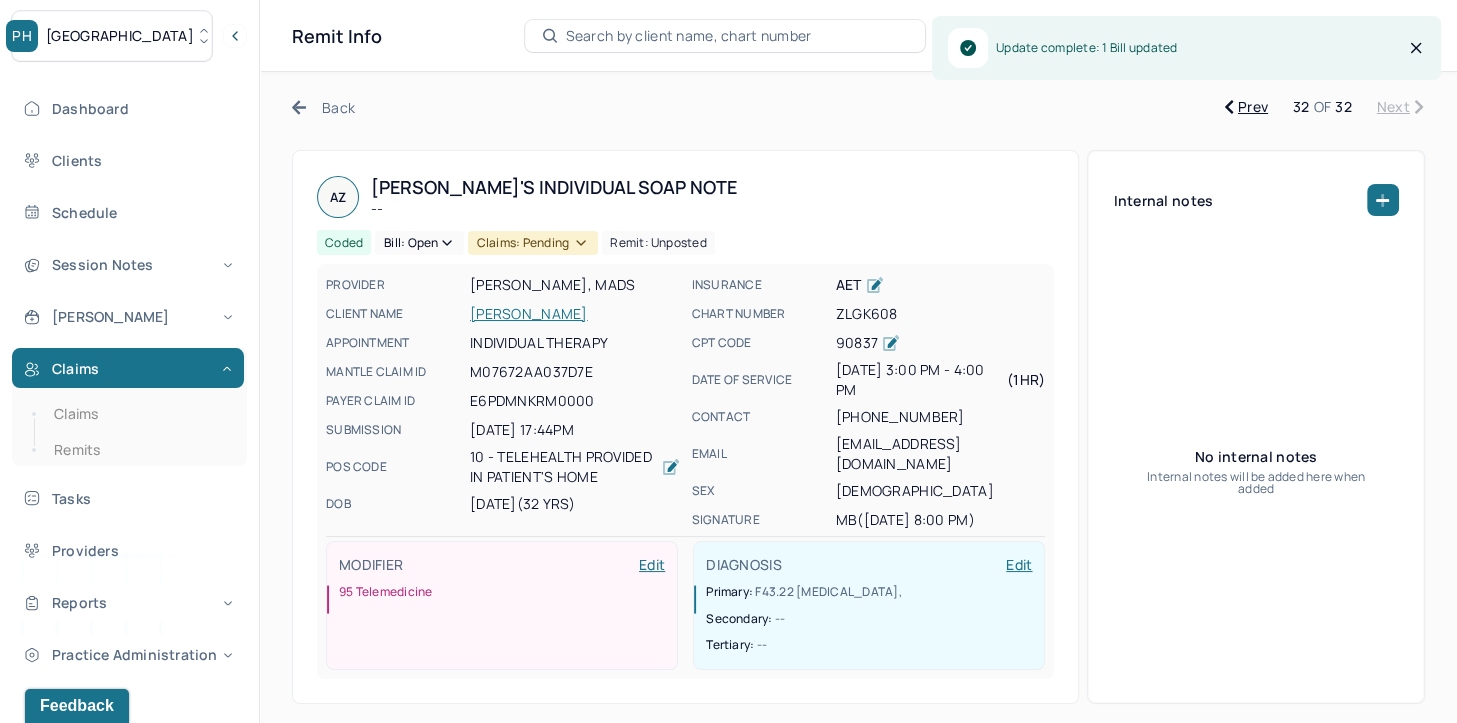click at bounding box center [685, 257] 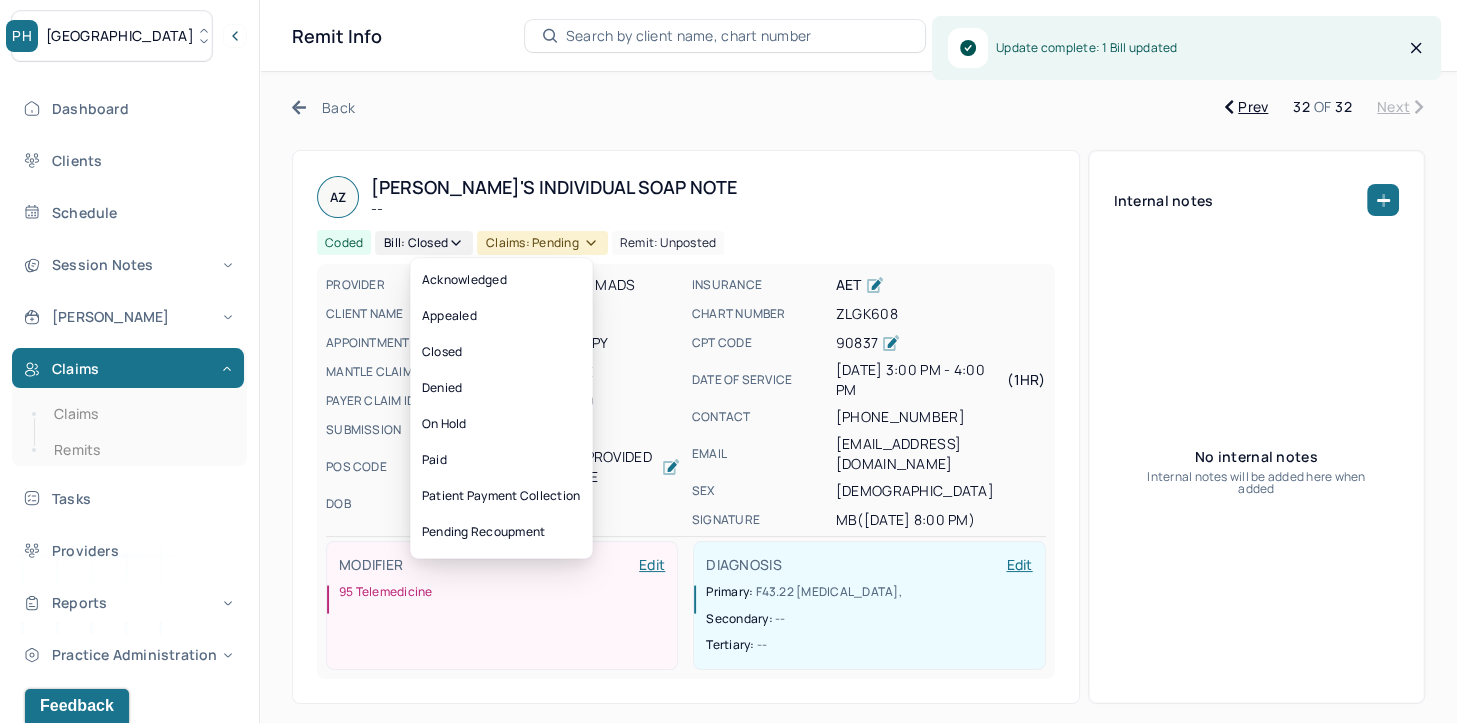 click on "Claims: pending" at bounding box center [542, 243] 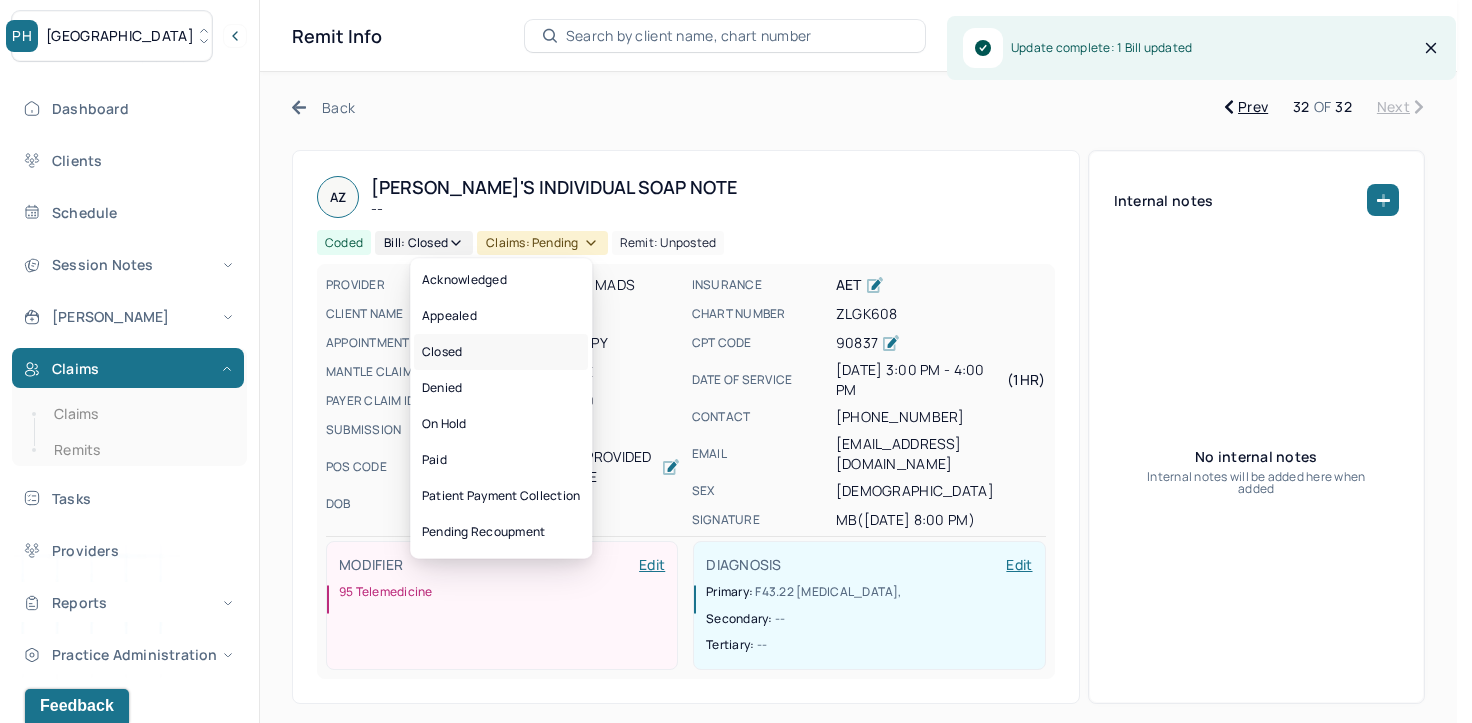 click on "Closed" at bounding box center [501, 352] 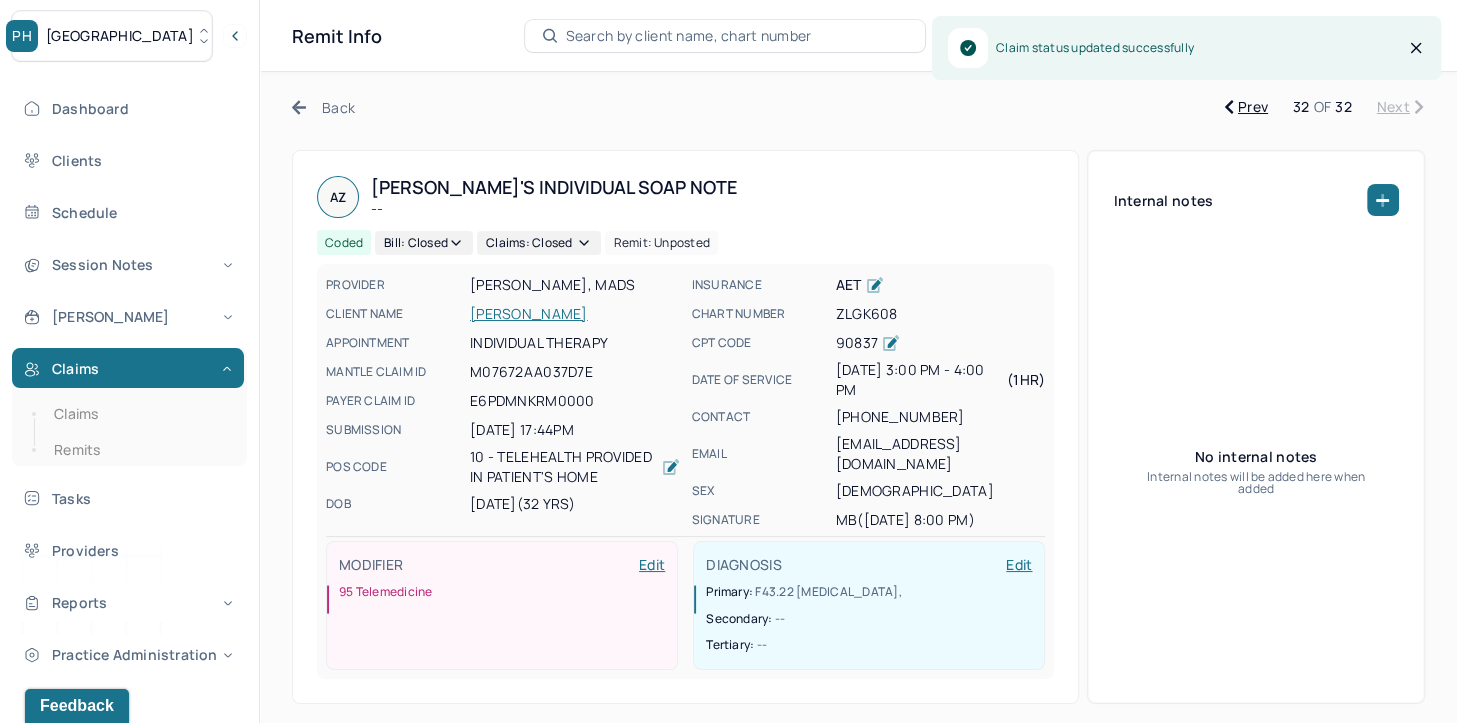 click 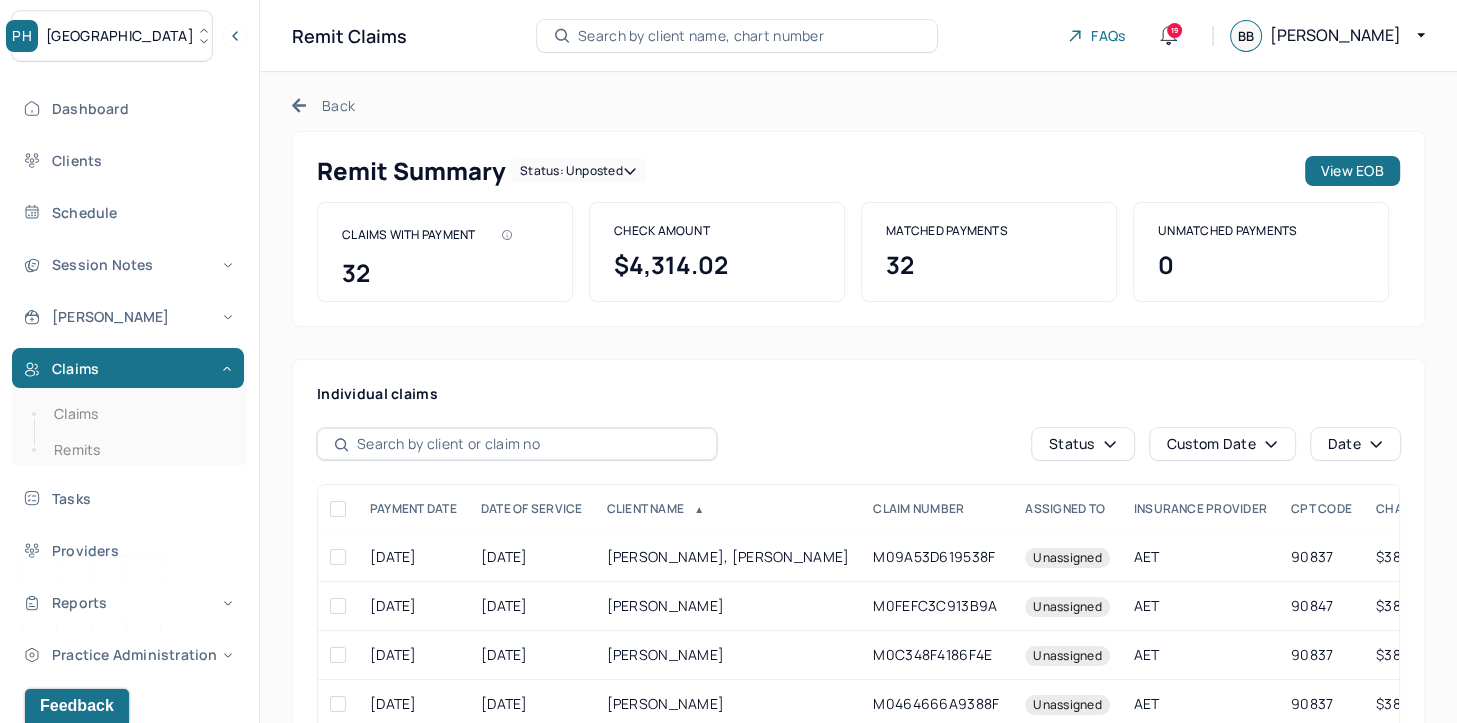 click 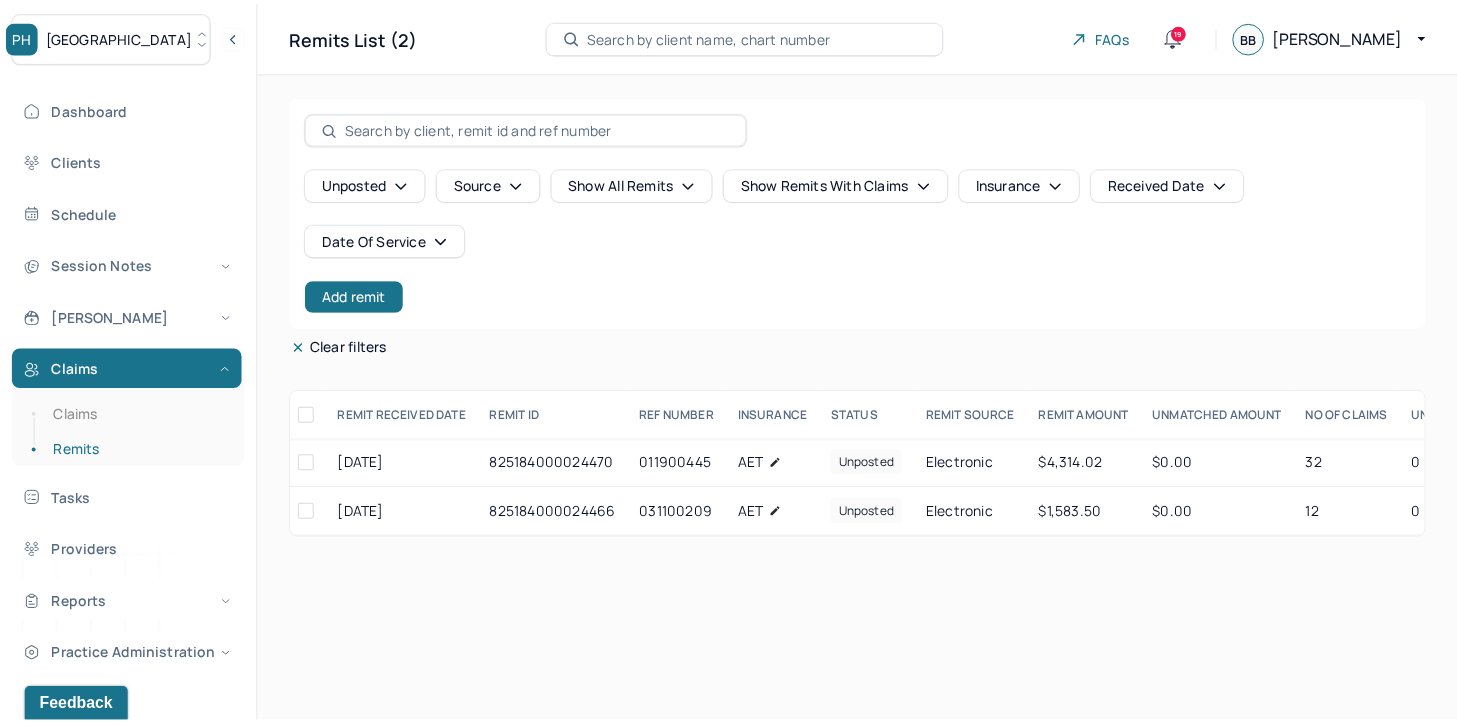 scroll, scrollTop: 0, scrollLeft: 0, axis: both 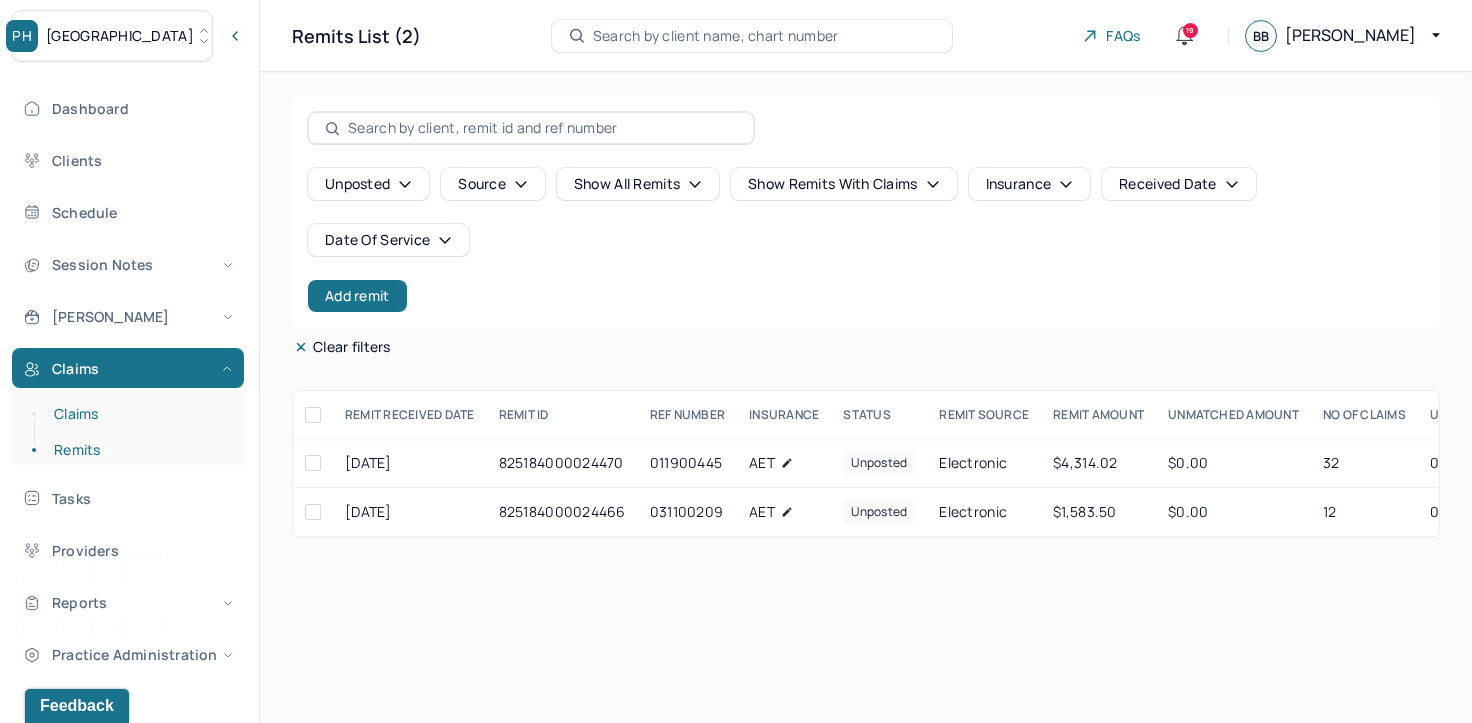 click on "Claims" at bounding box center [139, 414] 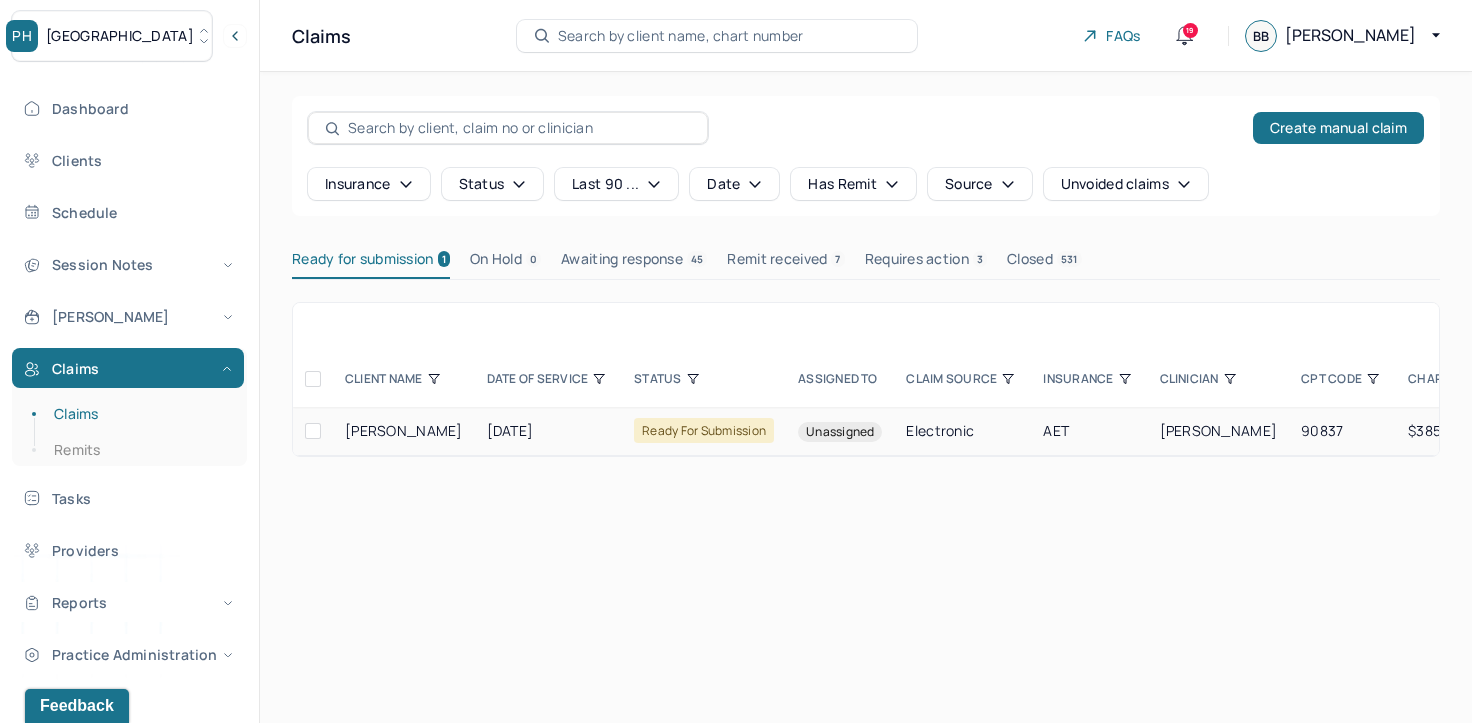 click at bounding box center [313, 431] 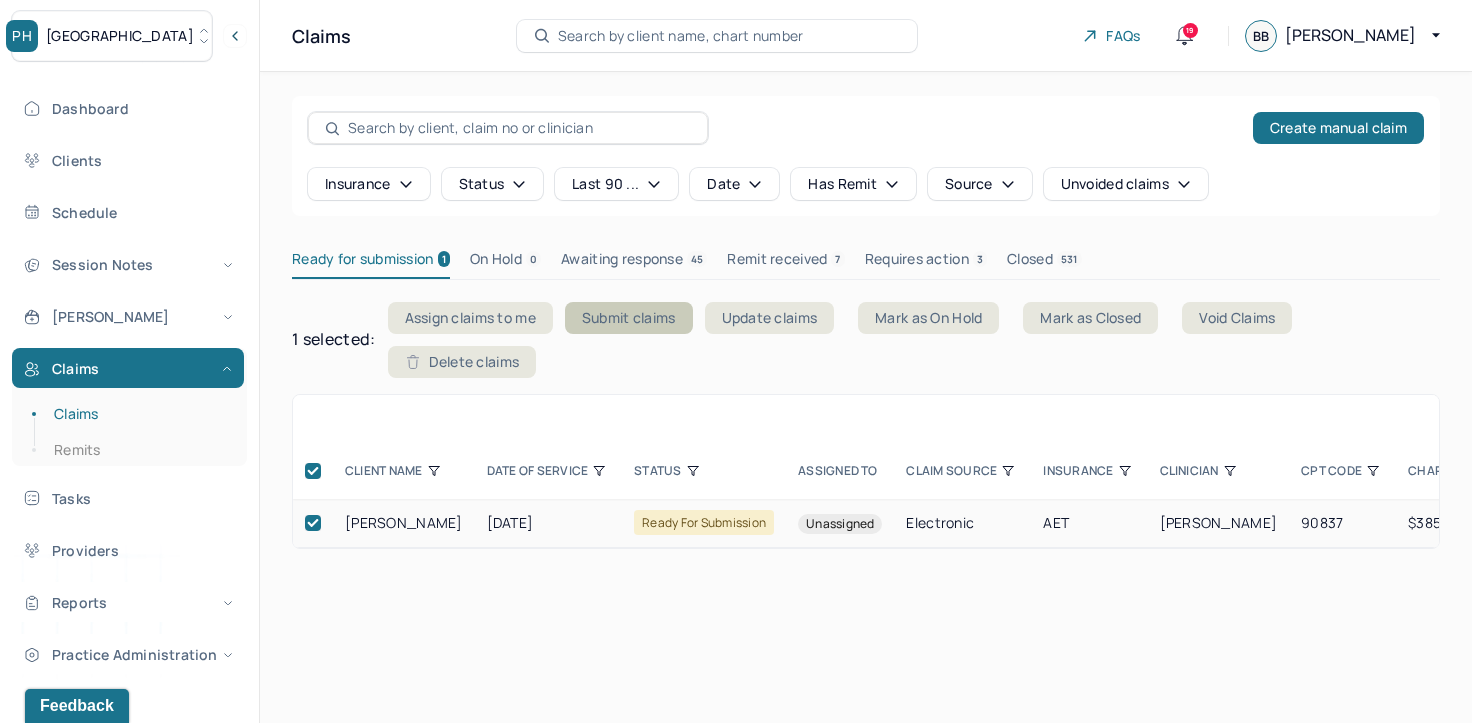 click on "Submit claims" at bounding box center (629, 318) 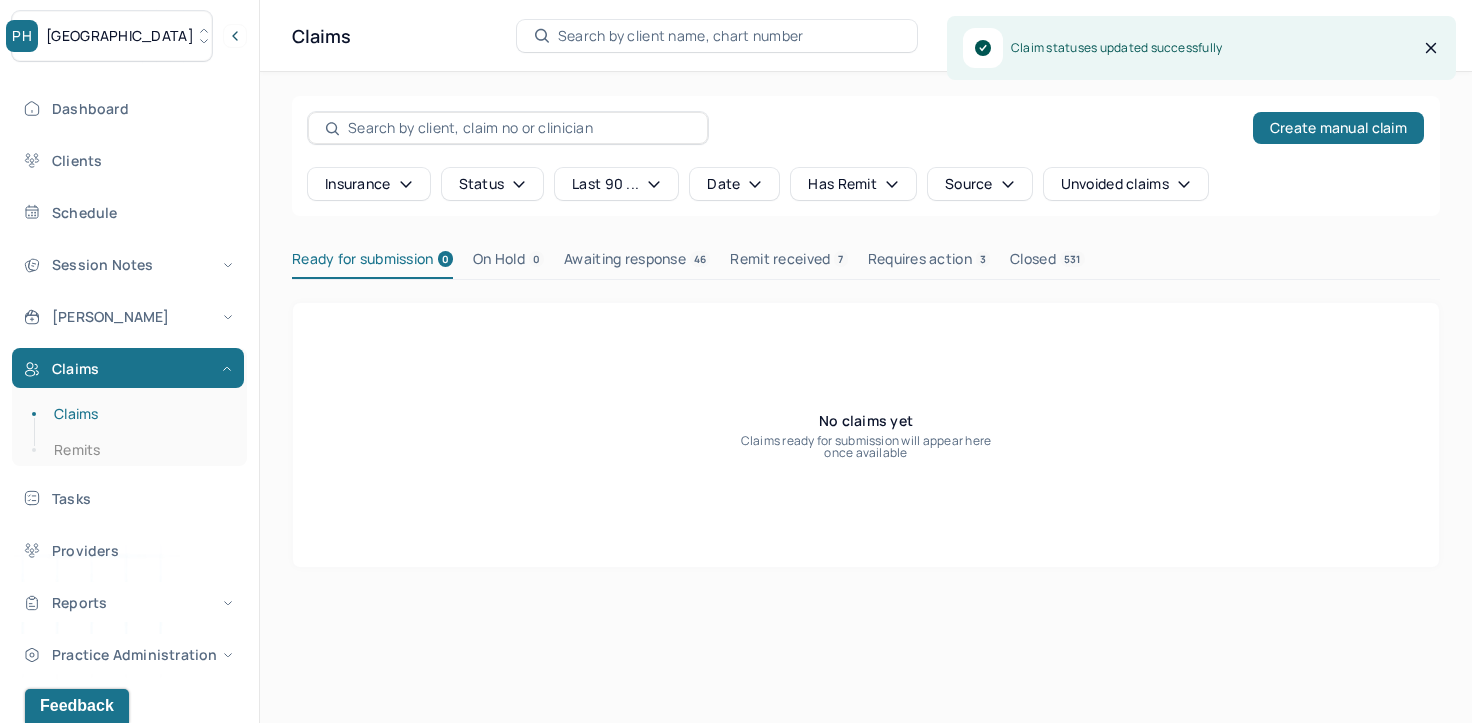 click on "Awaiting response 46" at bounding box center [637, 263] 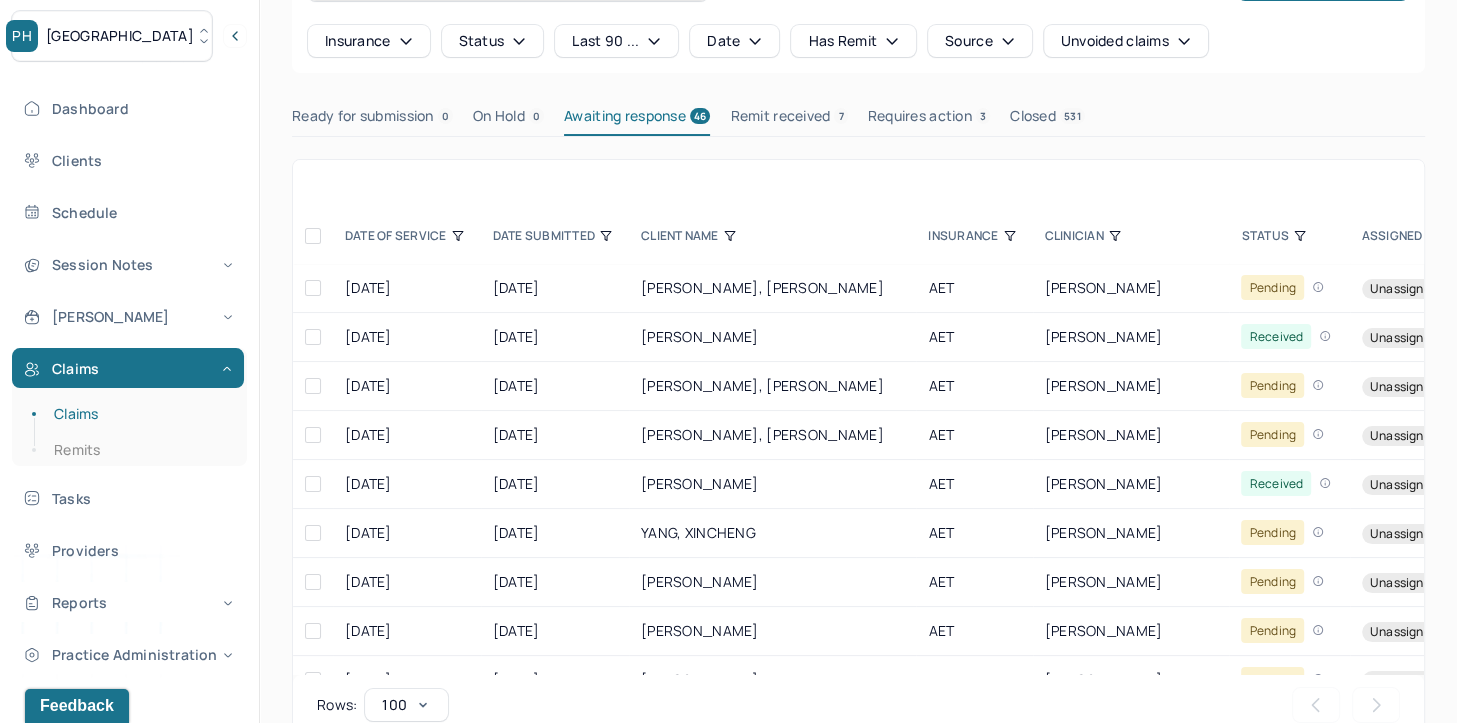 scroll, scrollTop: 180, scrollLeft: 0, axis: vertical 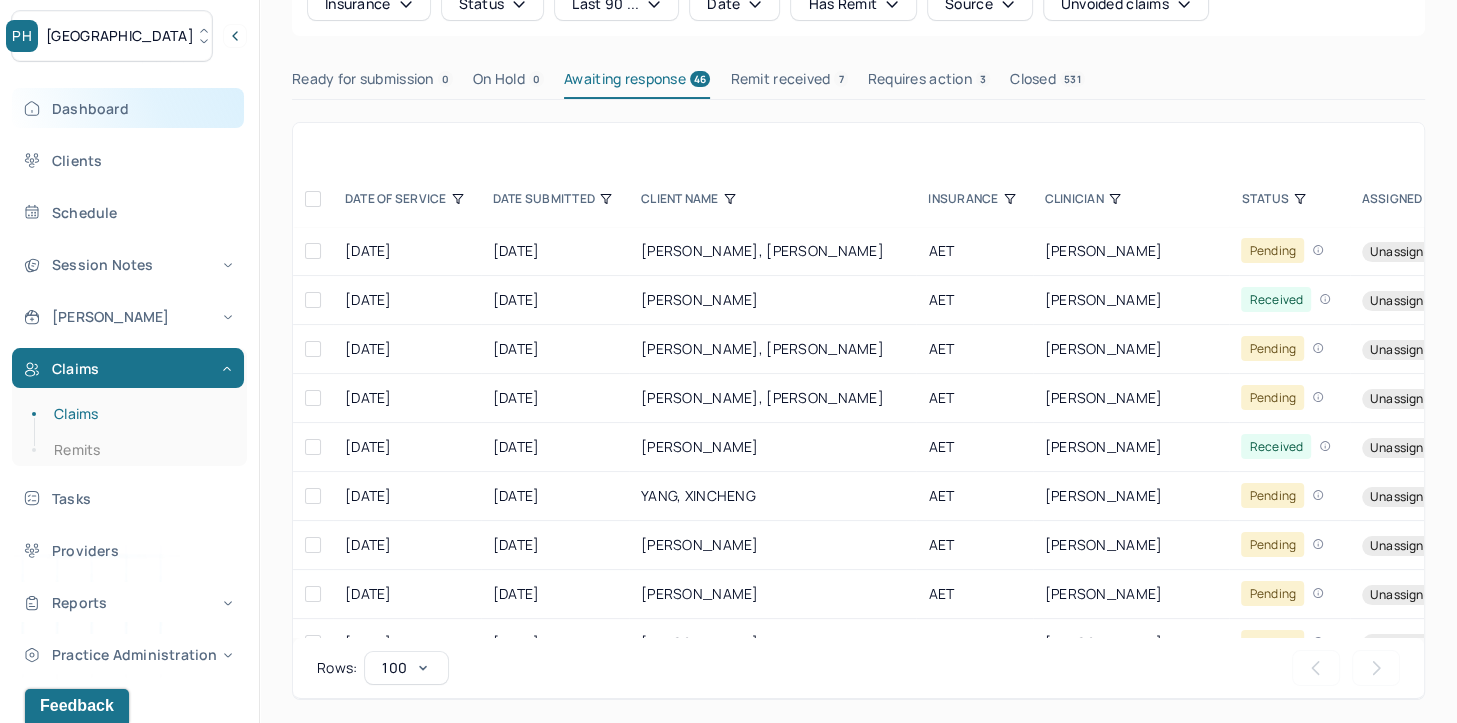 click on "Dashboard" at bounding box center [128, 108] 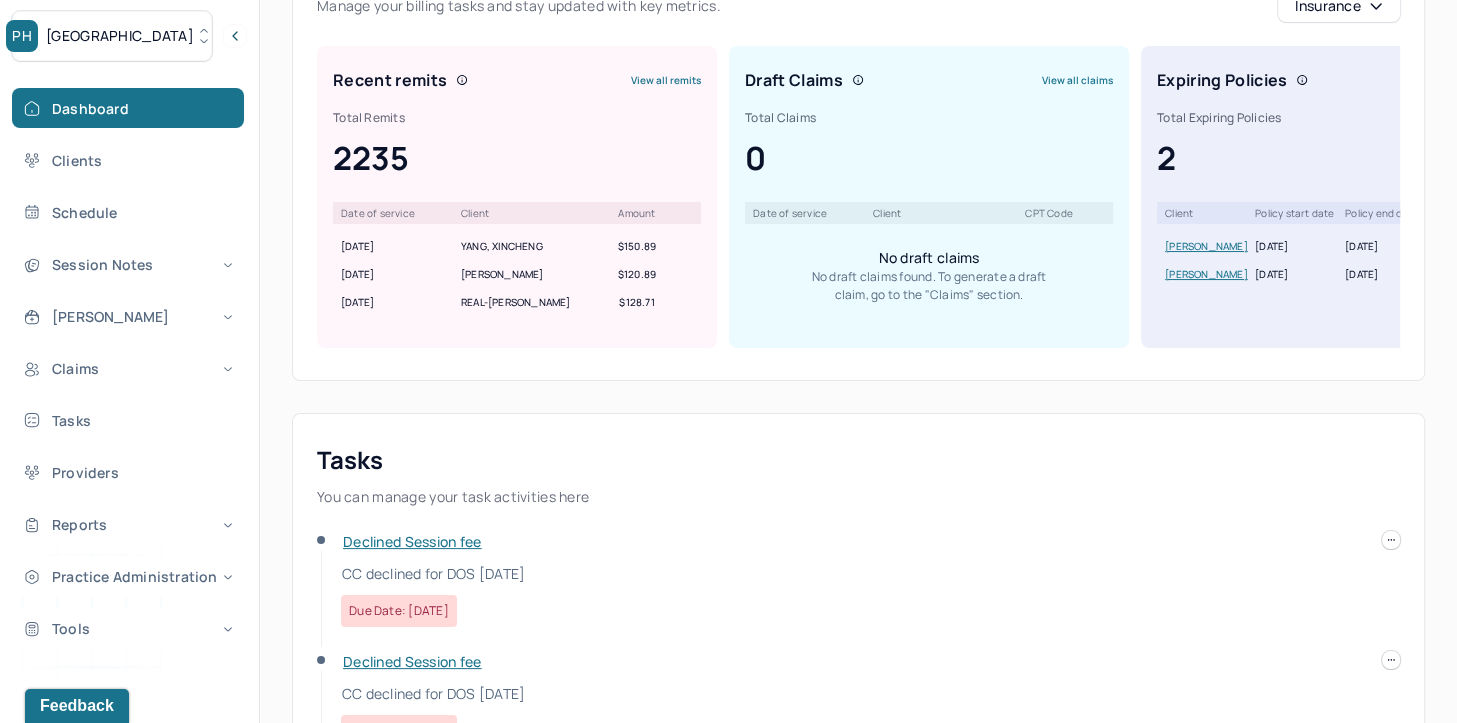 click on "[GEOGRAPHIC_DATA]" at bounding box center [112, 36] 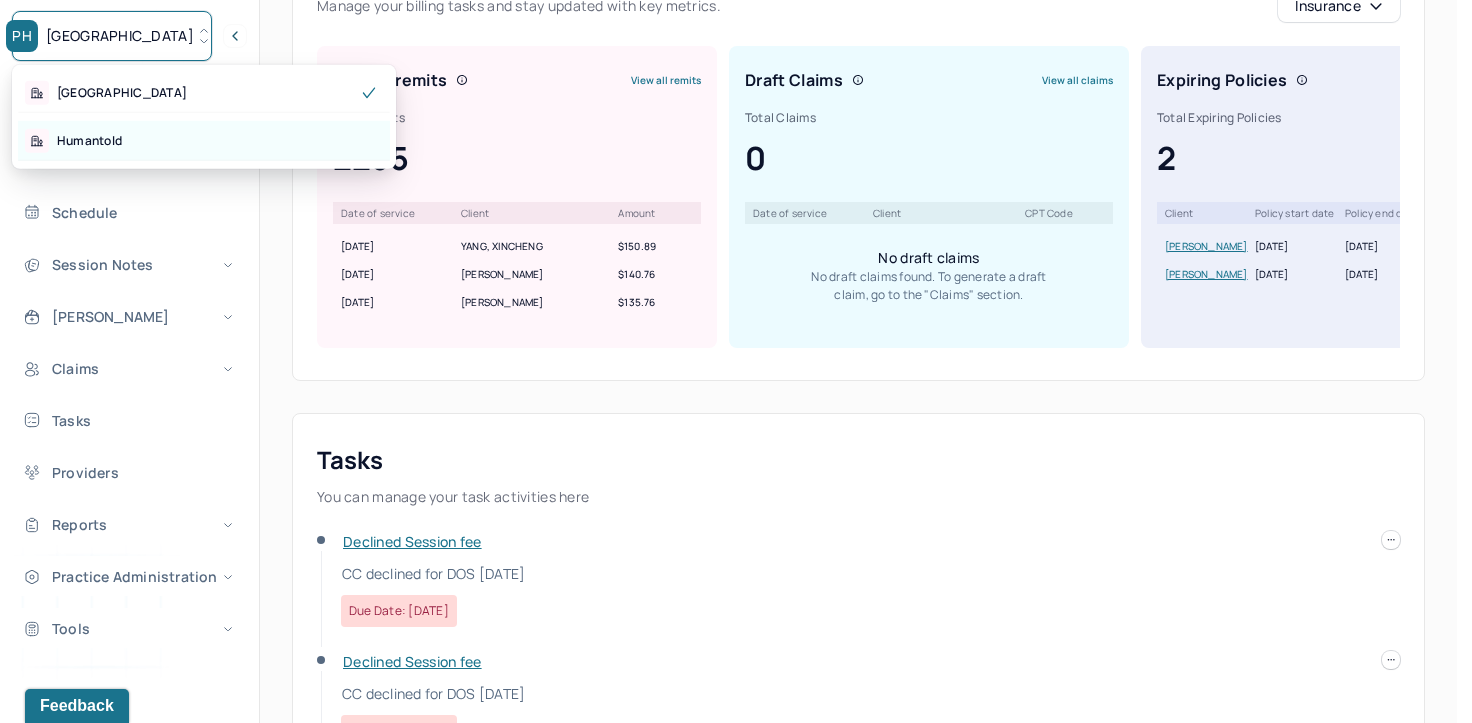 click on "Humantold" at bounding box center (204, 141) 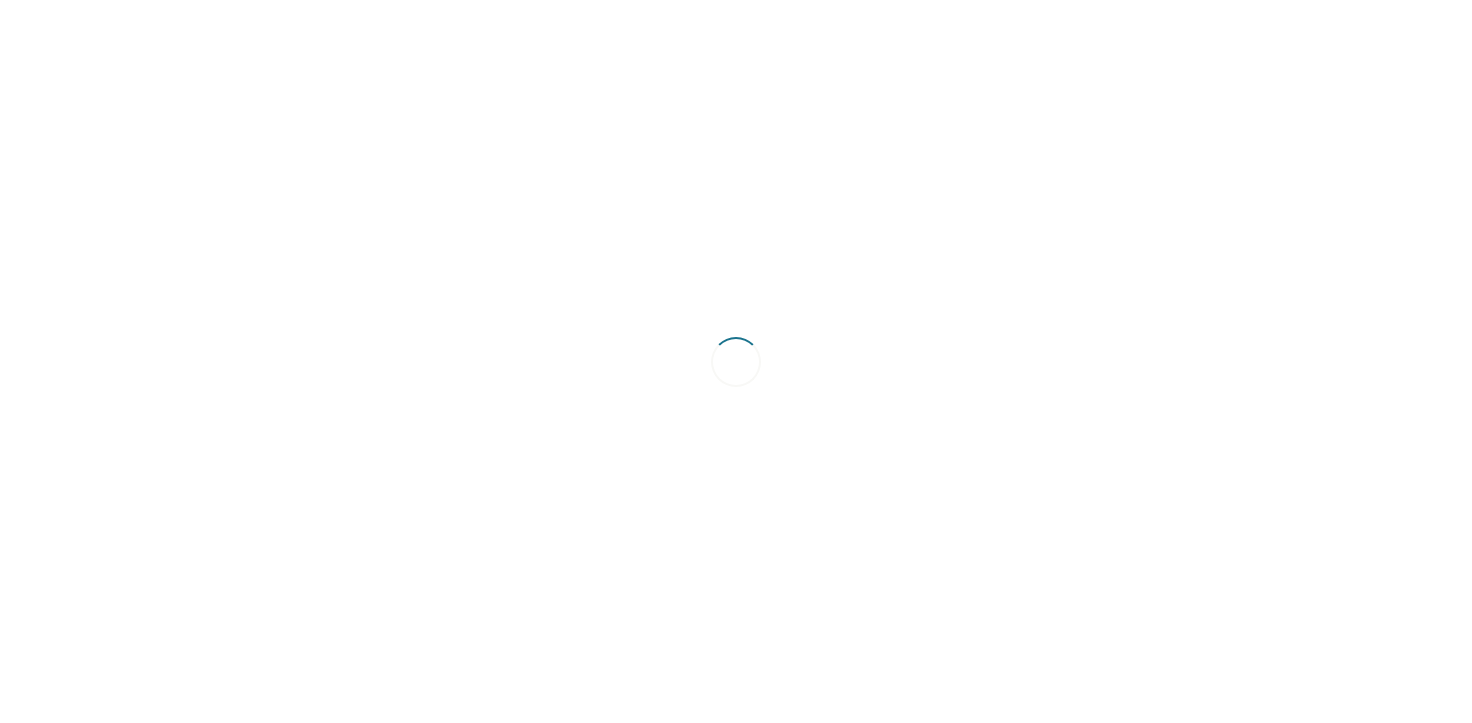 scroll, scrollTop: 0, scrollLeft: 0, axis: both 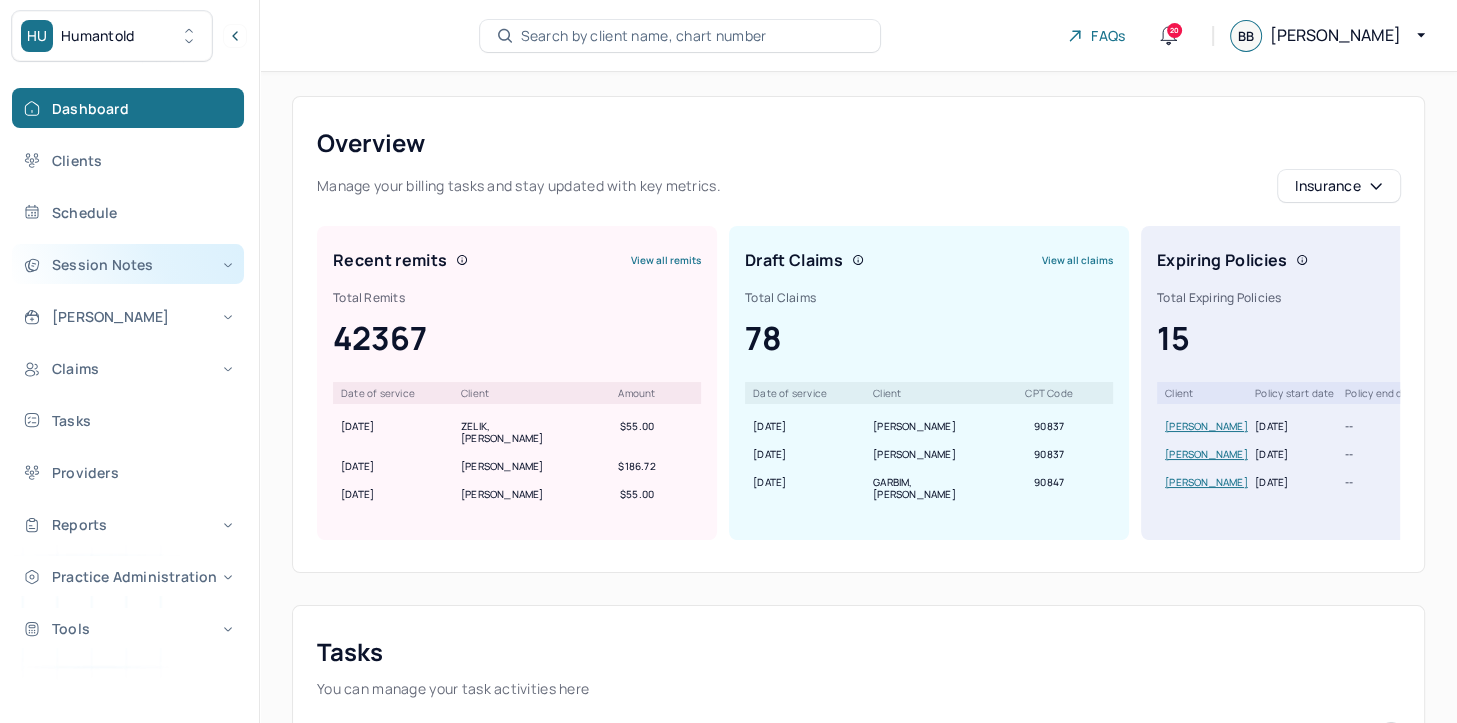 click on "Session Notes" at bounding box center [128, 264] 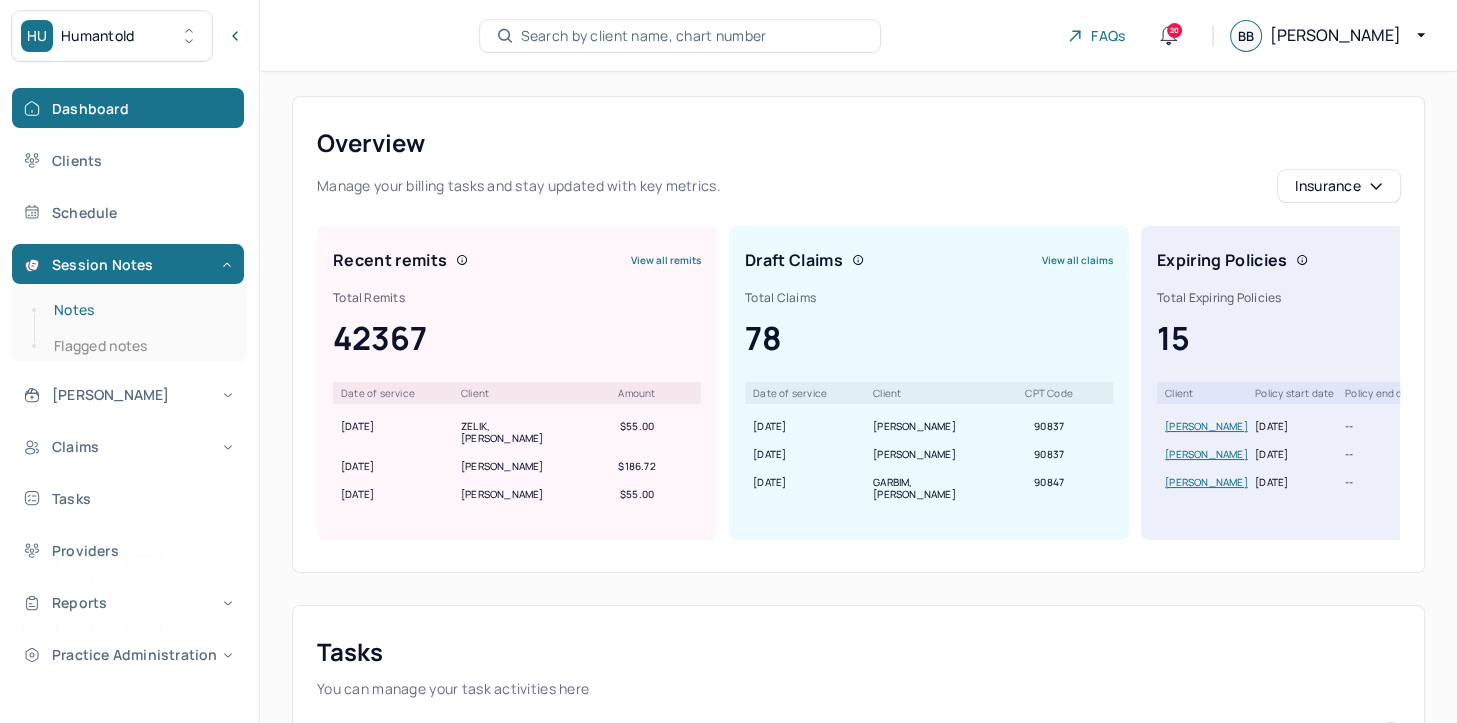 click on "Notes" at bounding box center [139, 310] 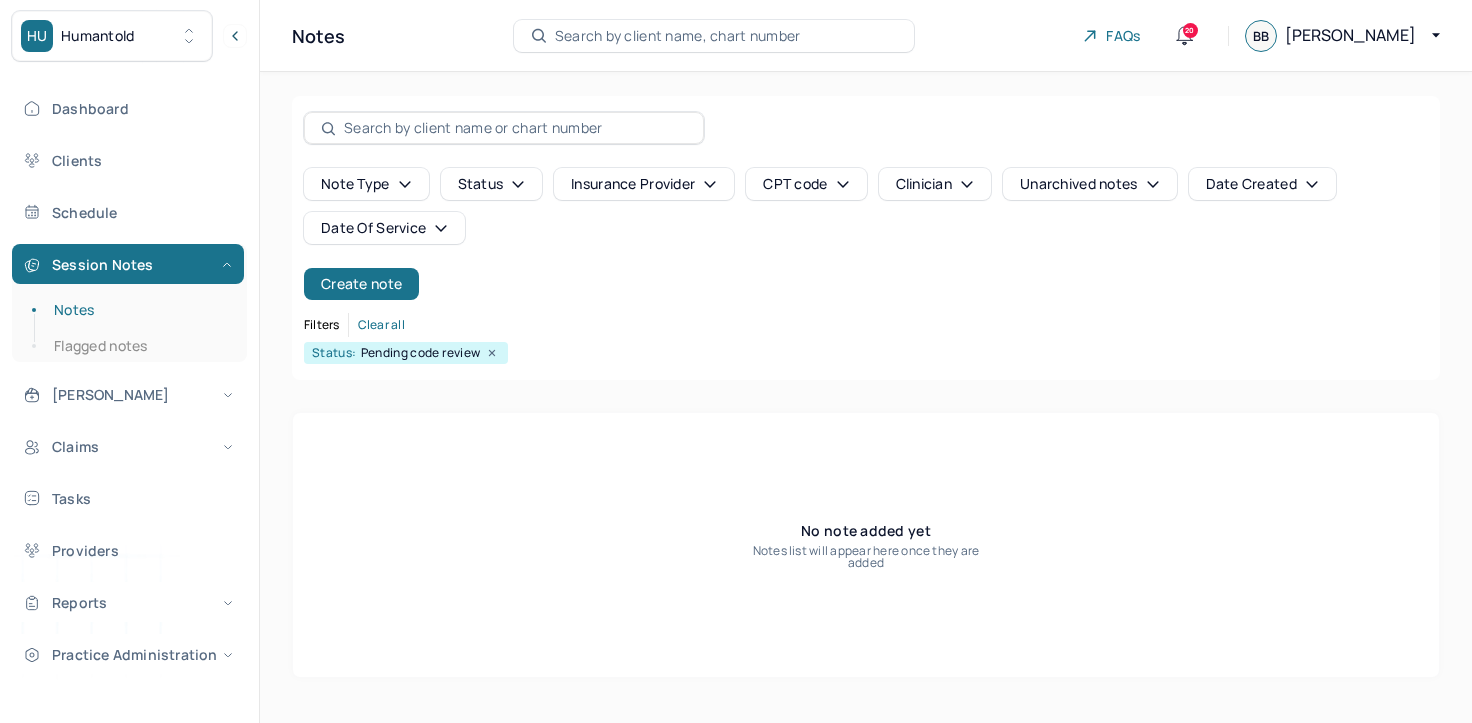 click on "Status" at bounding box center (492, 184) 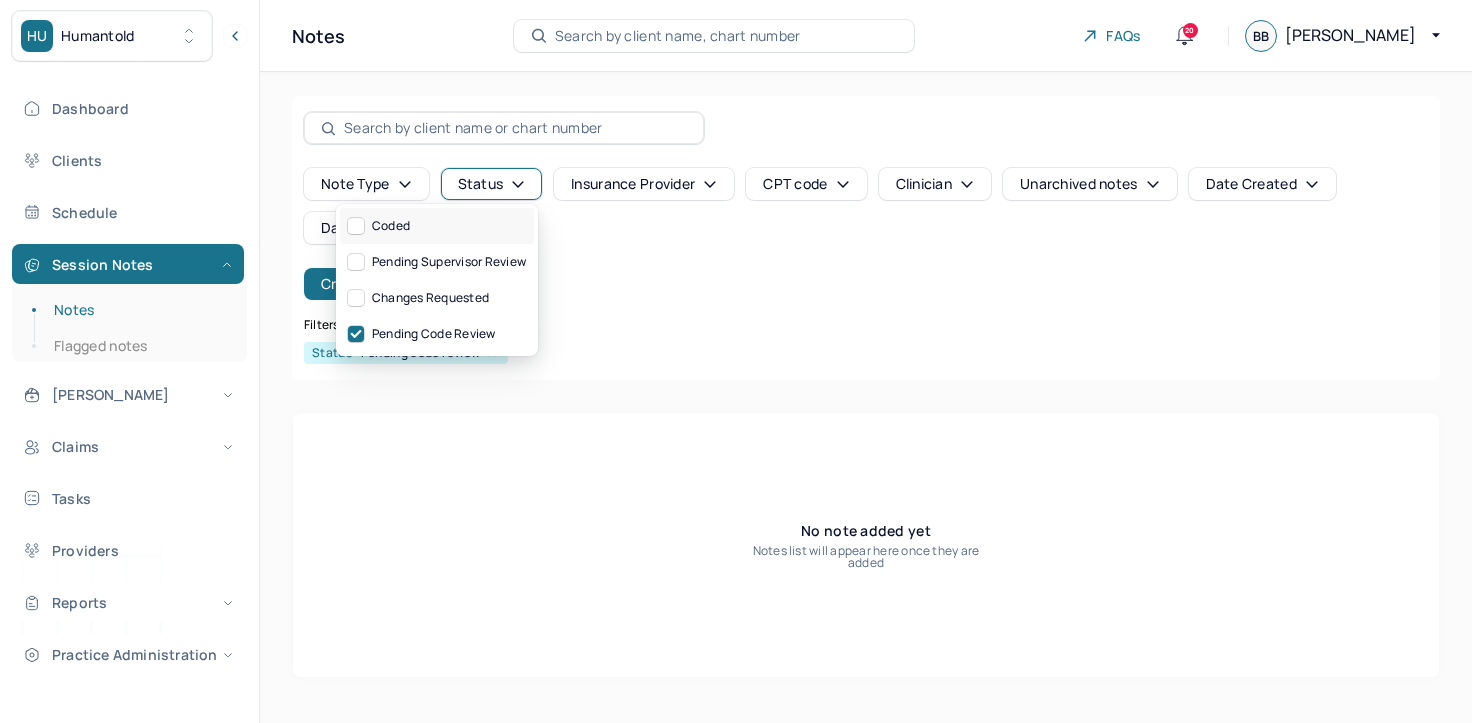 click on "Coded" at bounding box center (437, 226) 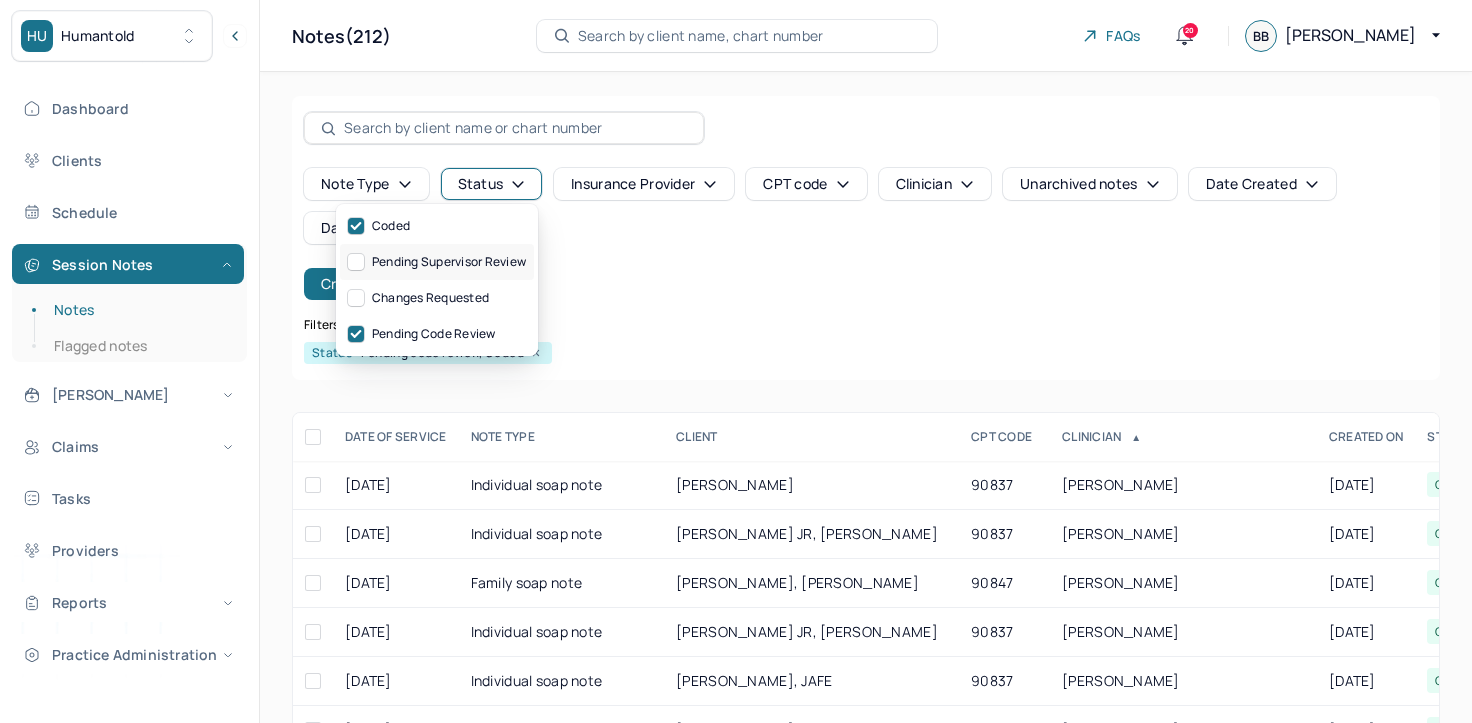 click 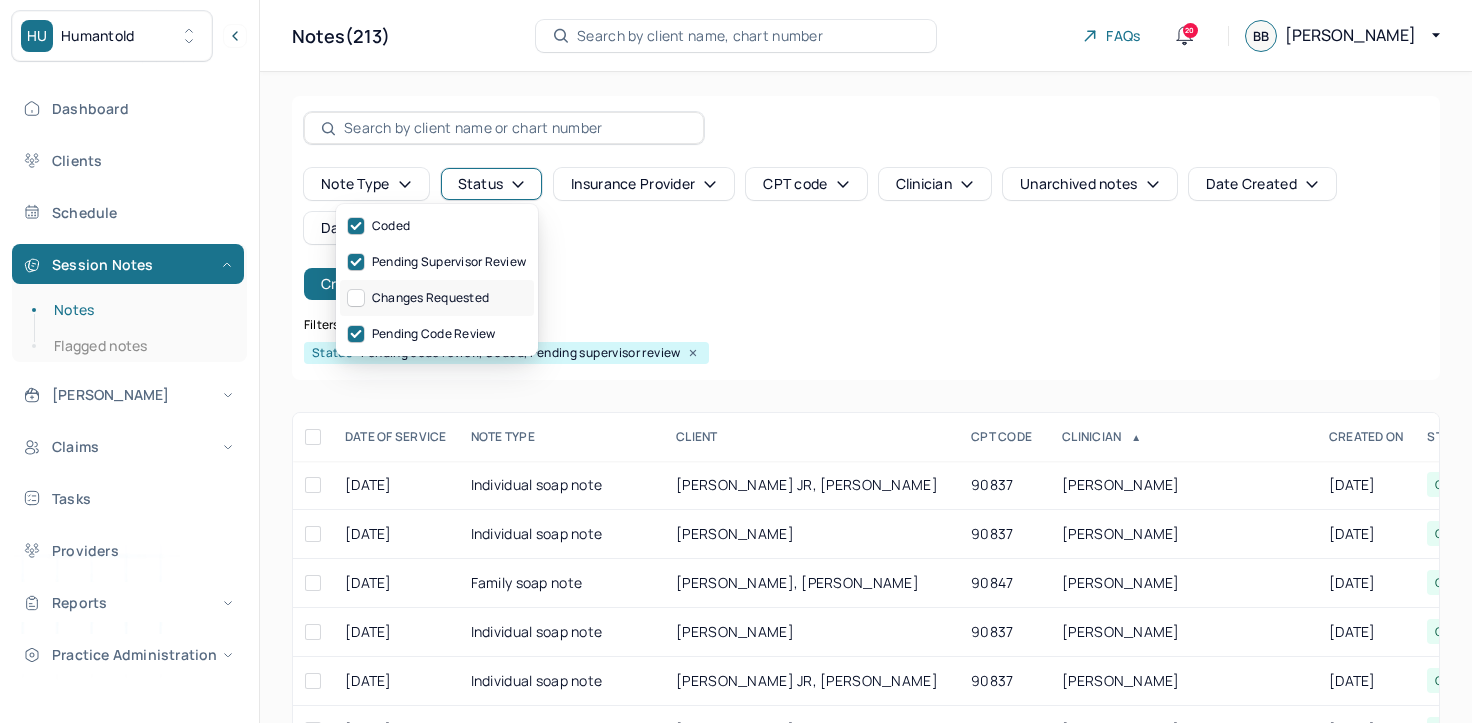 click 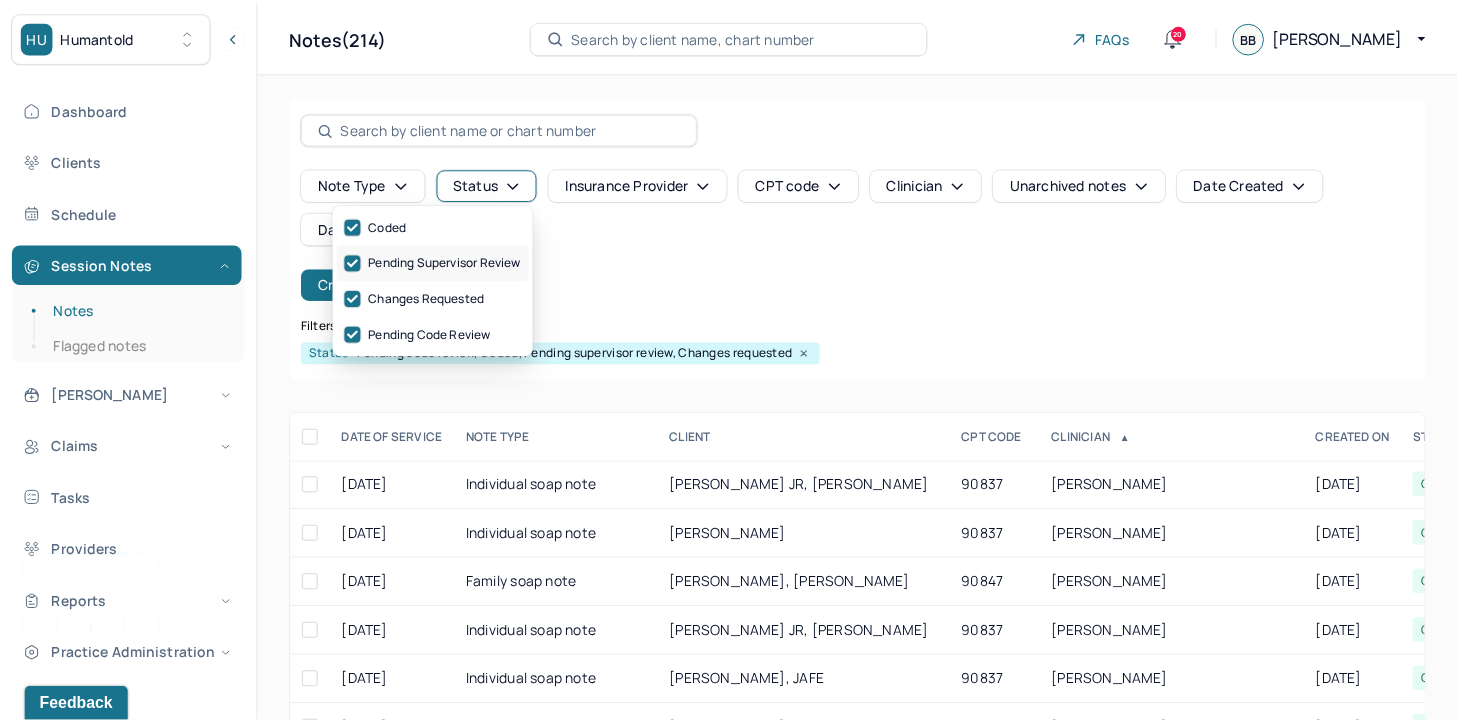 scroll, scrollTop: 0, scrollLeft: 0, axis: both 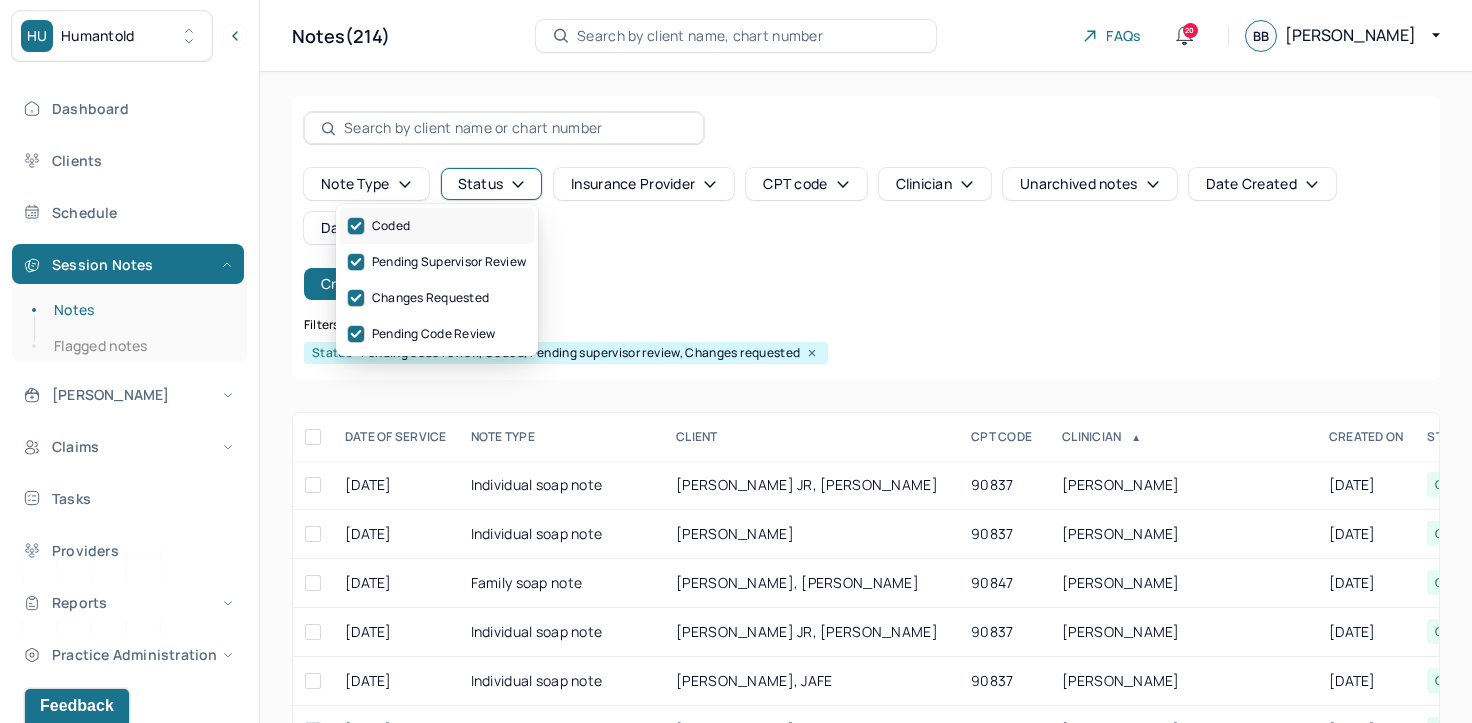click at bounding box center (356, 226) 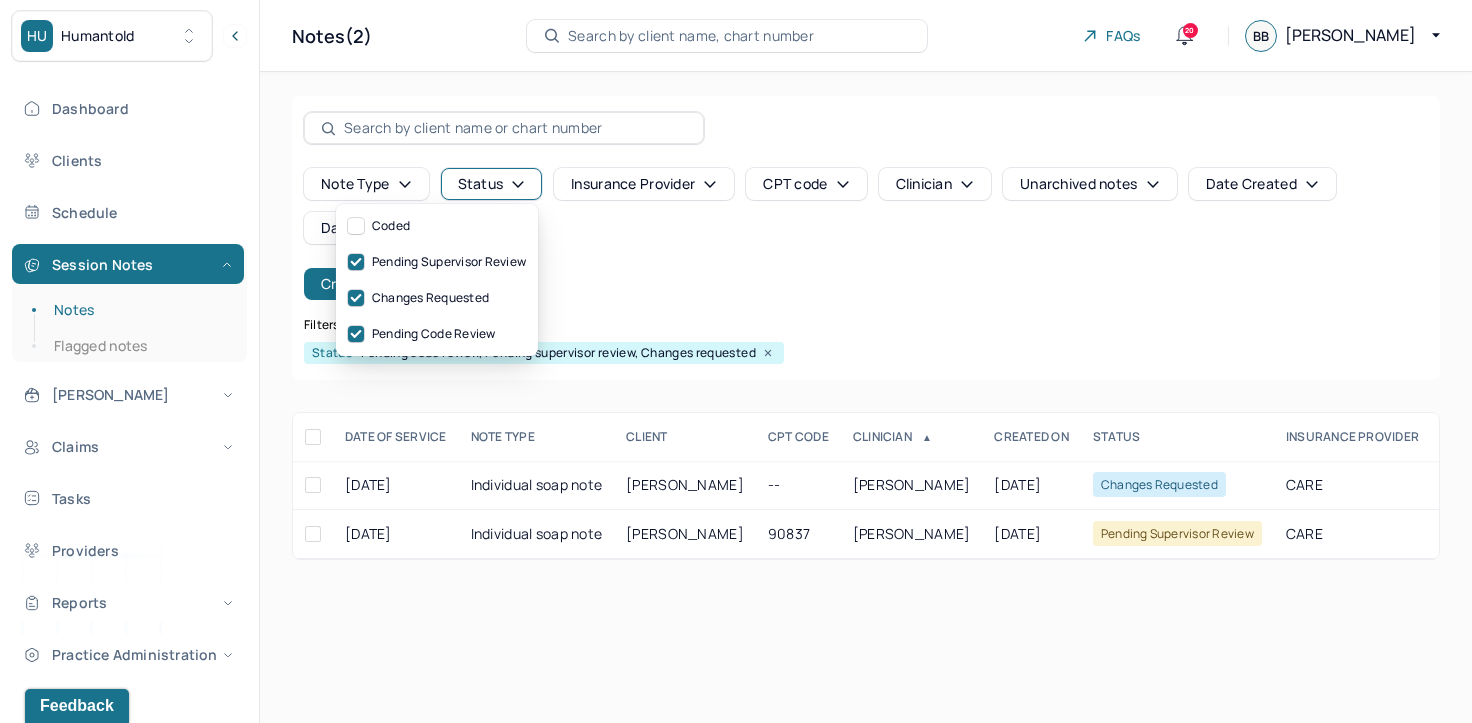 click on "Note type     Status     Insurance provider     CPT code     Clinician     Unarchived notes     Date Created     Date Of Service     Create note" at bounding box center (866, 234) 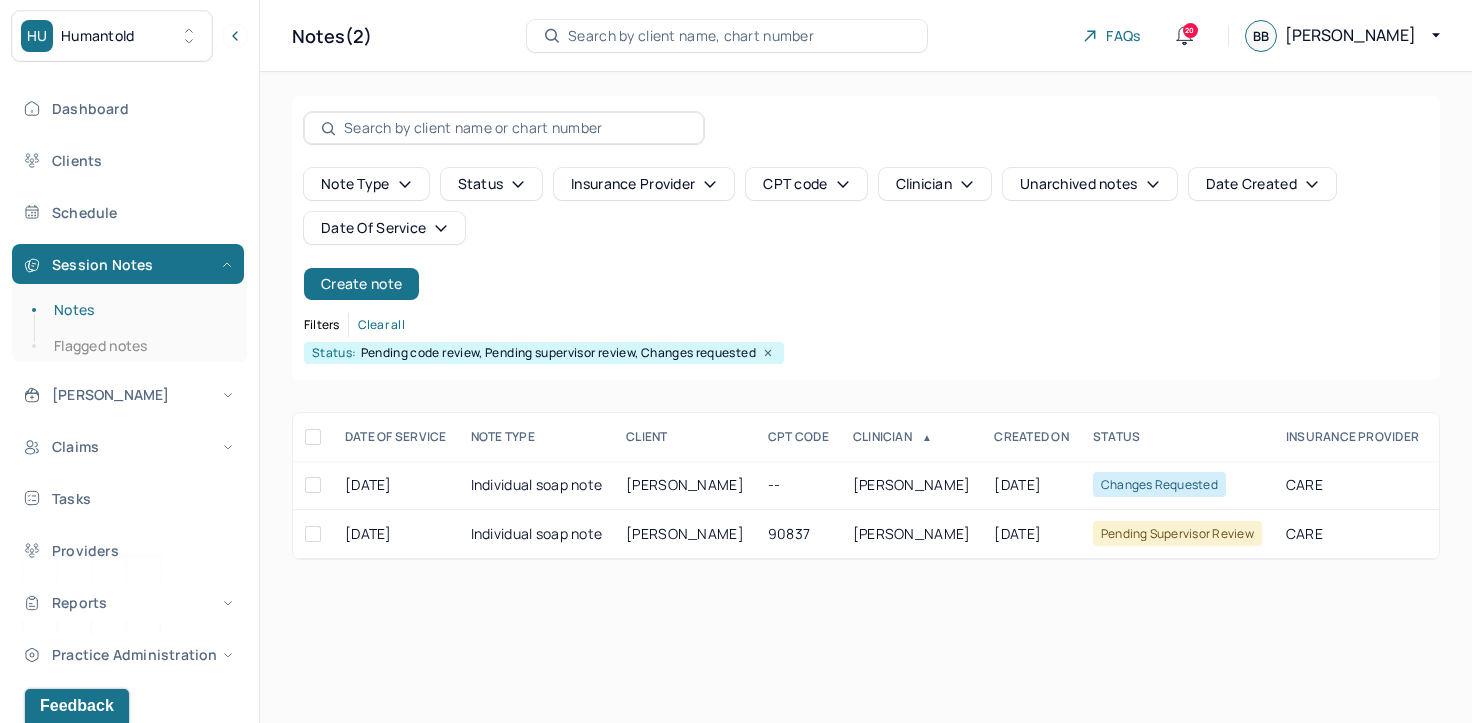 click on "Date Of Service" at bounding box center [384, 228] 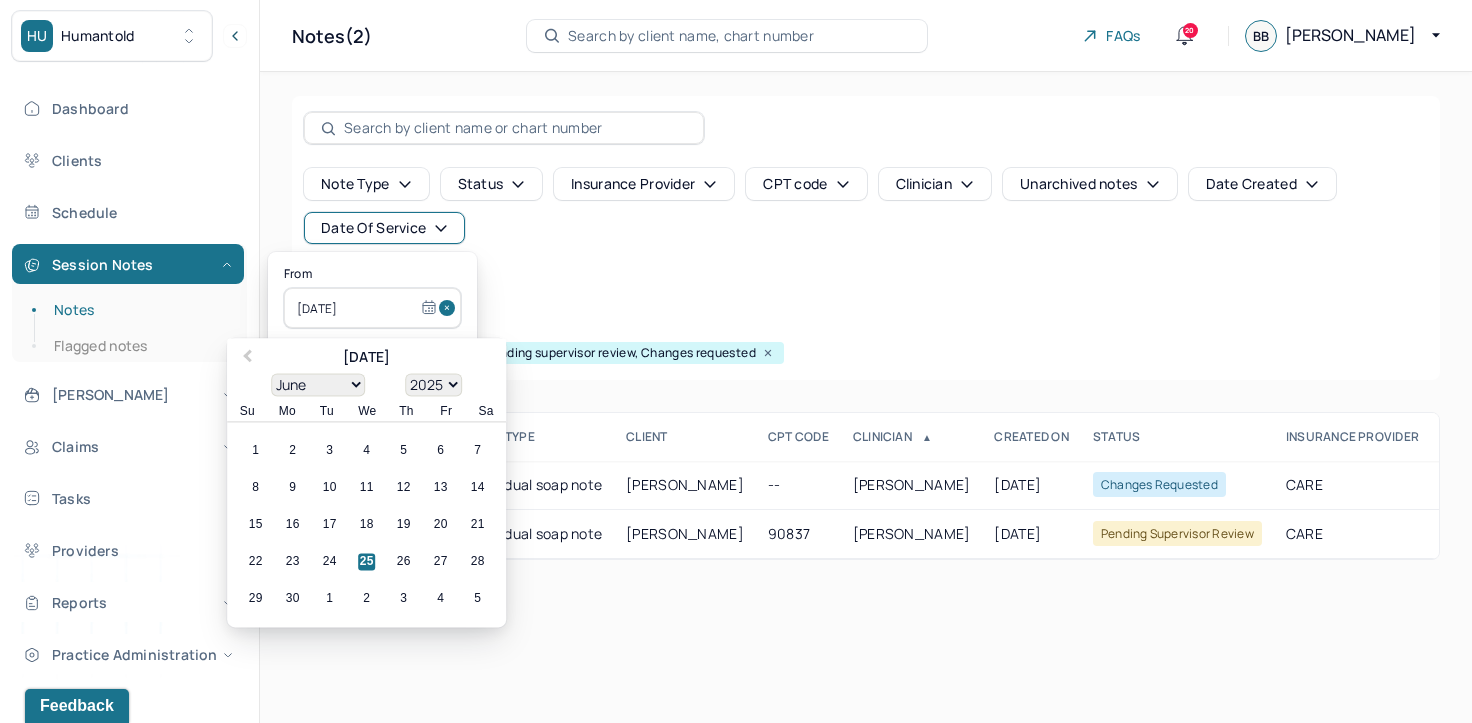 click at bounding box center (450, 308) 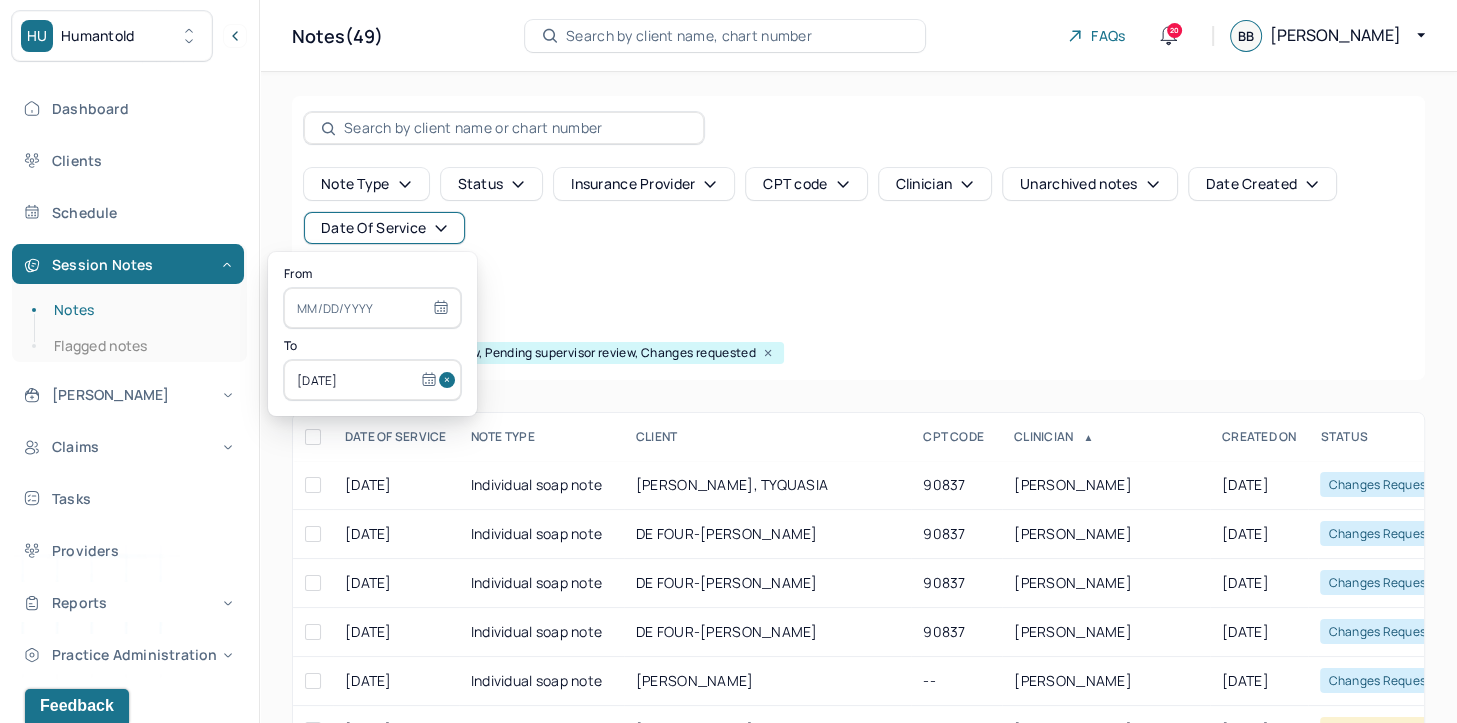 click at bounding box center (450, 380) 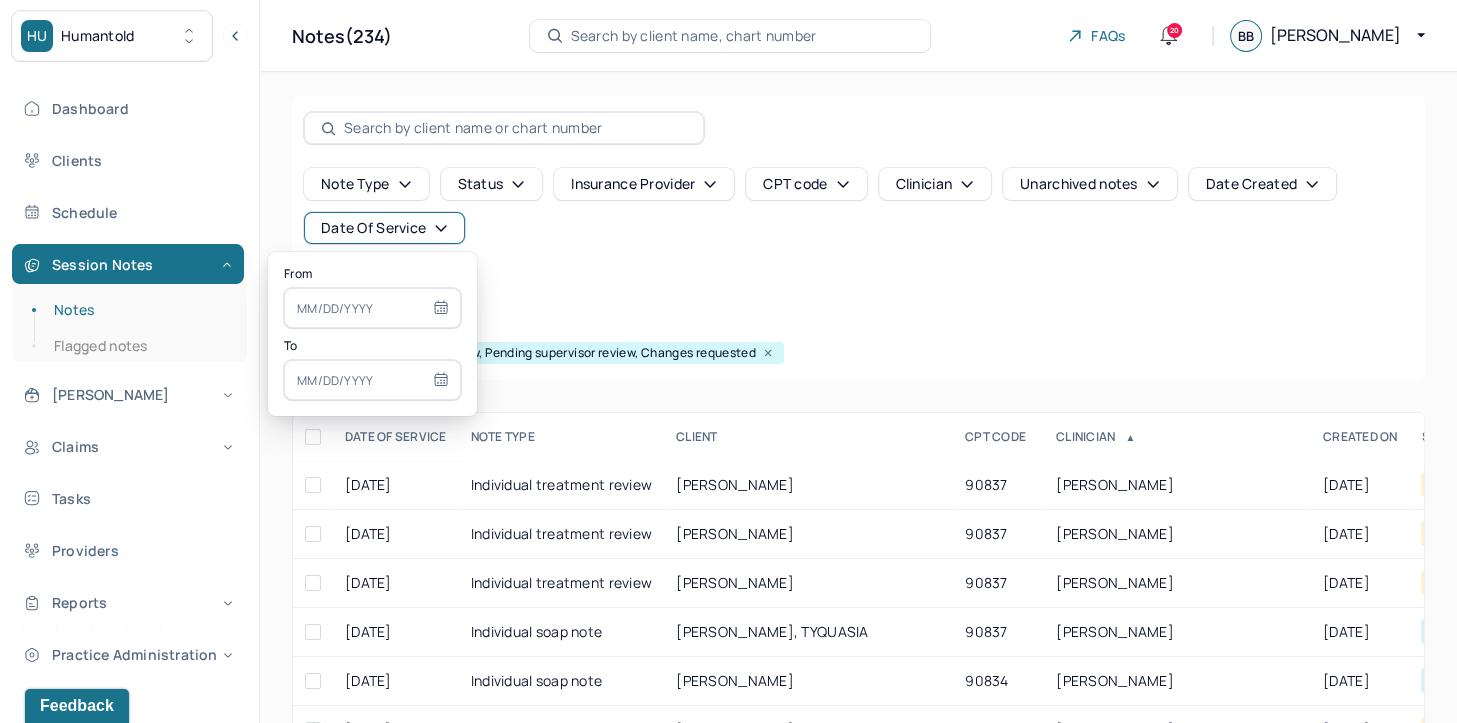 click at bounding box center [372, 308] 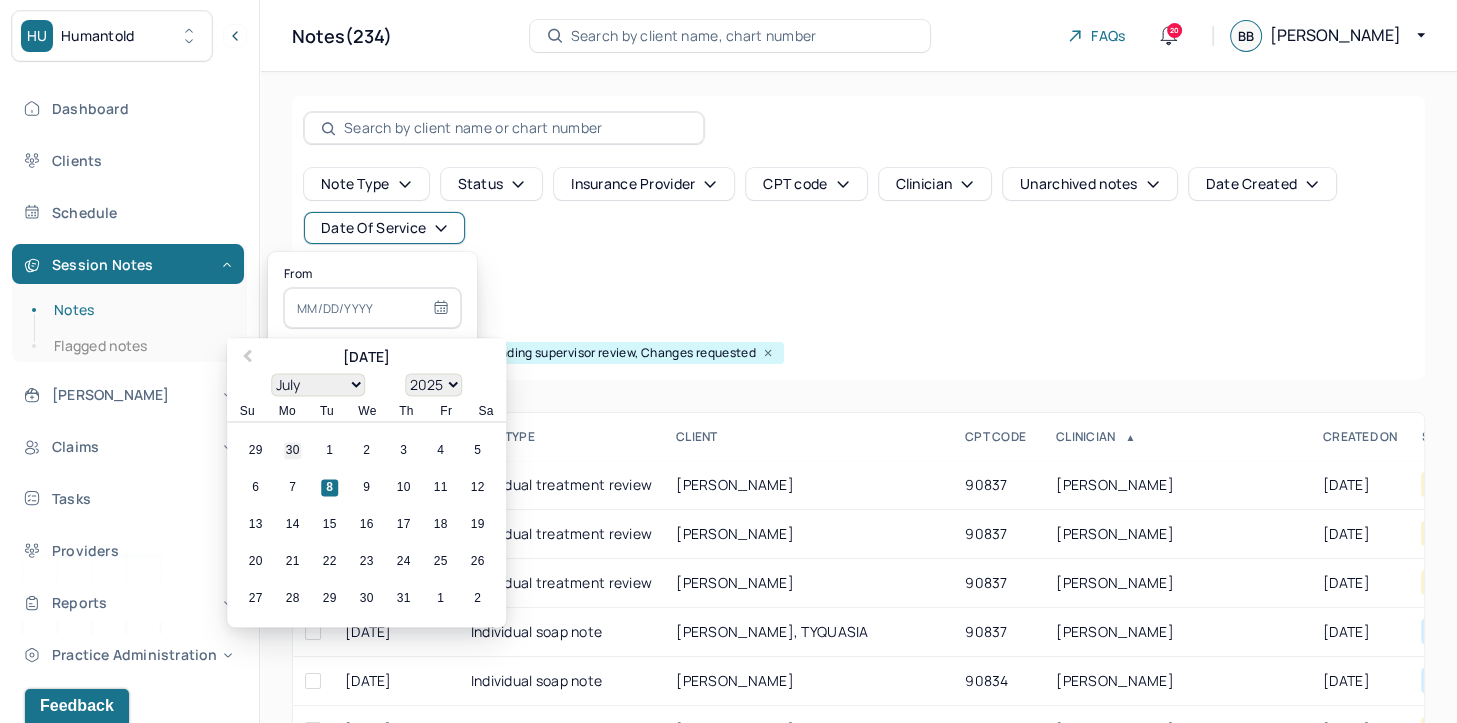 click on "30" at bounding box center [292, 451] 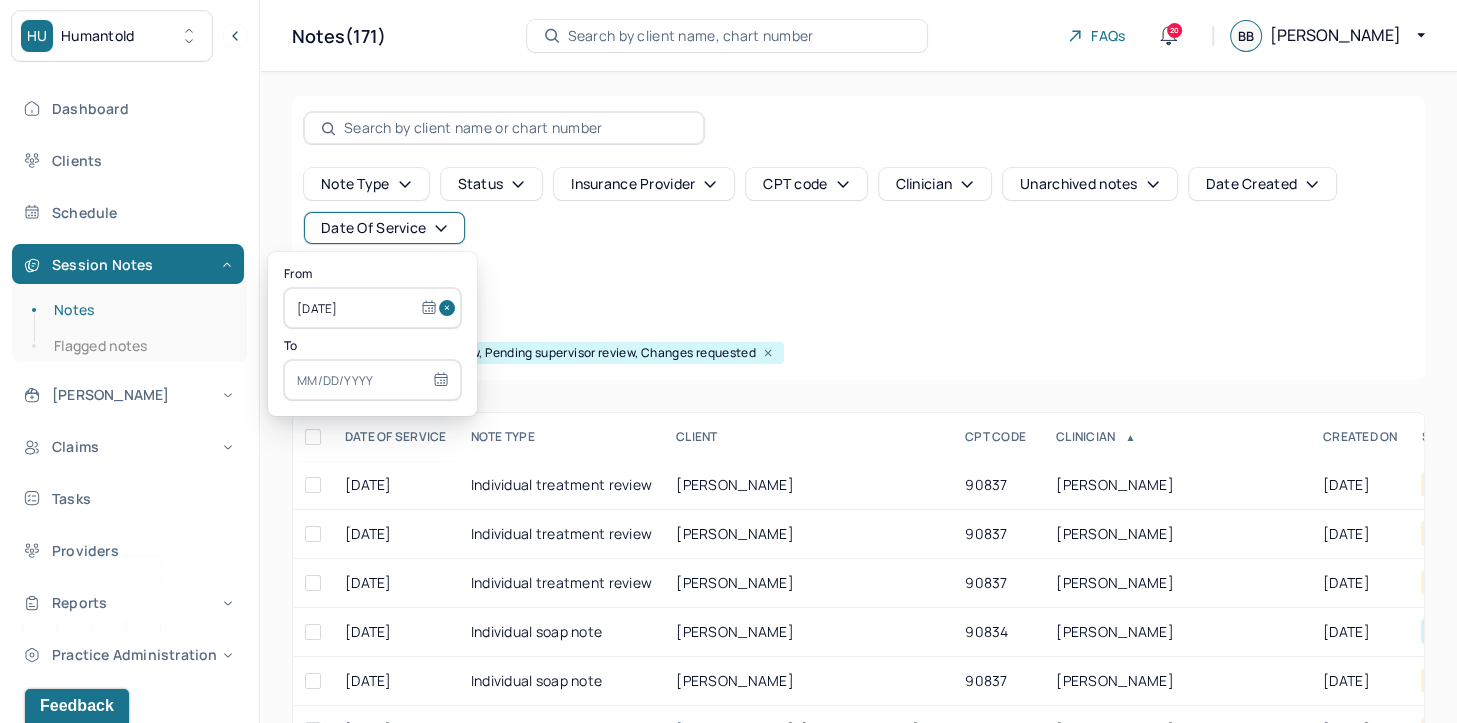 click at bounding box center [372, 380] 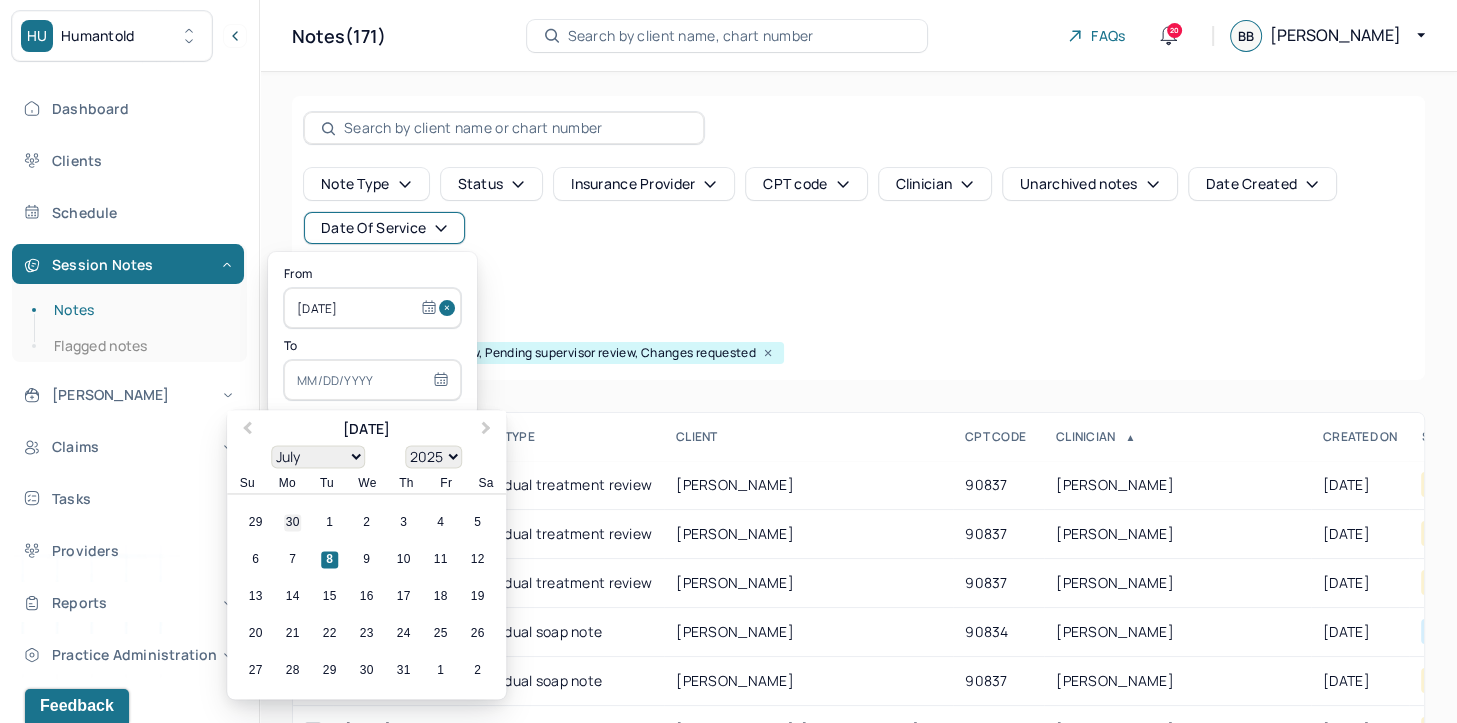 click on "30" at bounding box center [292, 523] 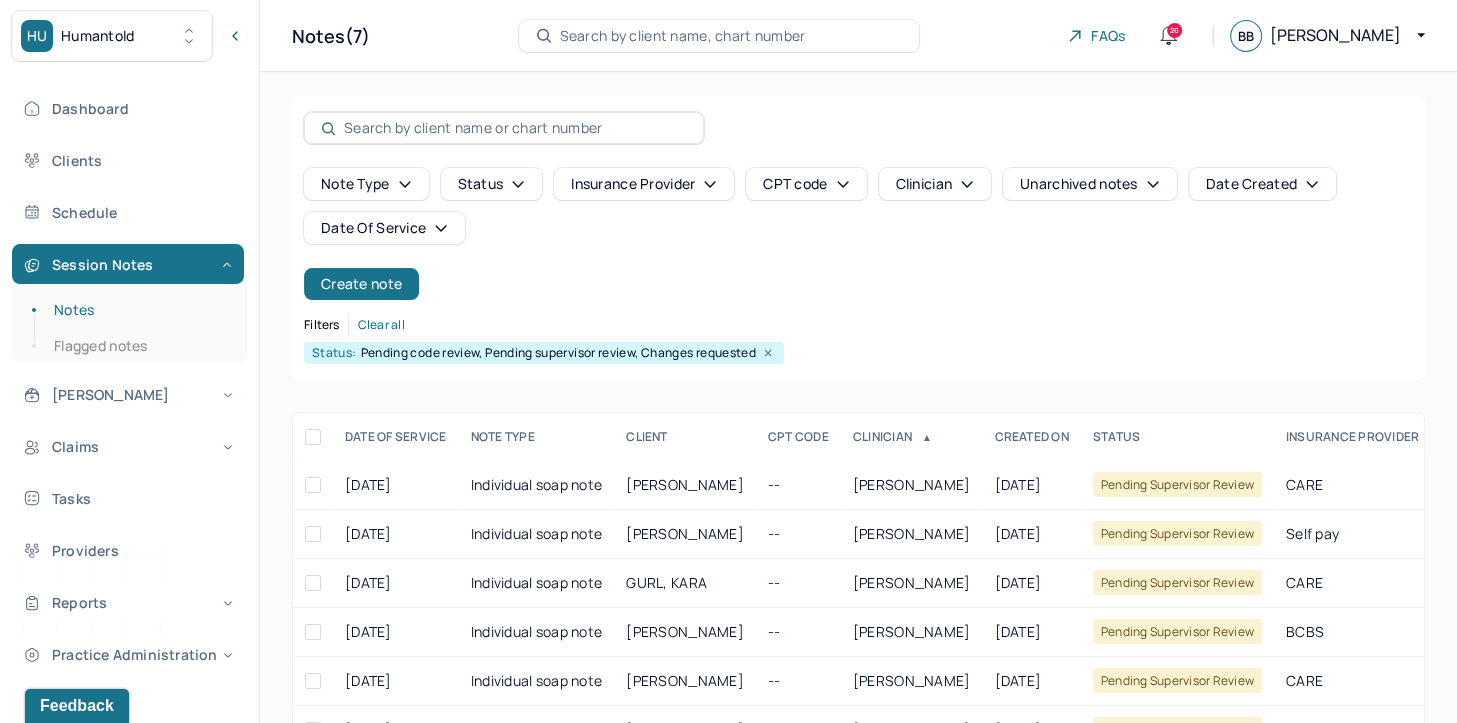 click on "Note type     Status     Insurance provider     CPT code     Clinician     Unarchived notes     Date Created     Date Of Service     Create note   Filters   Clear all   Status: Pending code review, Pending supervisor review, Changes requested" at bounding box center [858, 238] 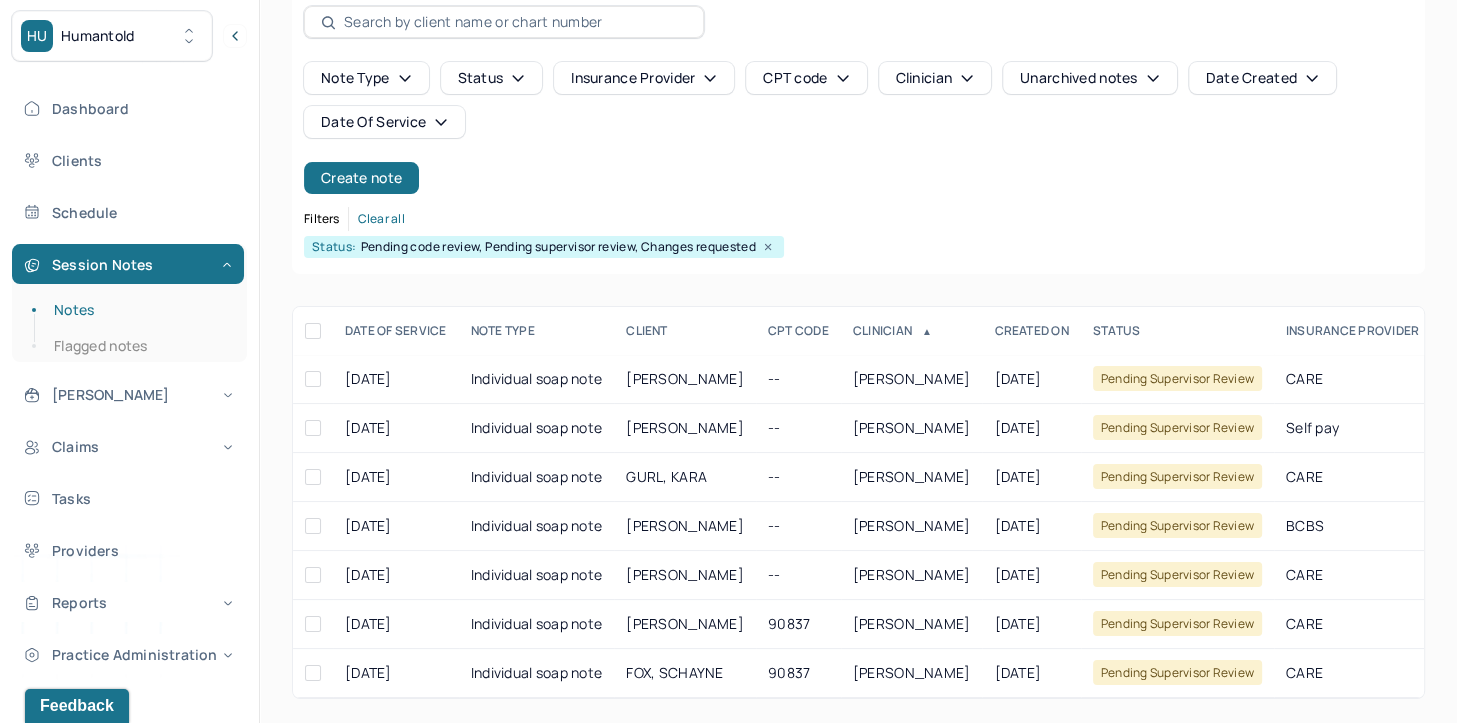 scroll, scrollTop: 120, scrollLeft: 0, axis: vertical 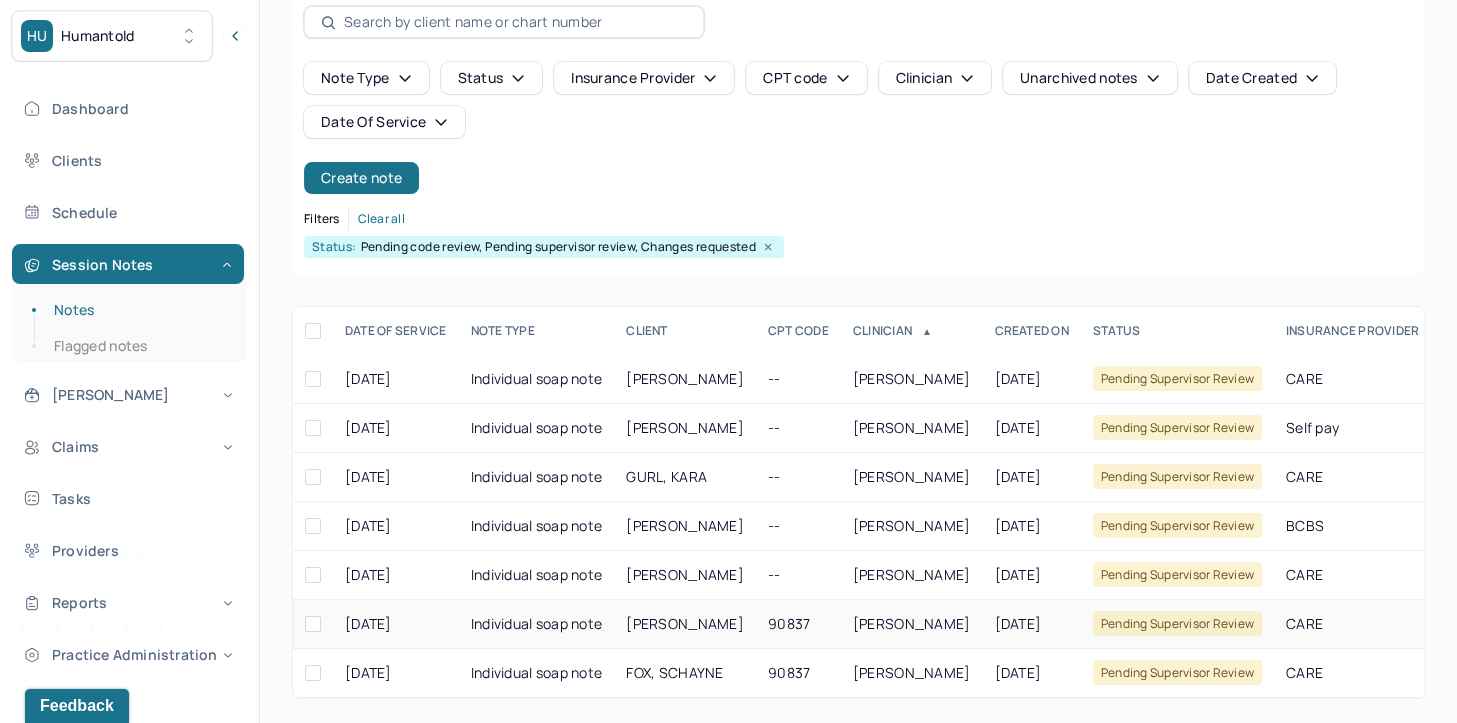 click on "SHIFF, RACHEL" at bounding box center (912, 623) 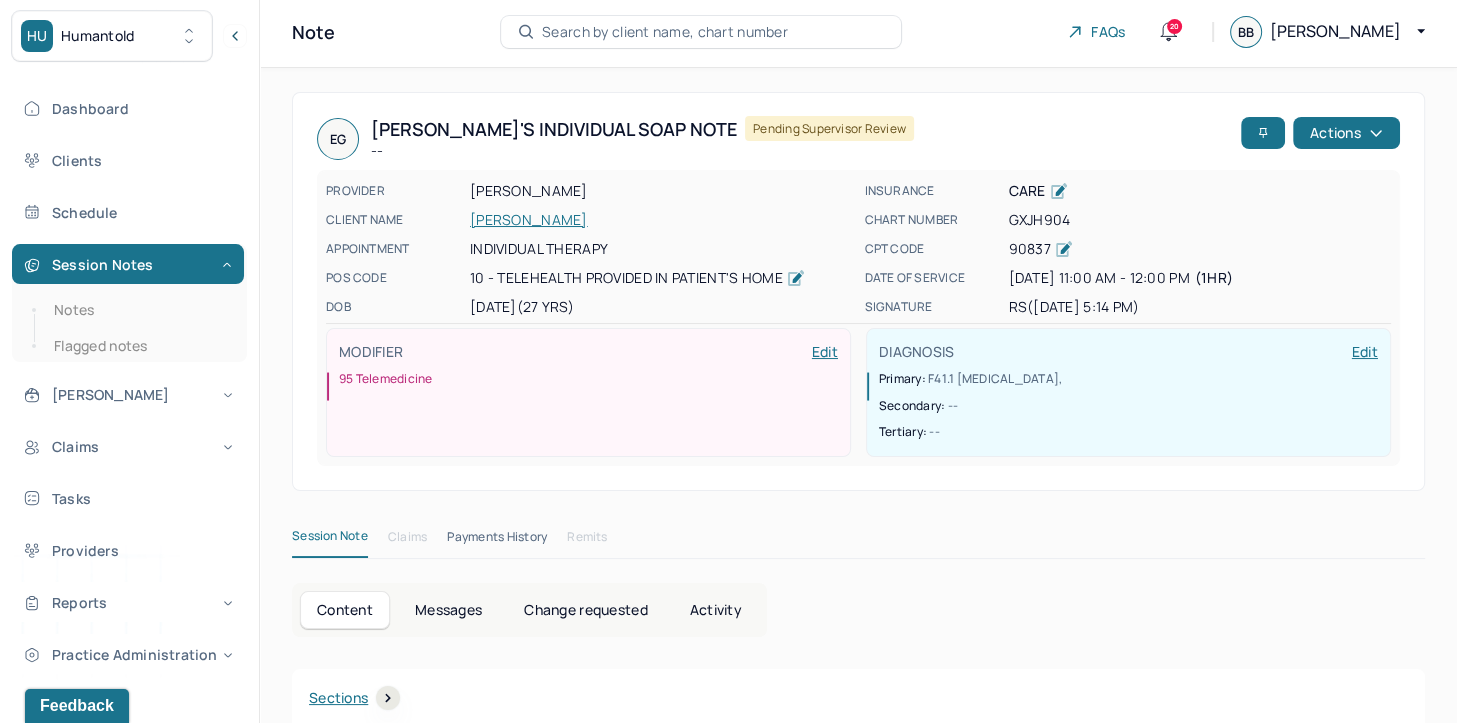 scroll, scrollTop: 0, scrollLeft: 0, axis: both 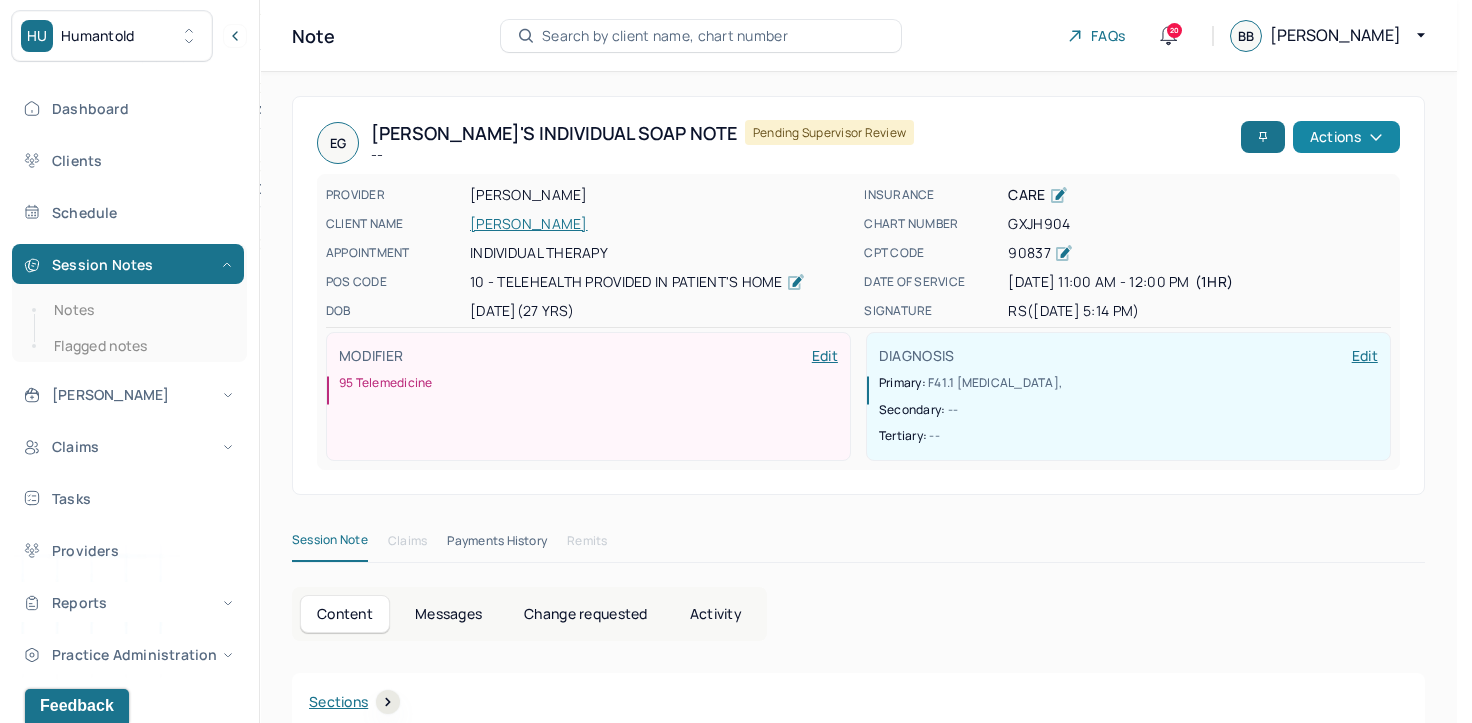 click on "Actions" at bounding box center [1346, 137] 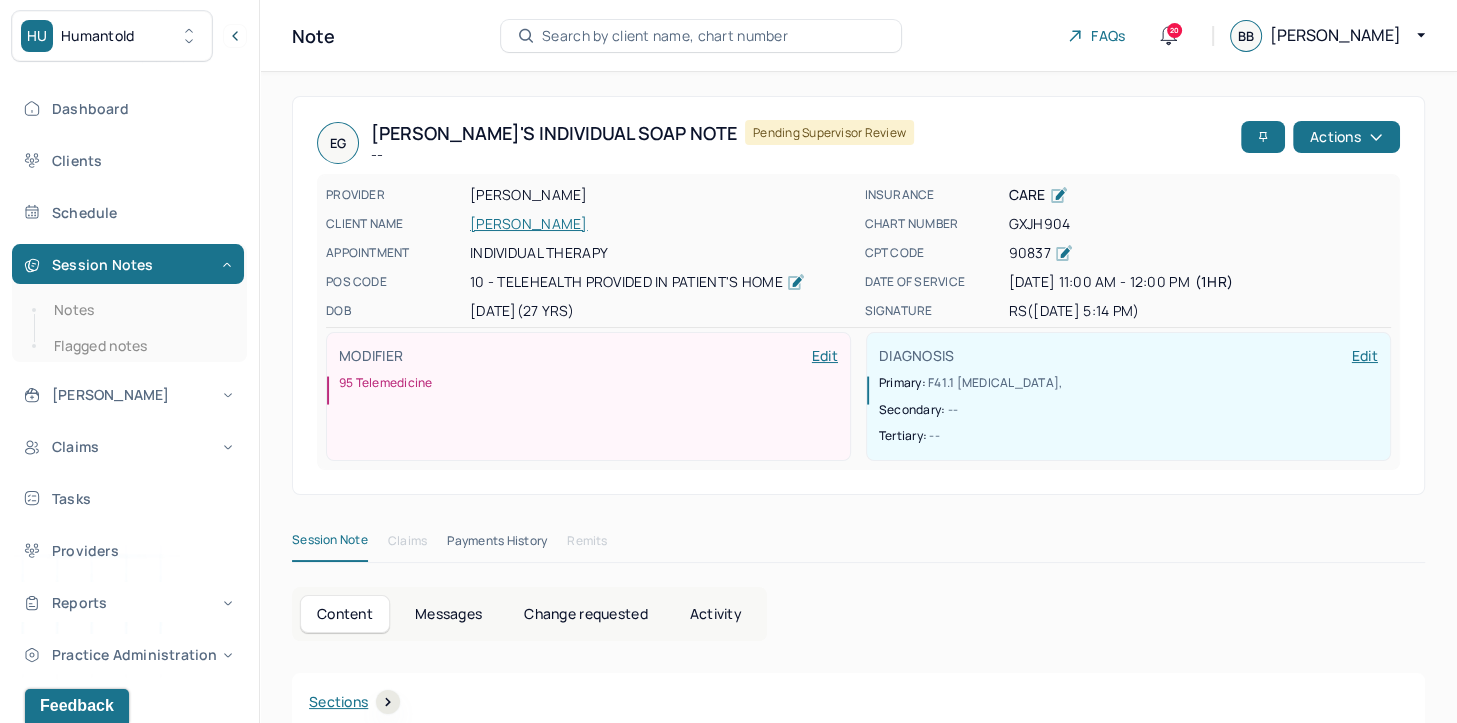 click on "EG Erin's   Individual soap note -- Pending supervisor review" at bounding box center [775, 143] 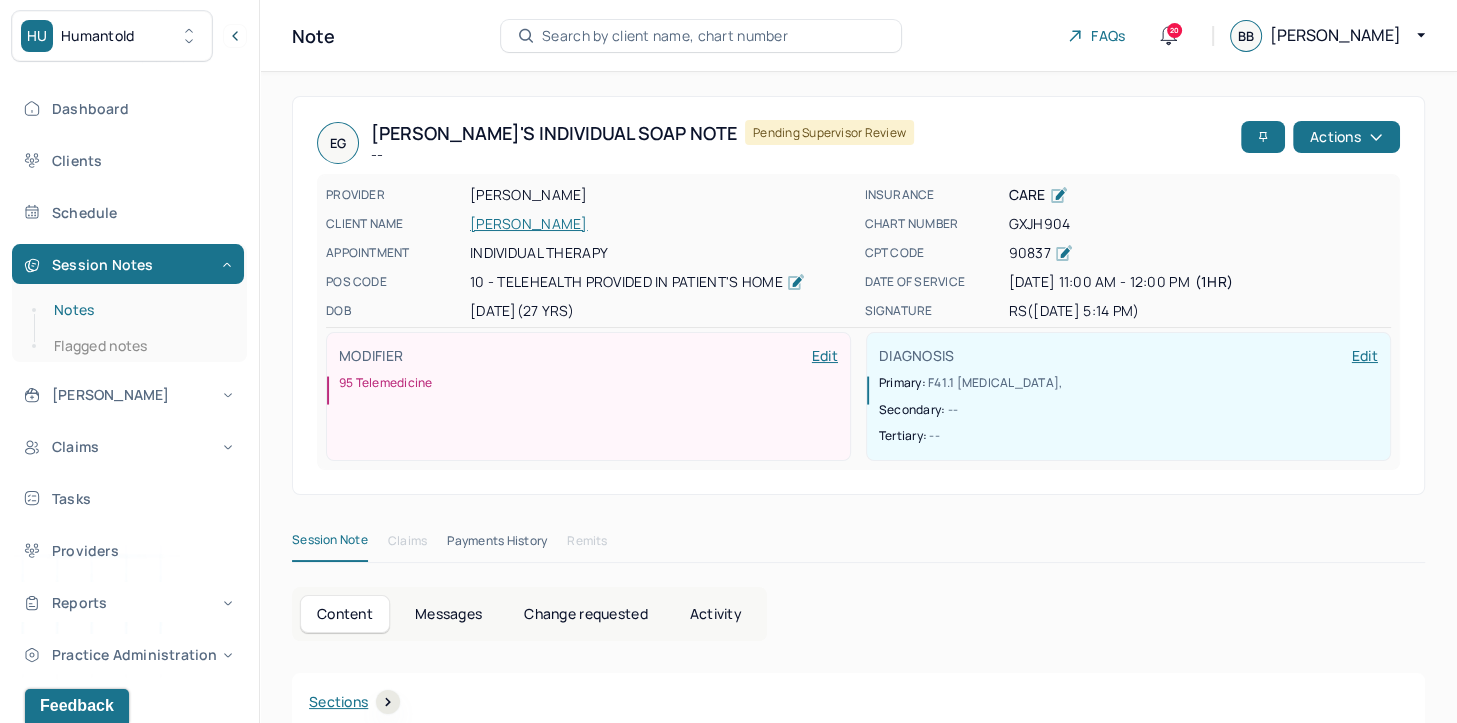click on "Notes" at bounding box center (139, 310) 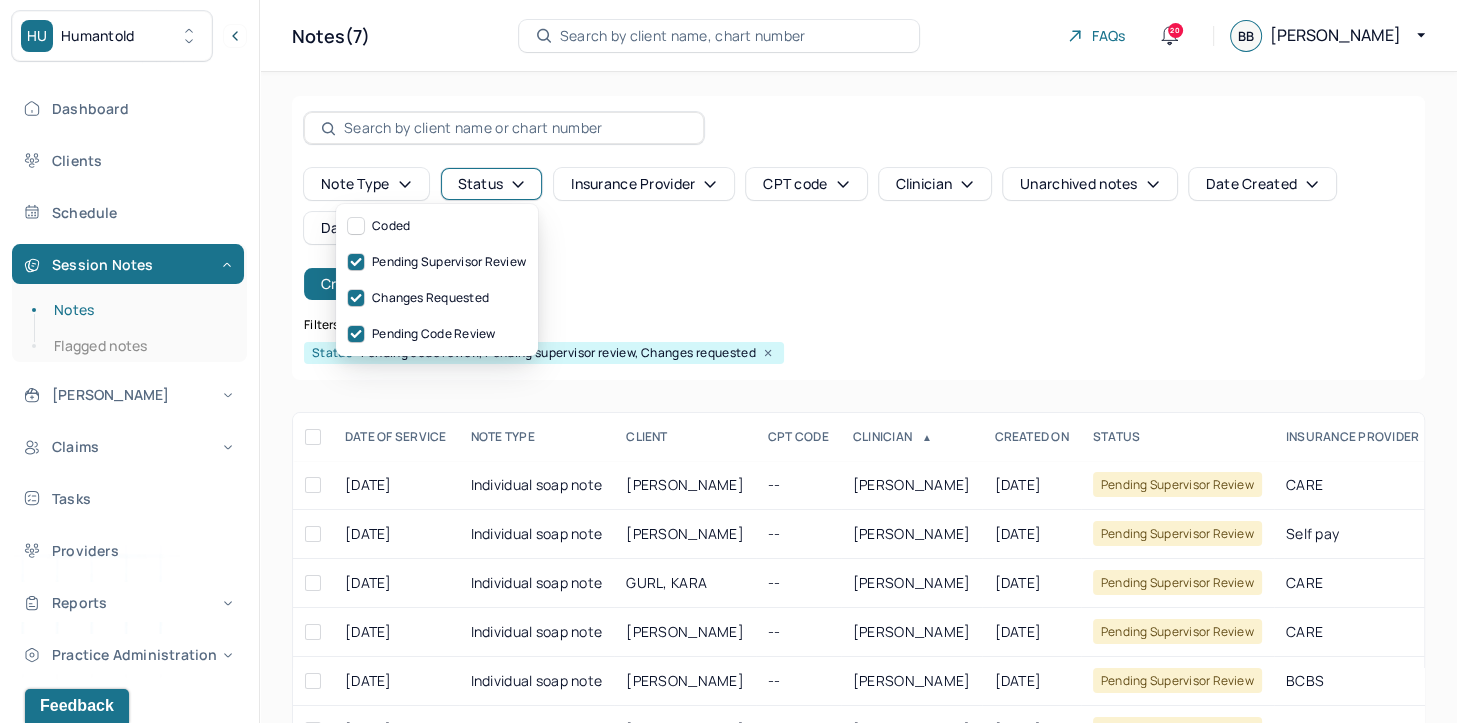 click 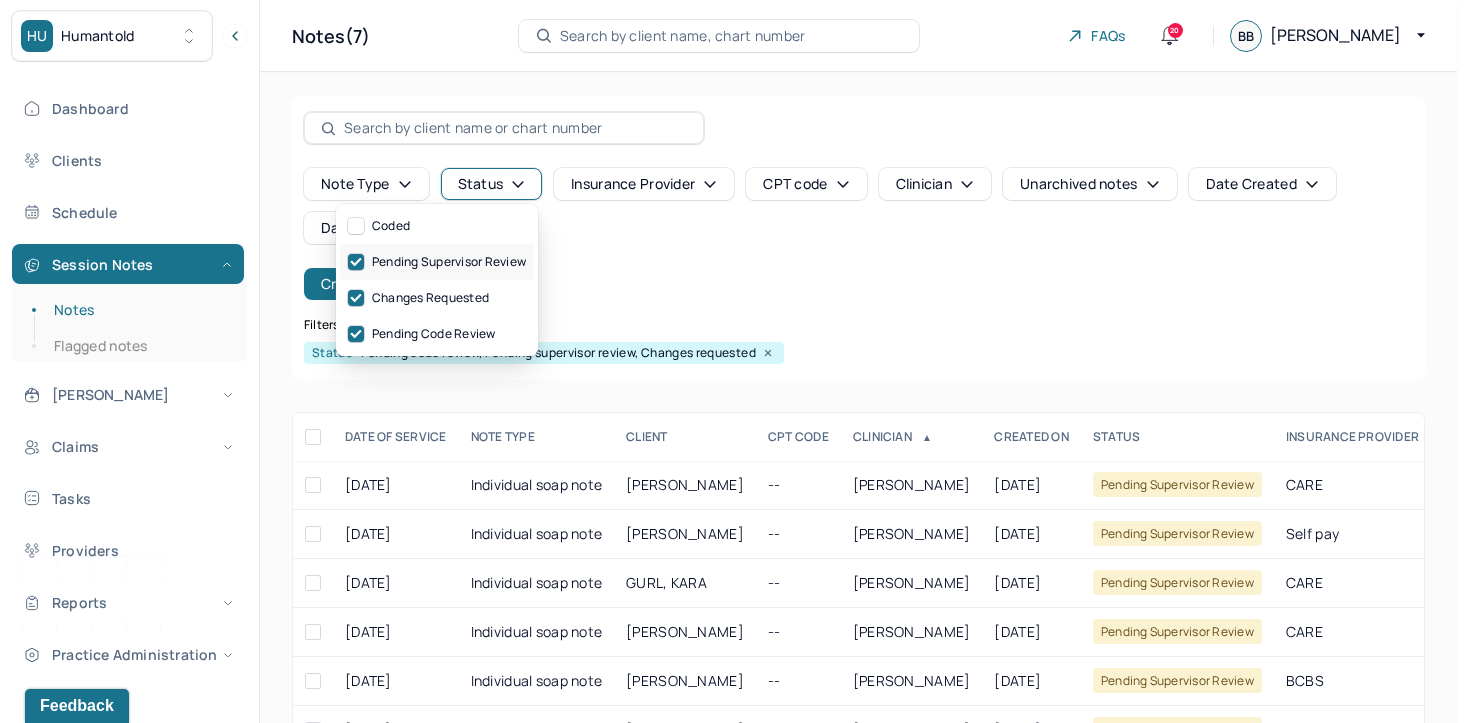 click 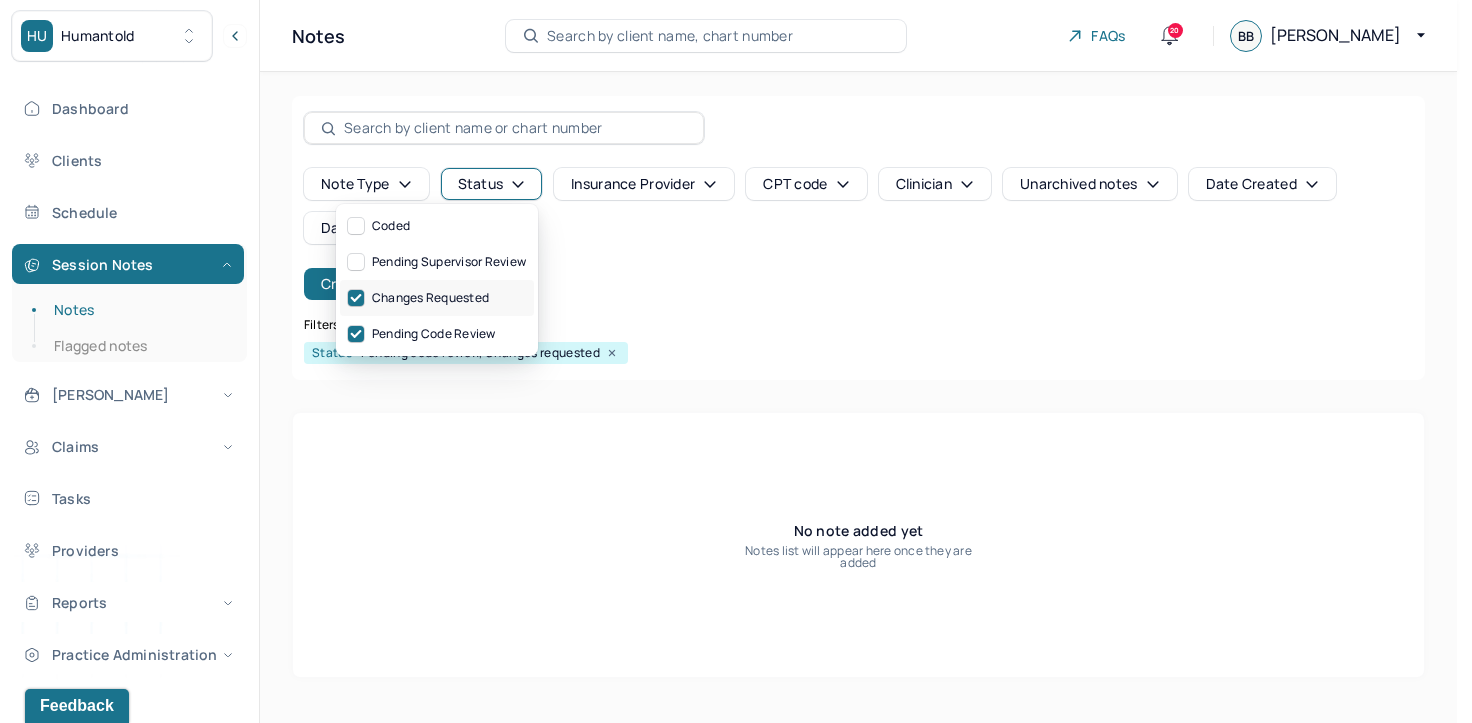click 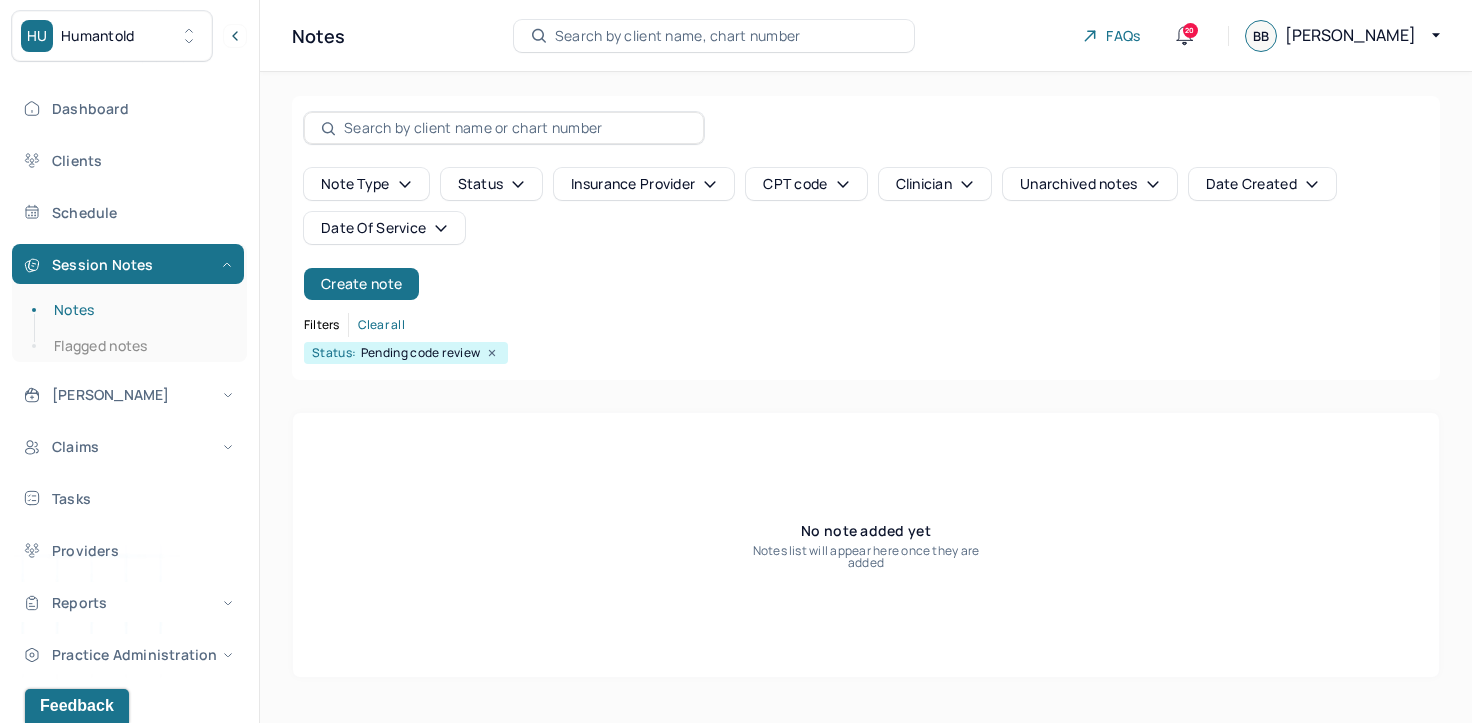 click on "Note type     Status     Insurance provider     CPT code     Clinician     Unarchived notes     Date Created     Date Of Service     Create note   Filters   Clear all   Status: Pending code review" at bounding box center [866, 238] 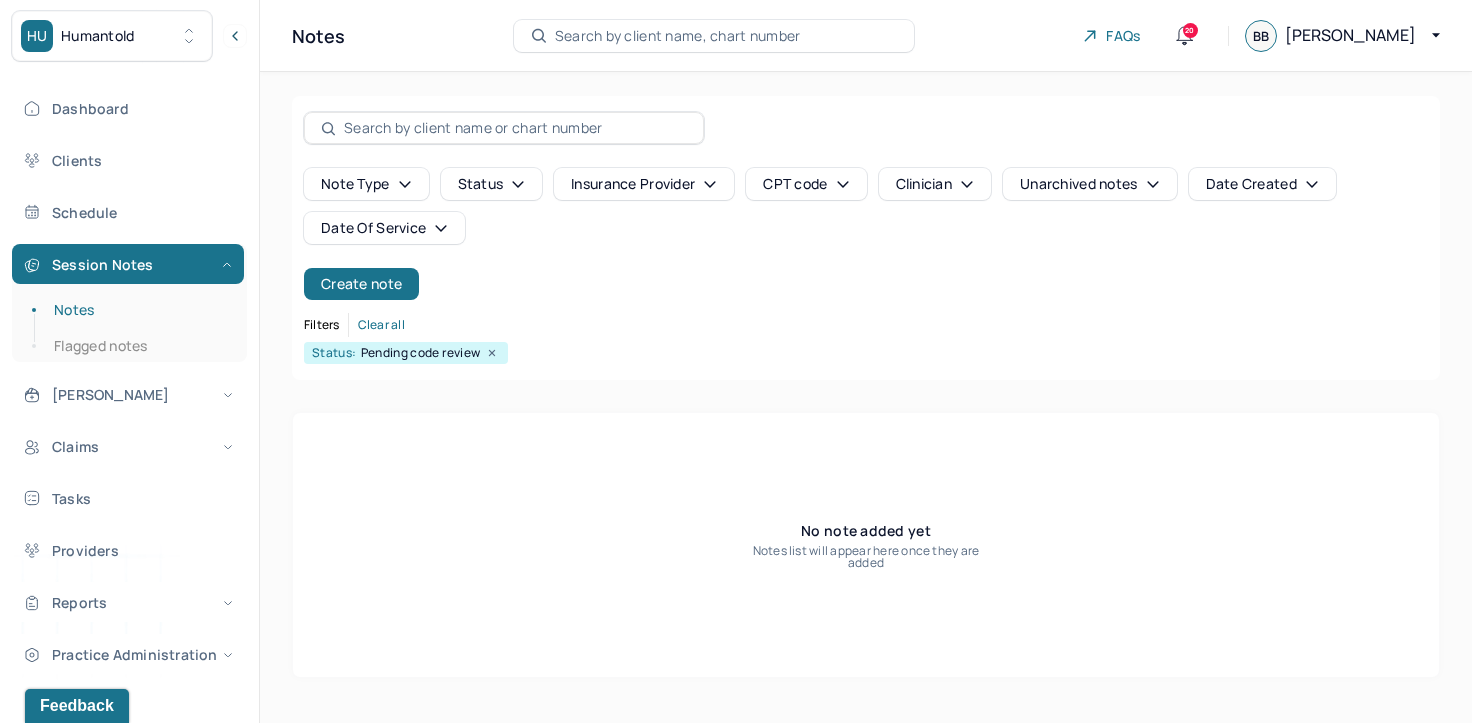 click on "Date Of Service" at bounding box center (384, 228) 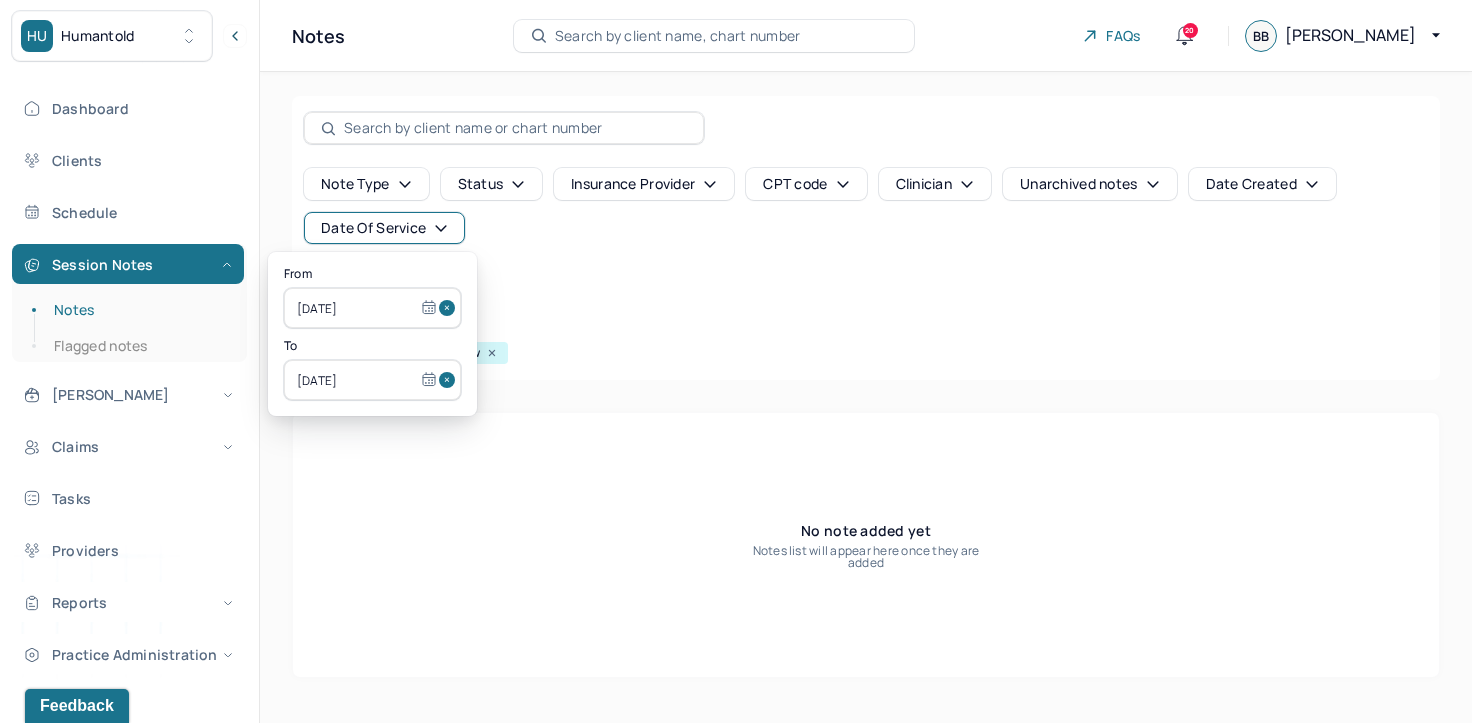 click at bounding box center (450, 308) 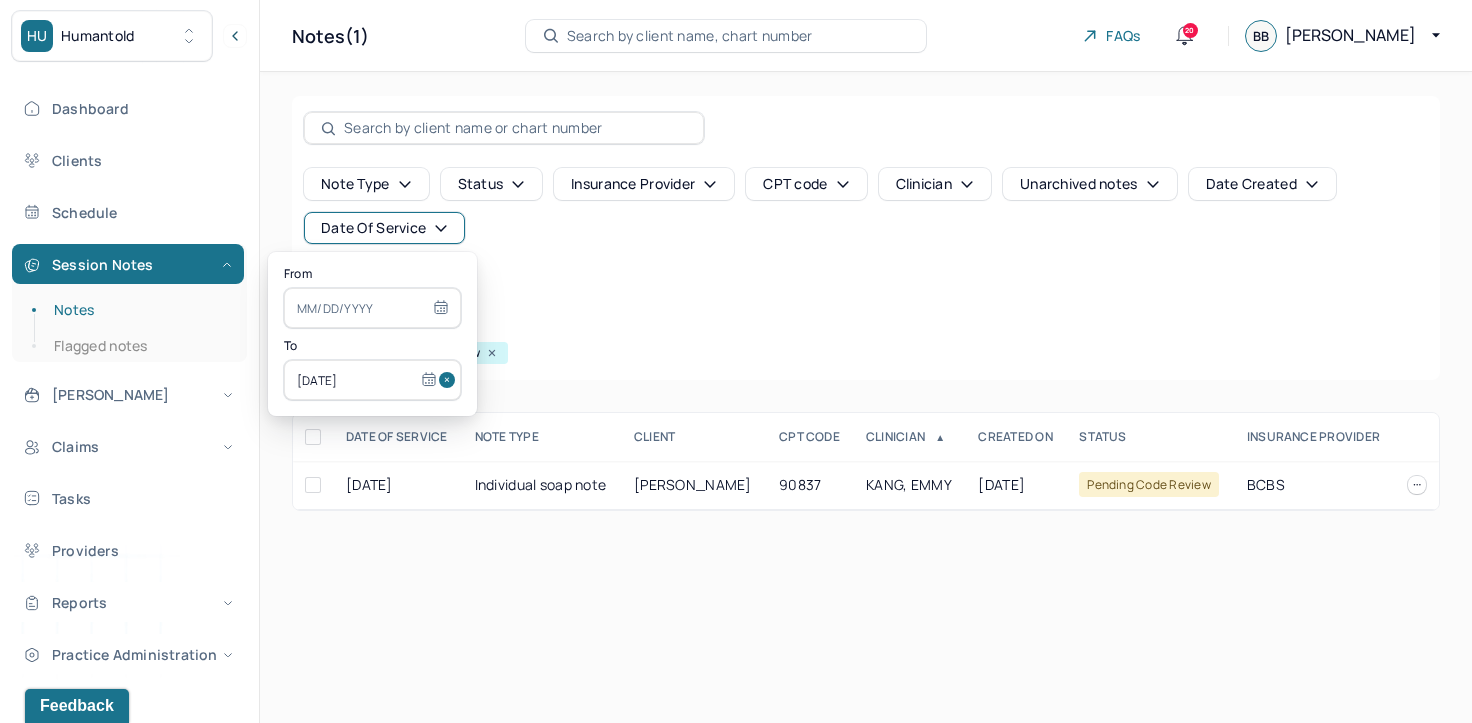 click at bounding box center (450, 380) 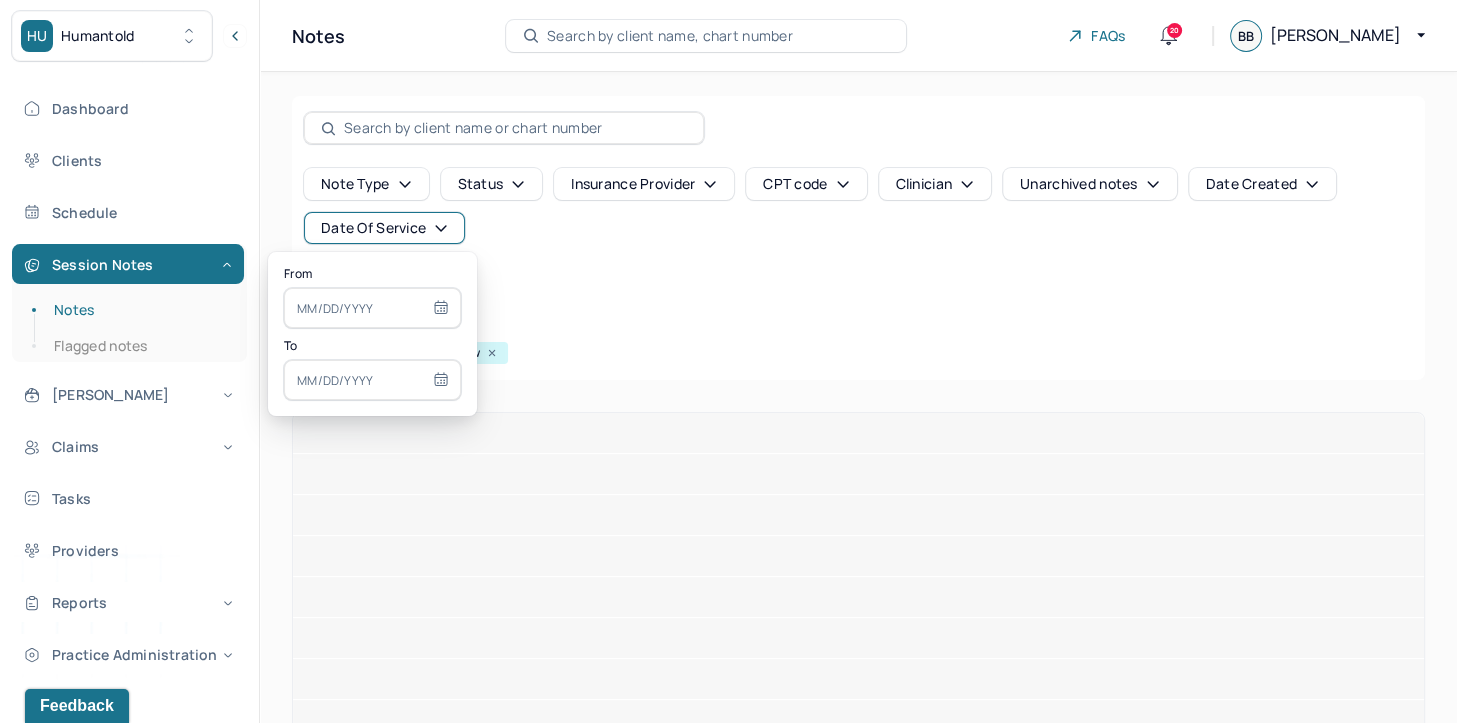 select on "6" 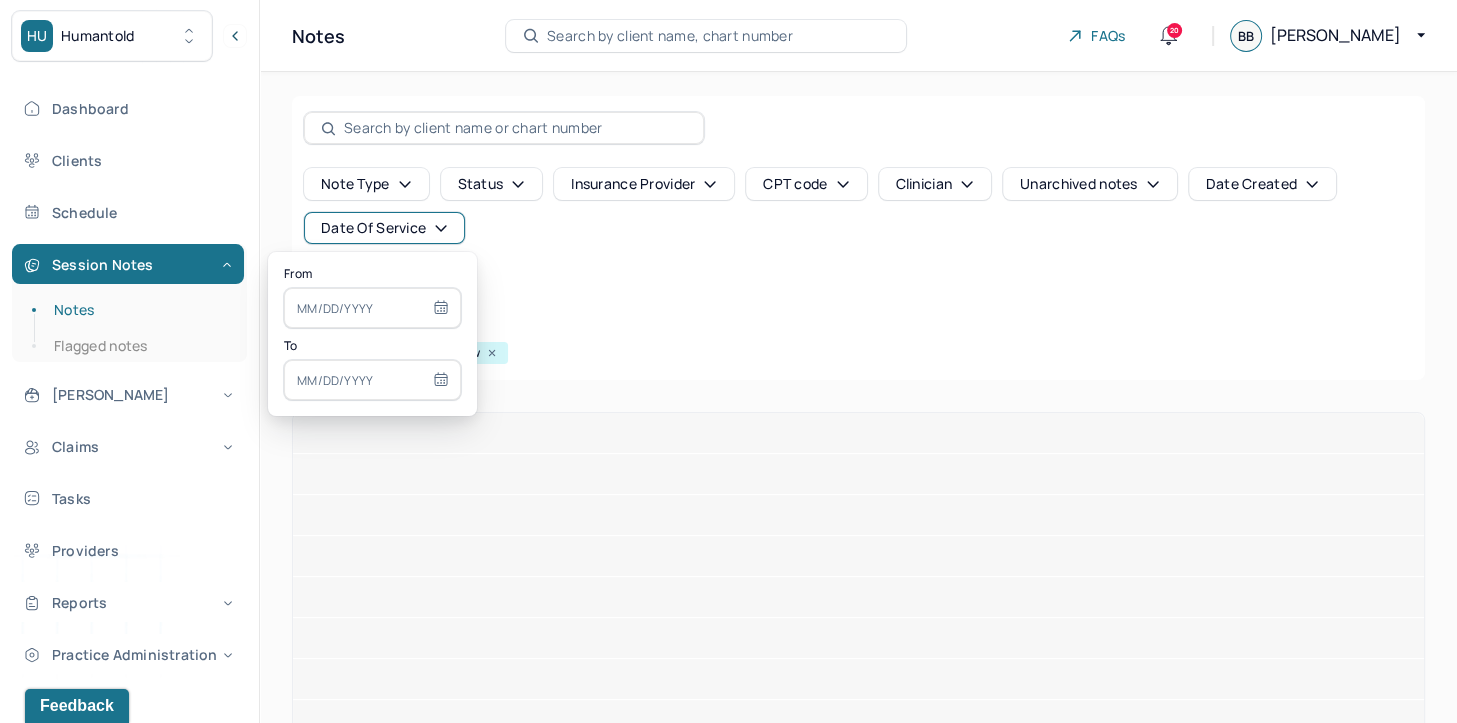 select on "2025" 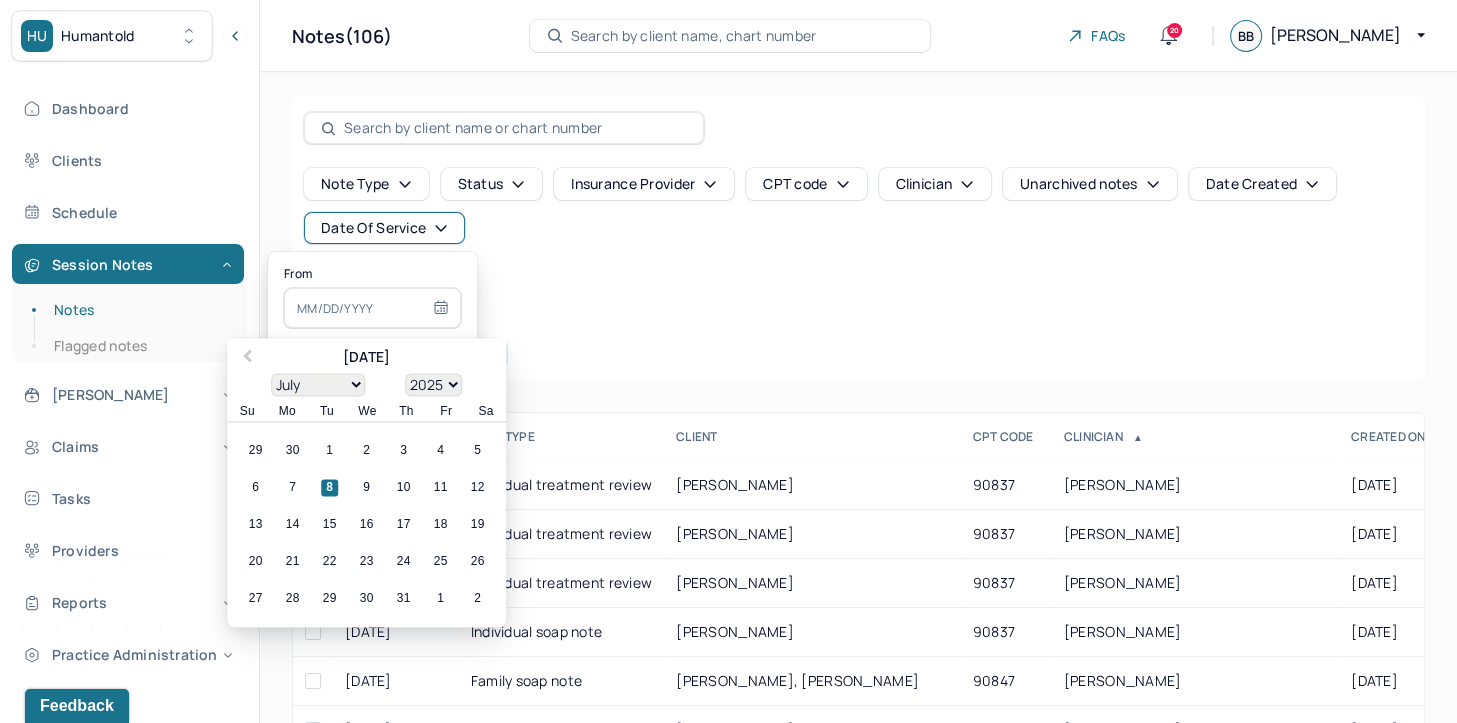 click at bounding box center (372, 308) 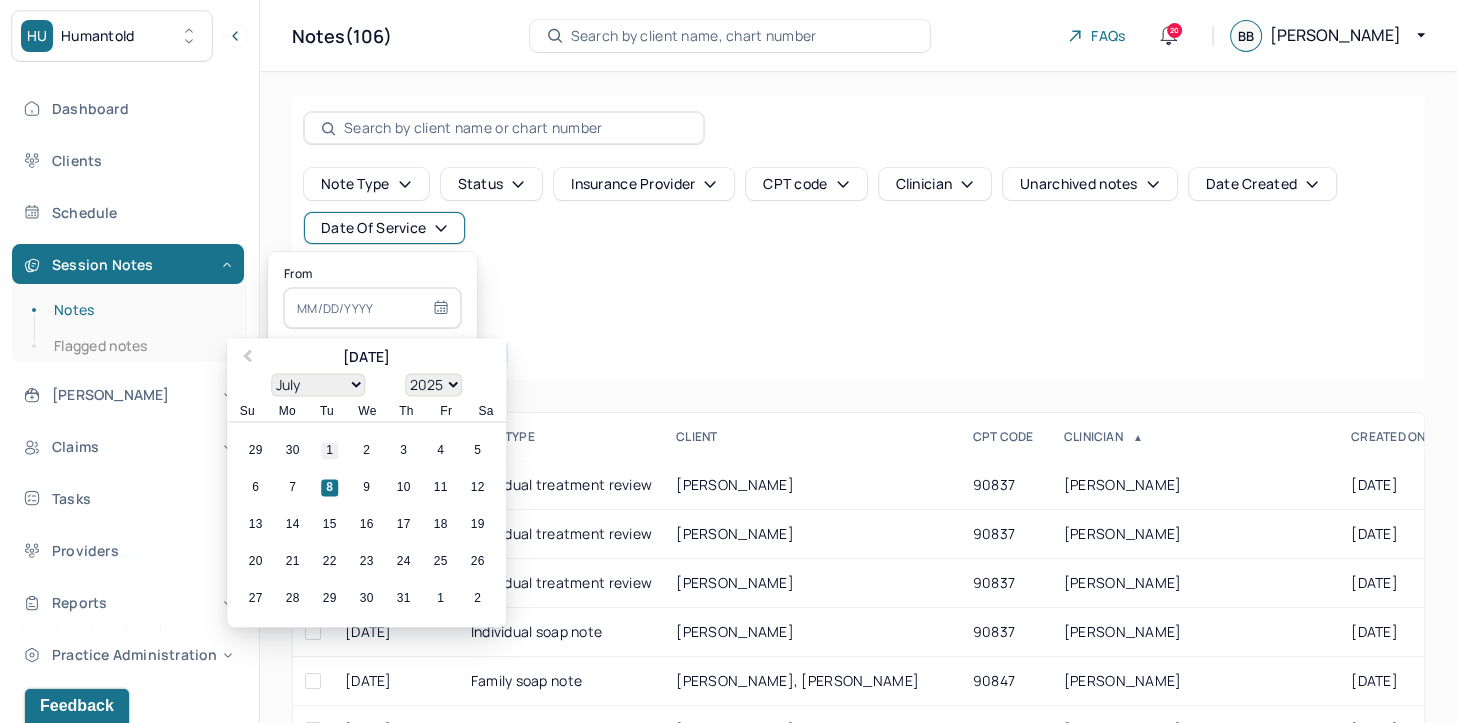 click on "1" at bounding box center [329, 451] 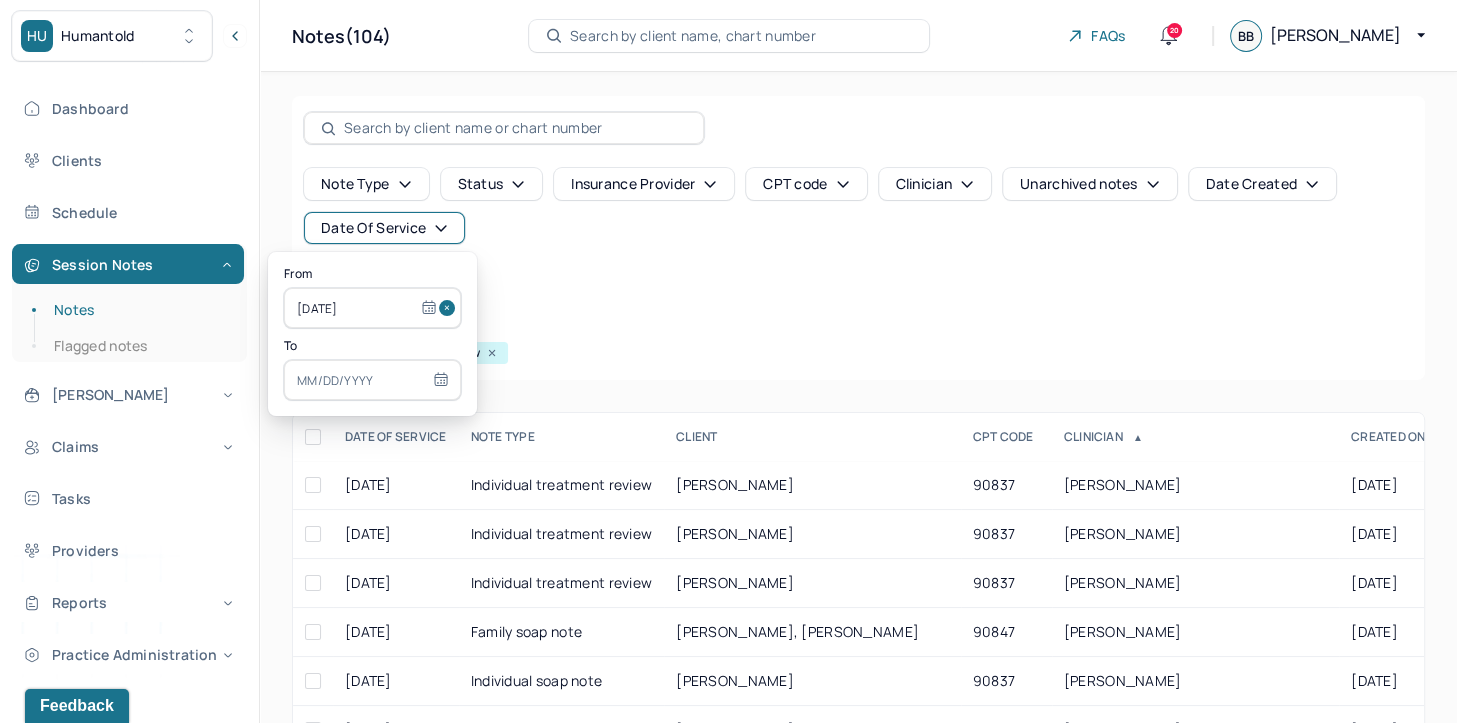 click at bounding box center [372, 380] 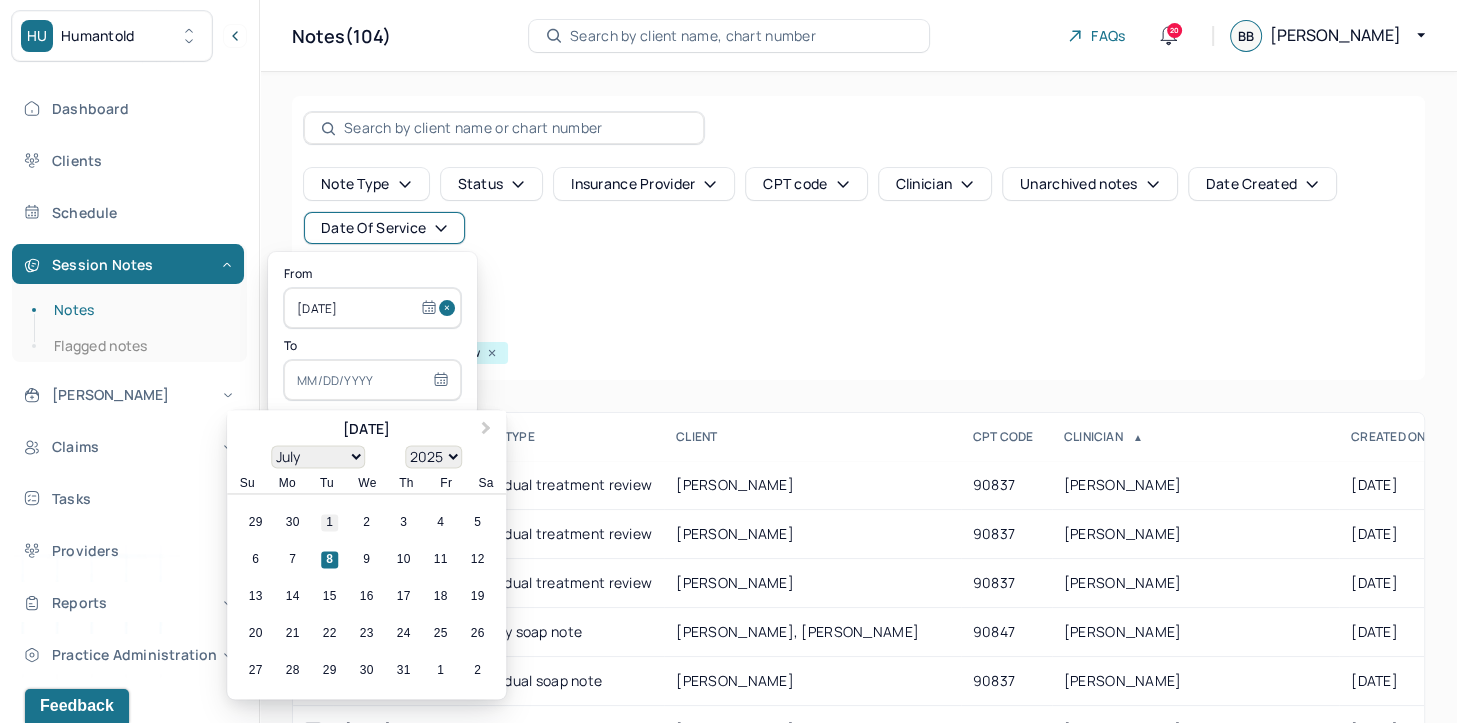 click on "1" at bounding box center (329, 523) 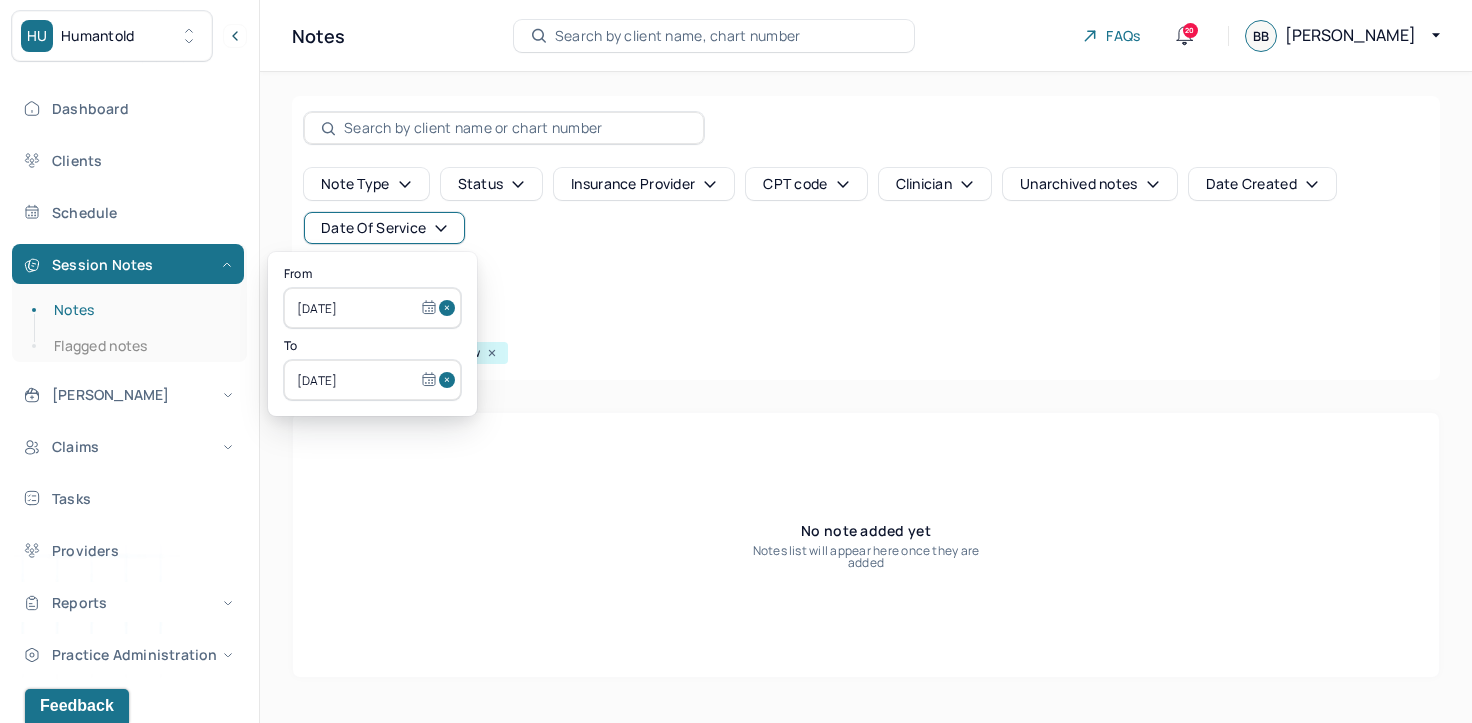 click at bounding box center (450, 308) 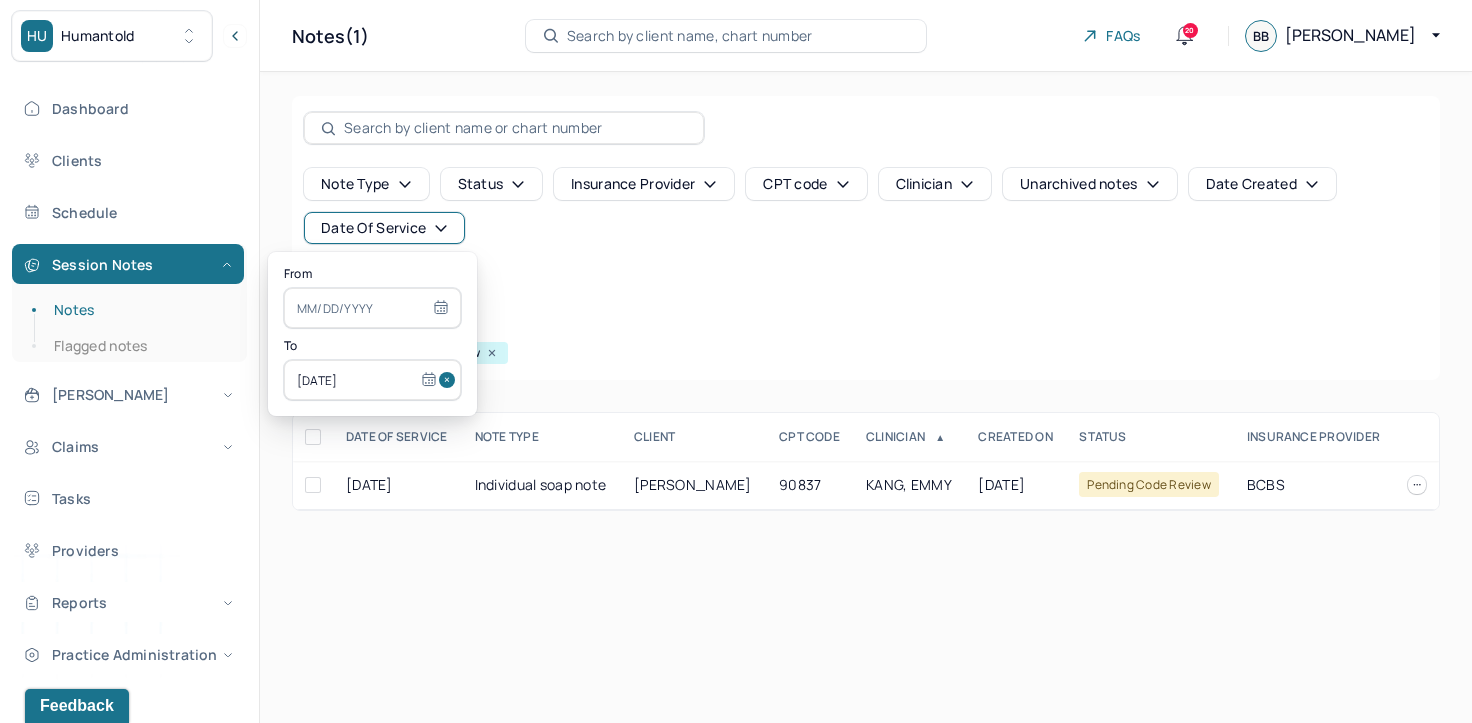 click at bounding box center (450, 380) 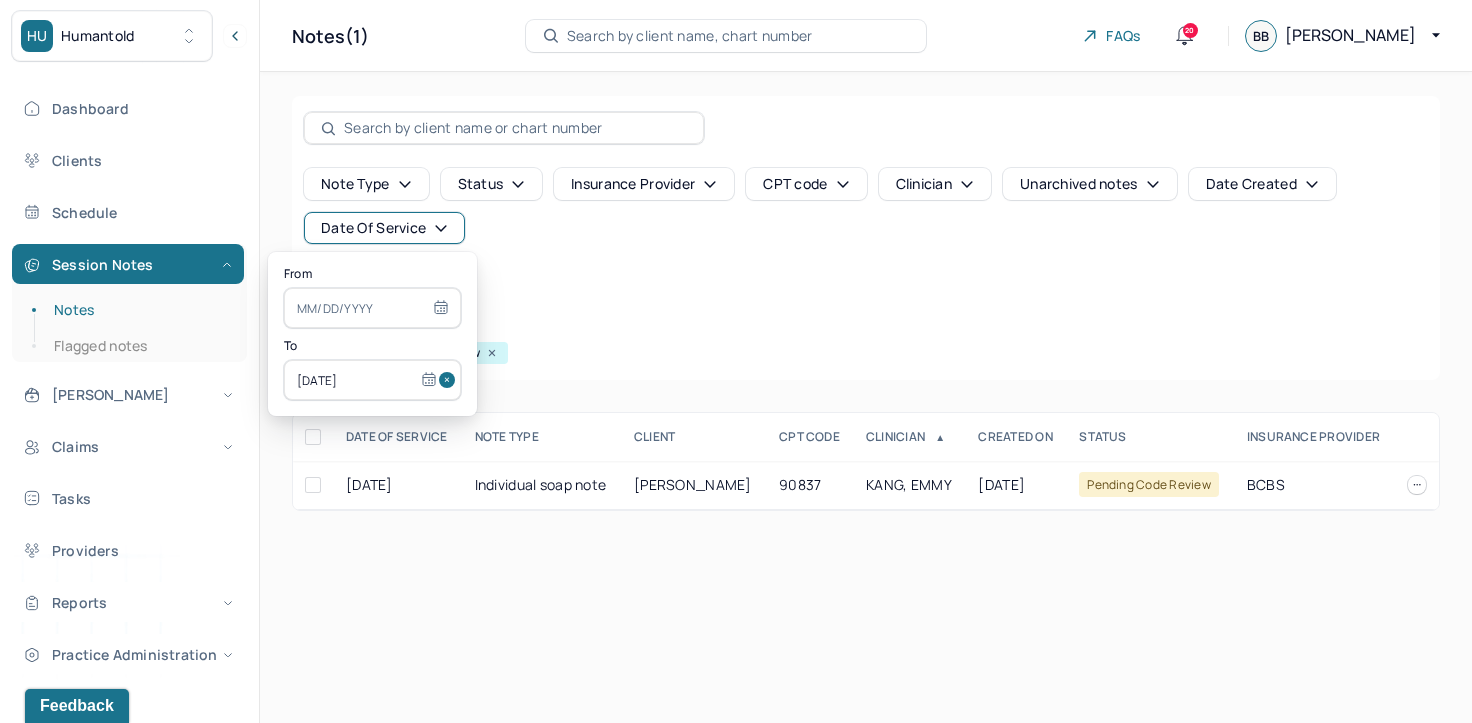 type 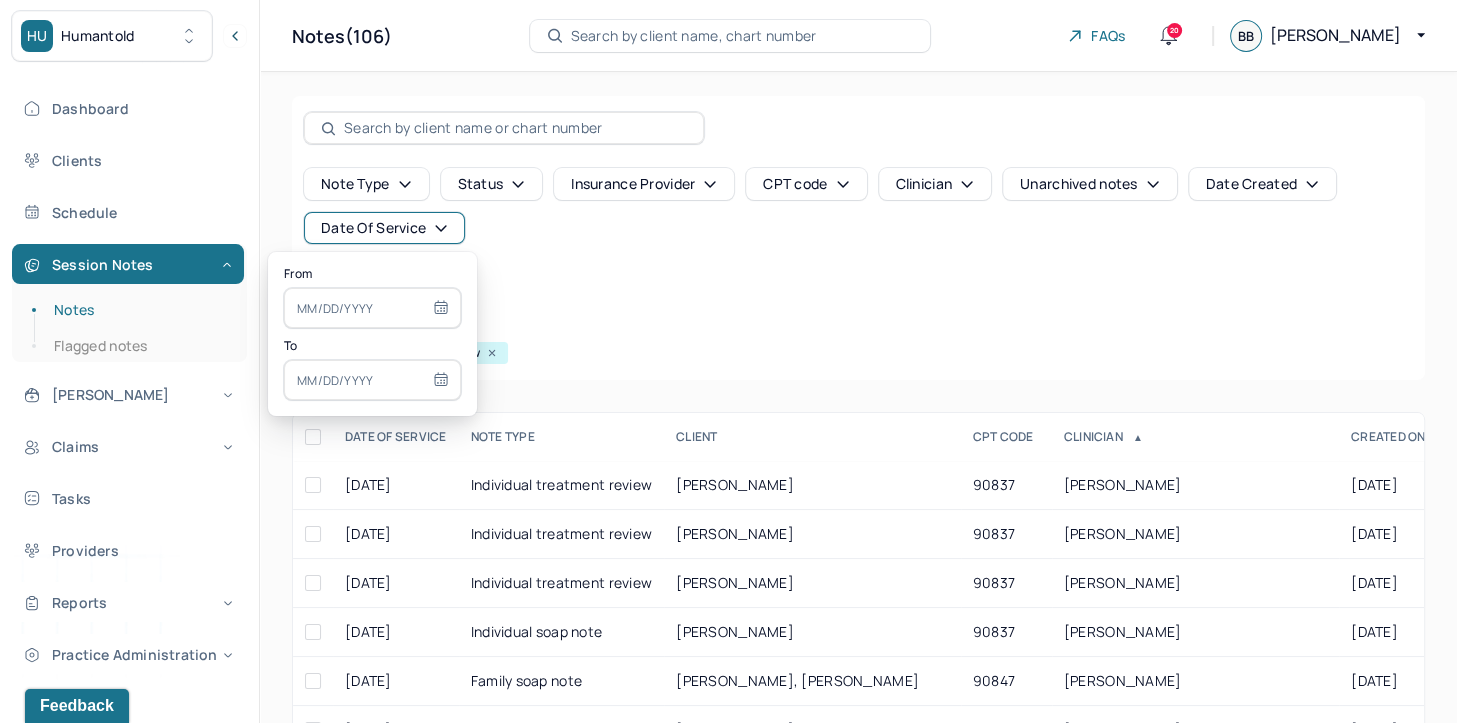 click at bounding box center (372, 308) 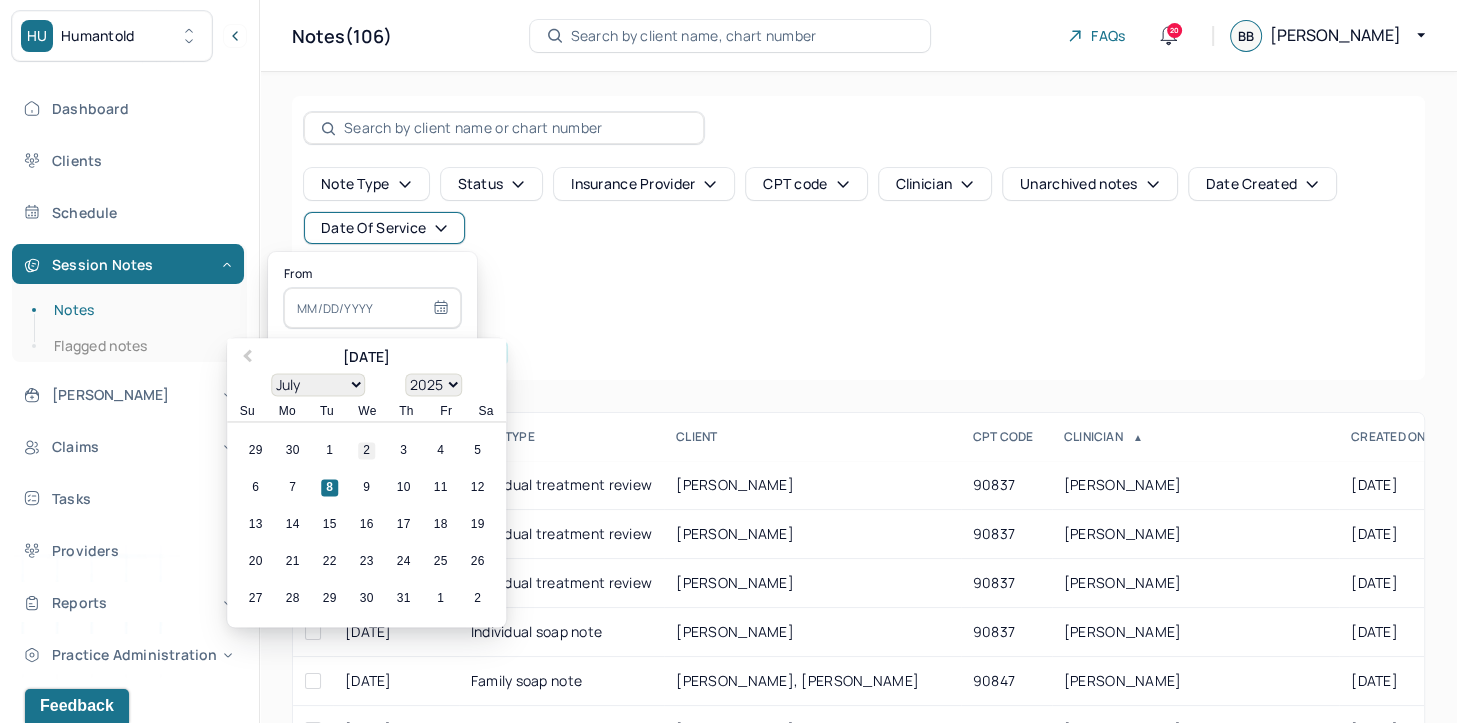 click on "2" at bounding box center (366, 451) 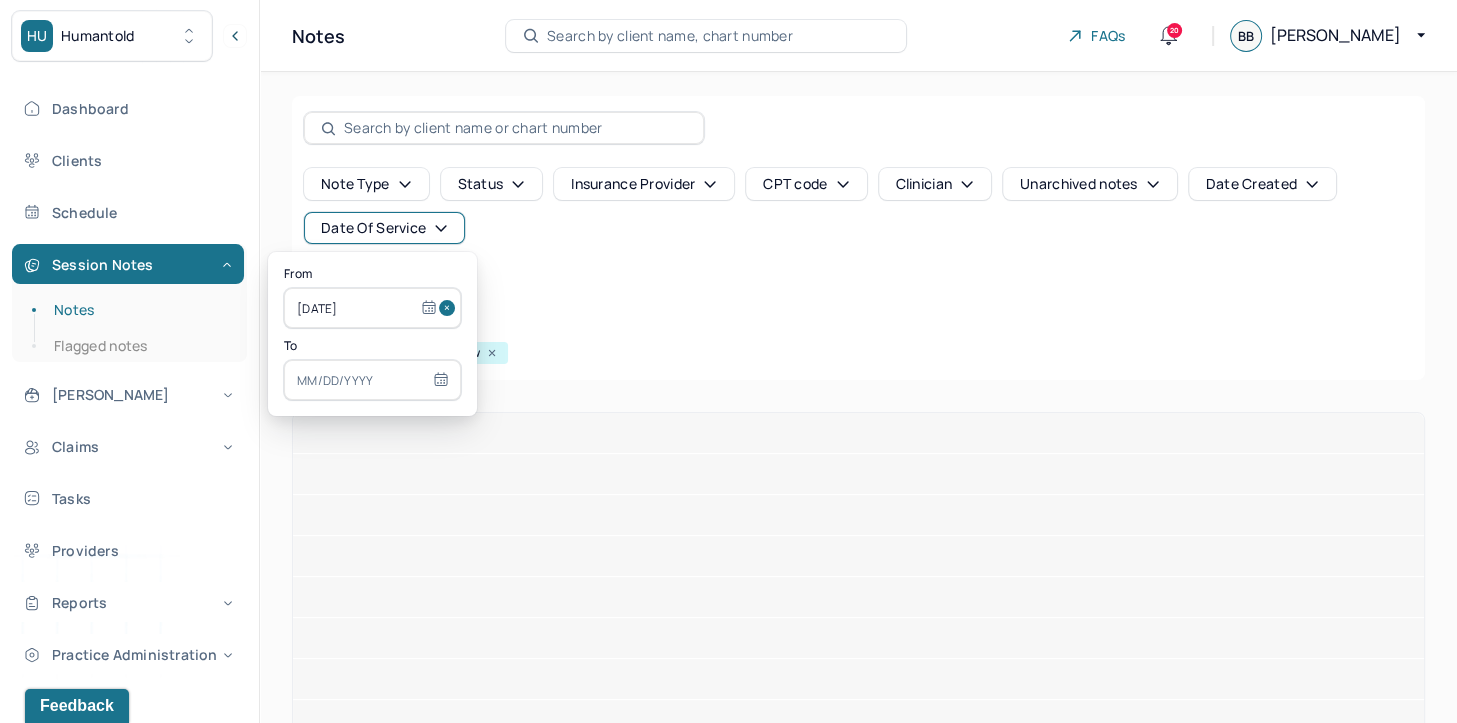 click on "To" at bounding box center (372, 370) 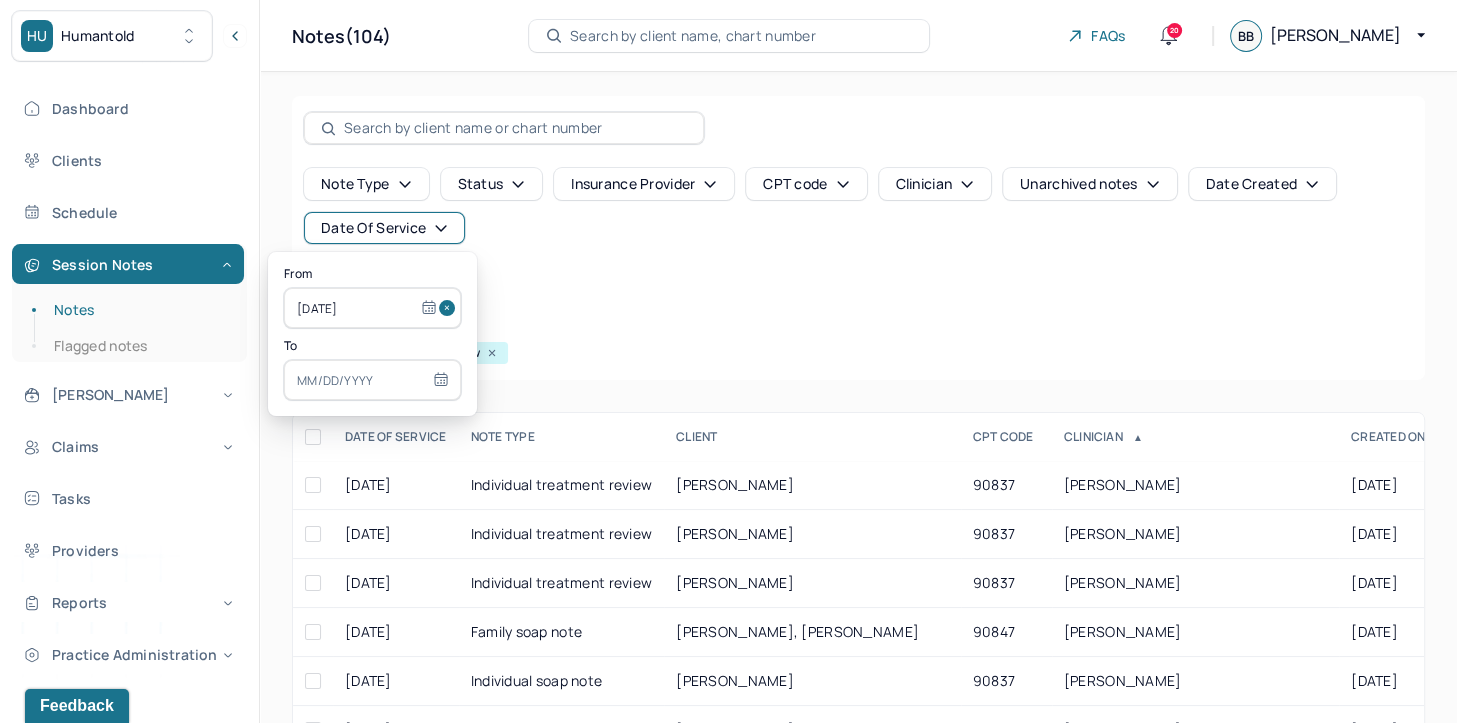 click at bounding box center [372, 380] 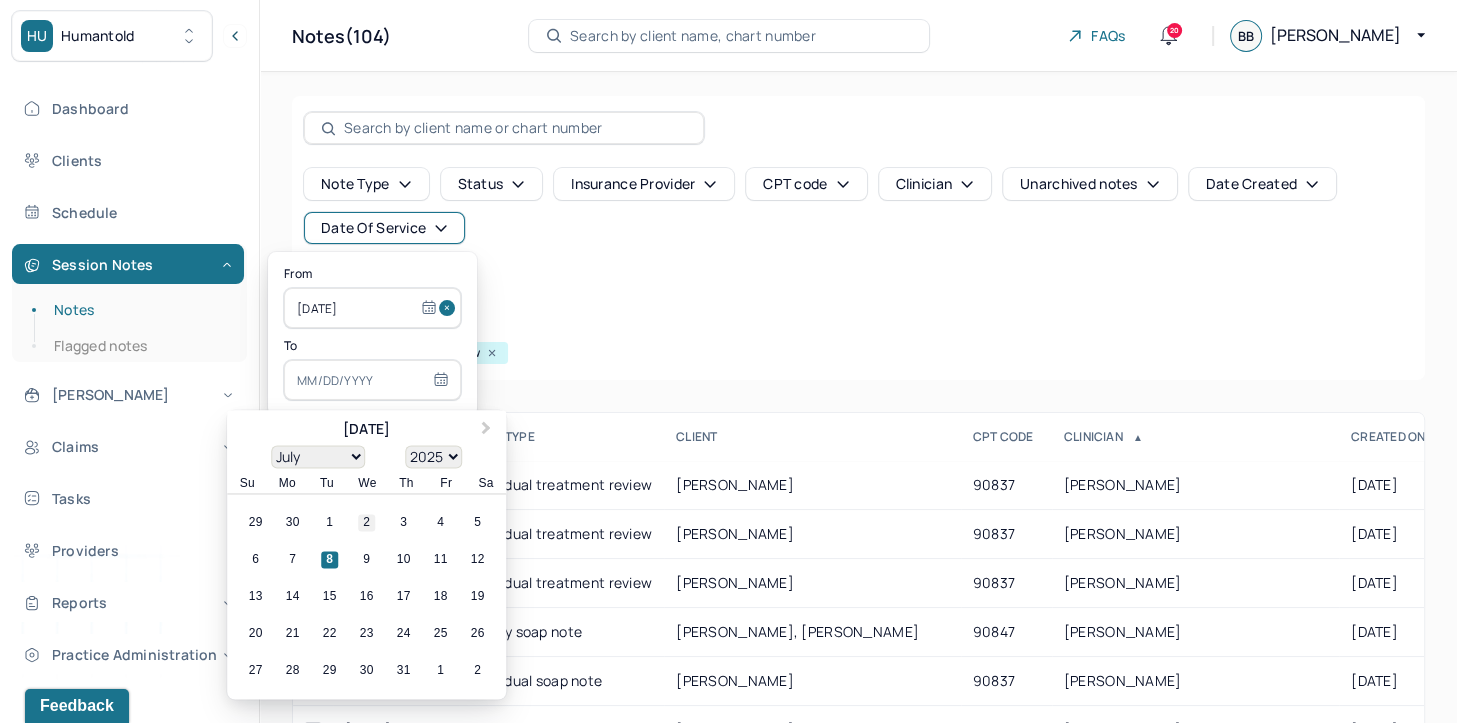 click on "2" at bounding box center [366, 523] 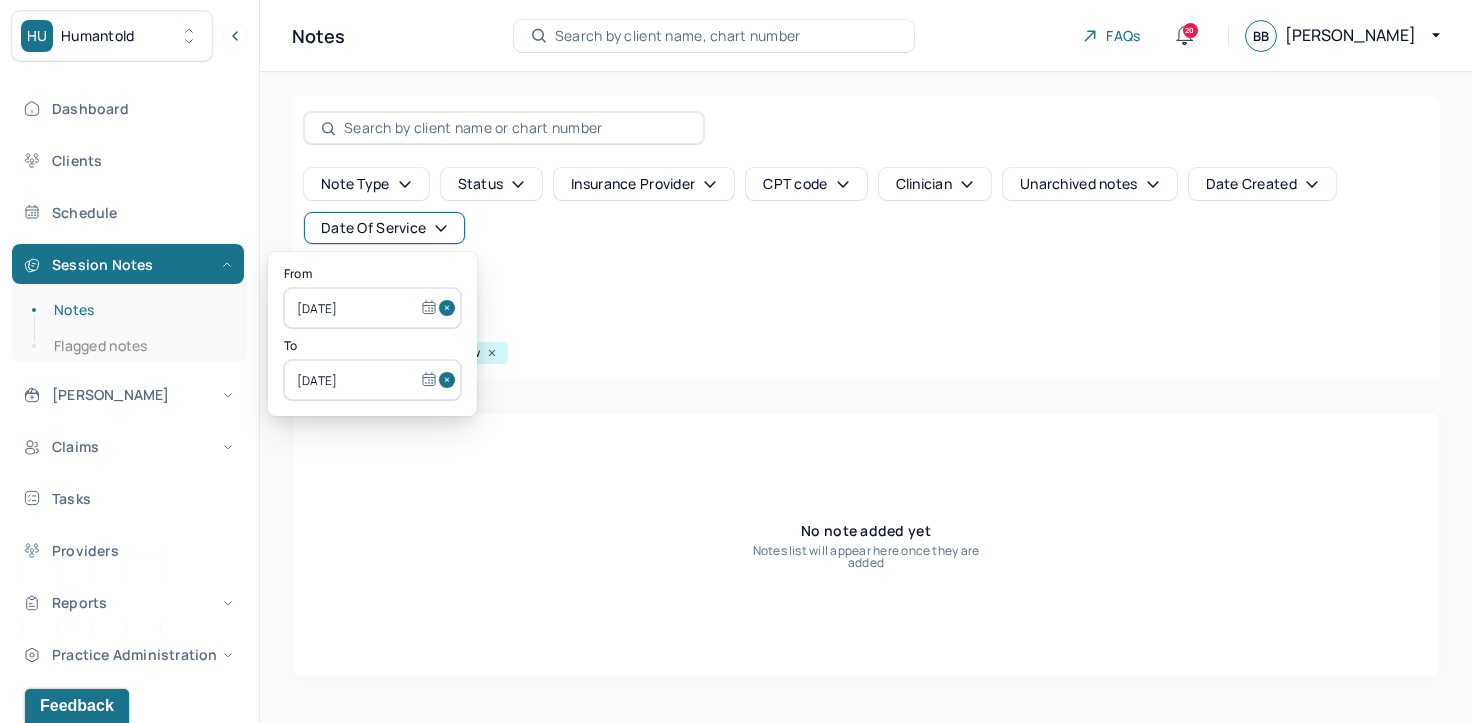 click at bounding box center (450, 308) 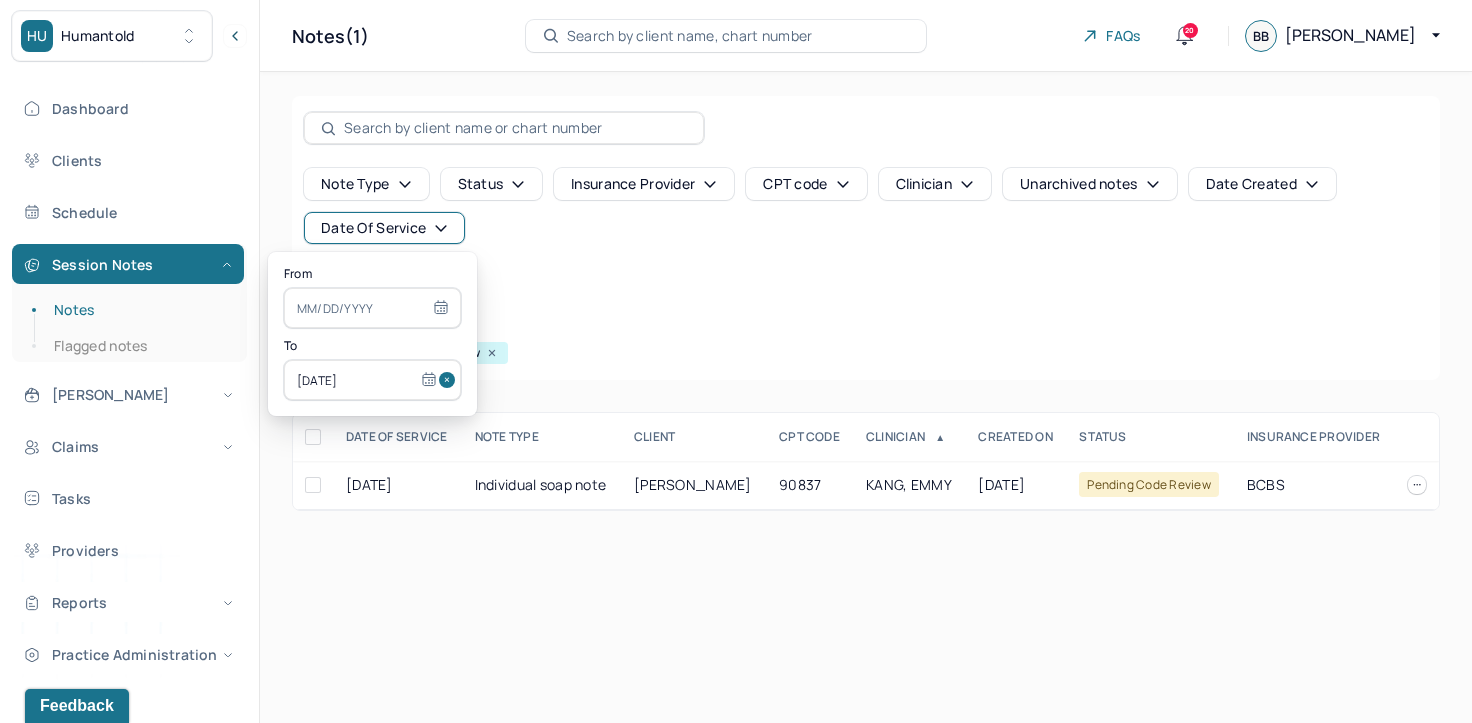 click at bounding box center (450, 380) 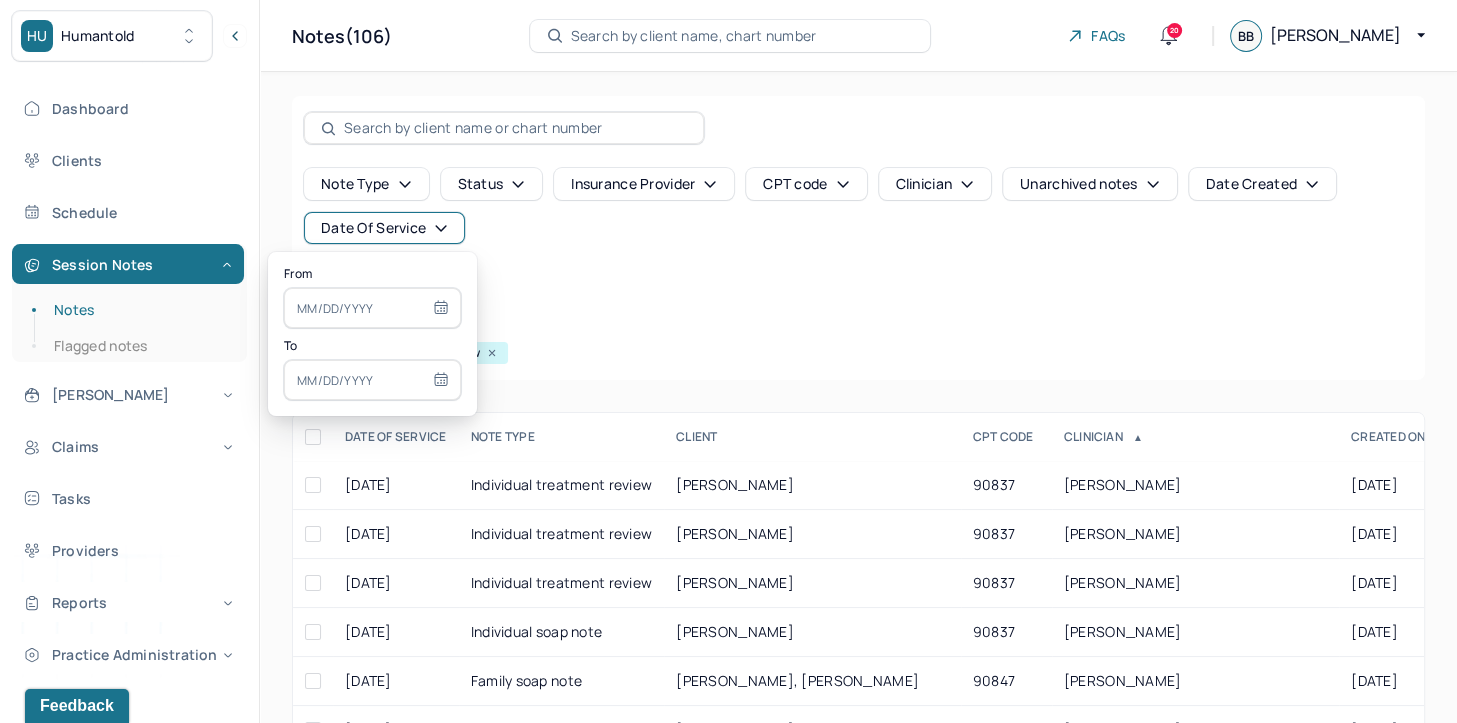 select on "6" 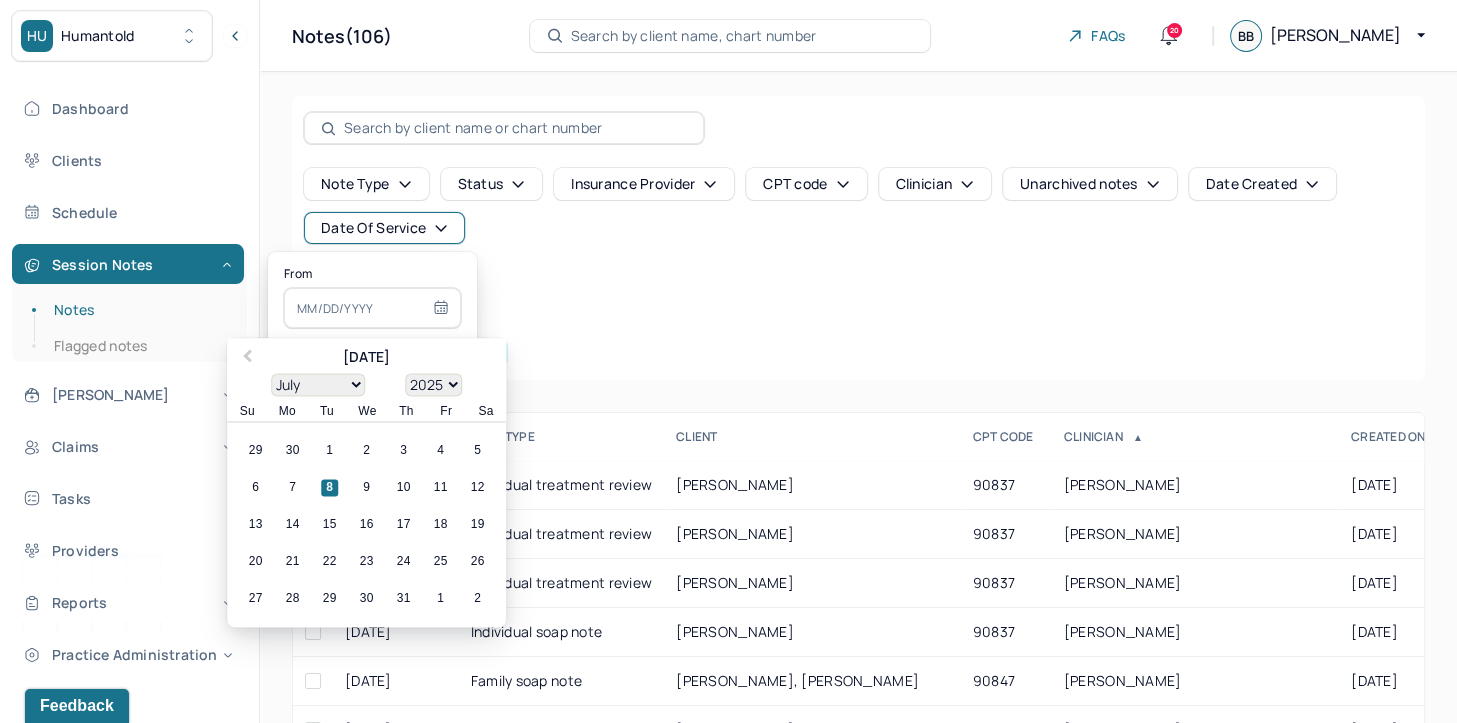 click at bounding box center (372, 308) 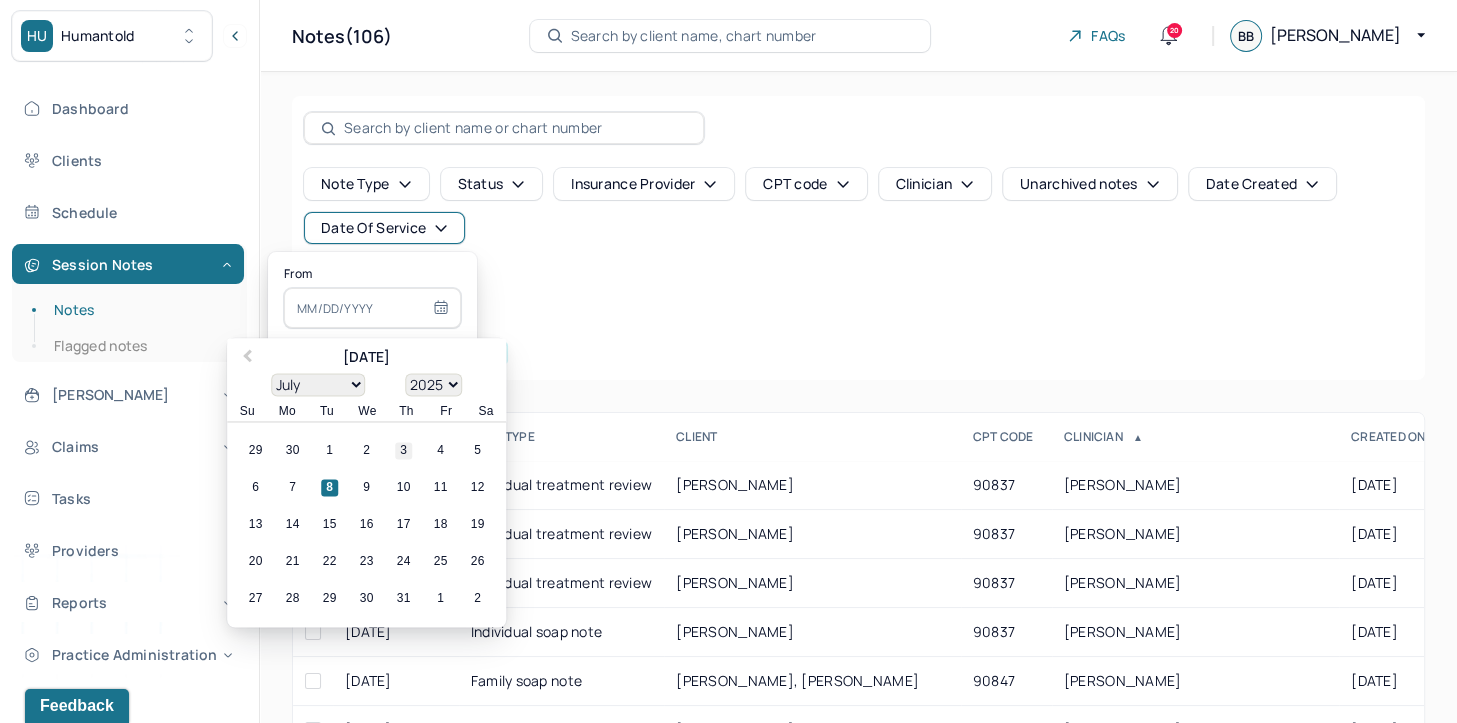 click on "3" at bounding box center [403, 451] 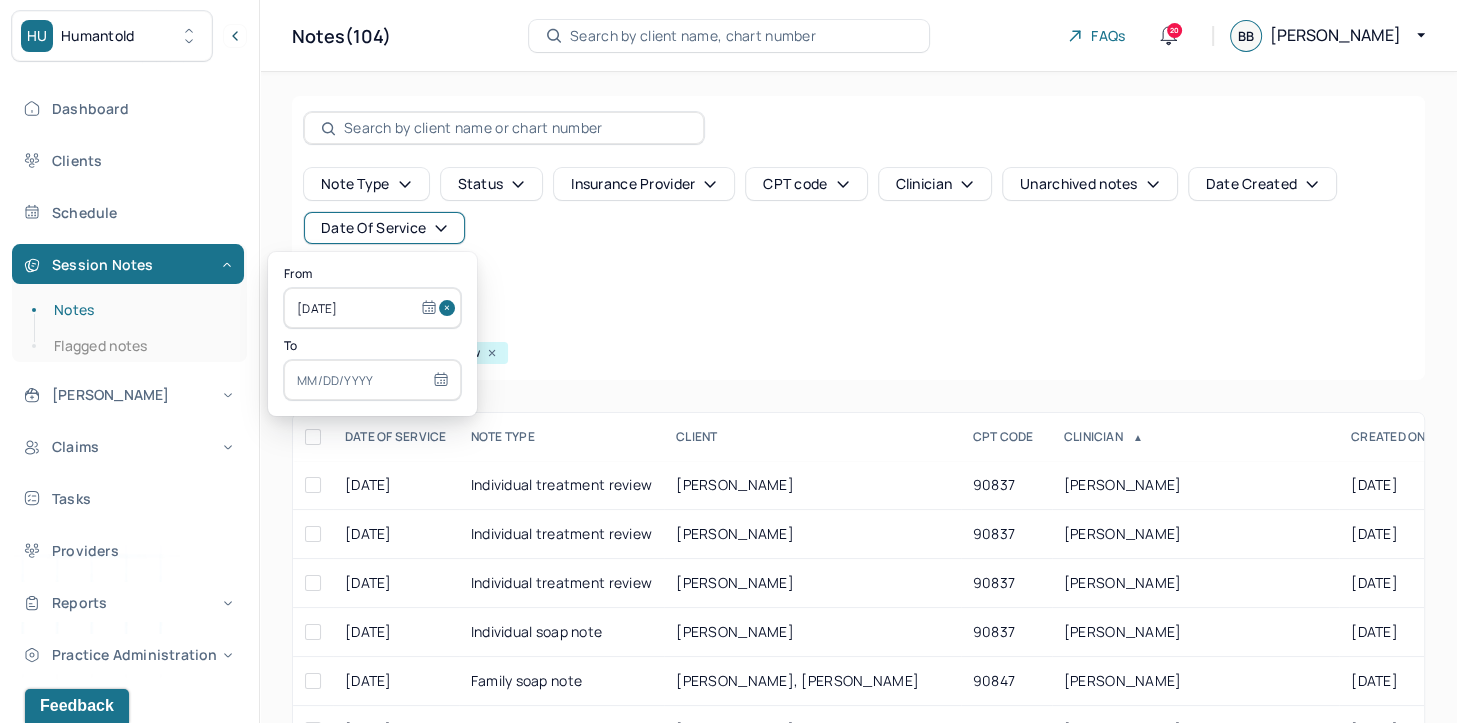 click at bounding box center (372, 380) 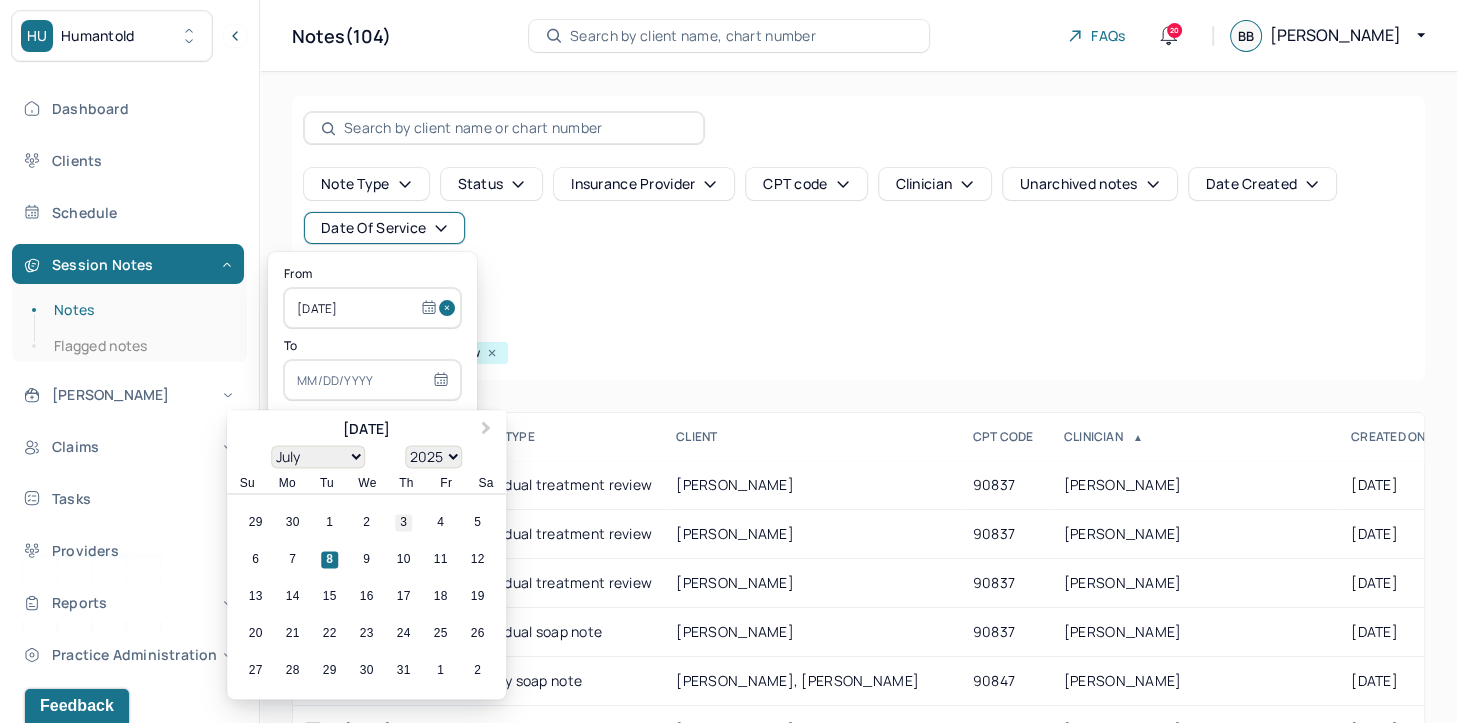 click on "3" at bounding box center (403, 523) 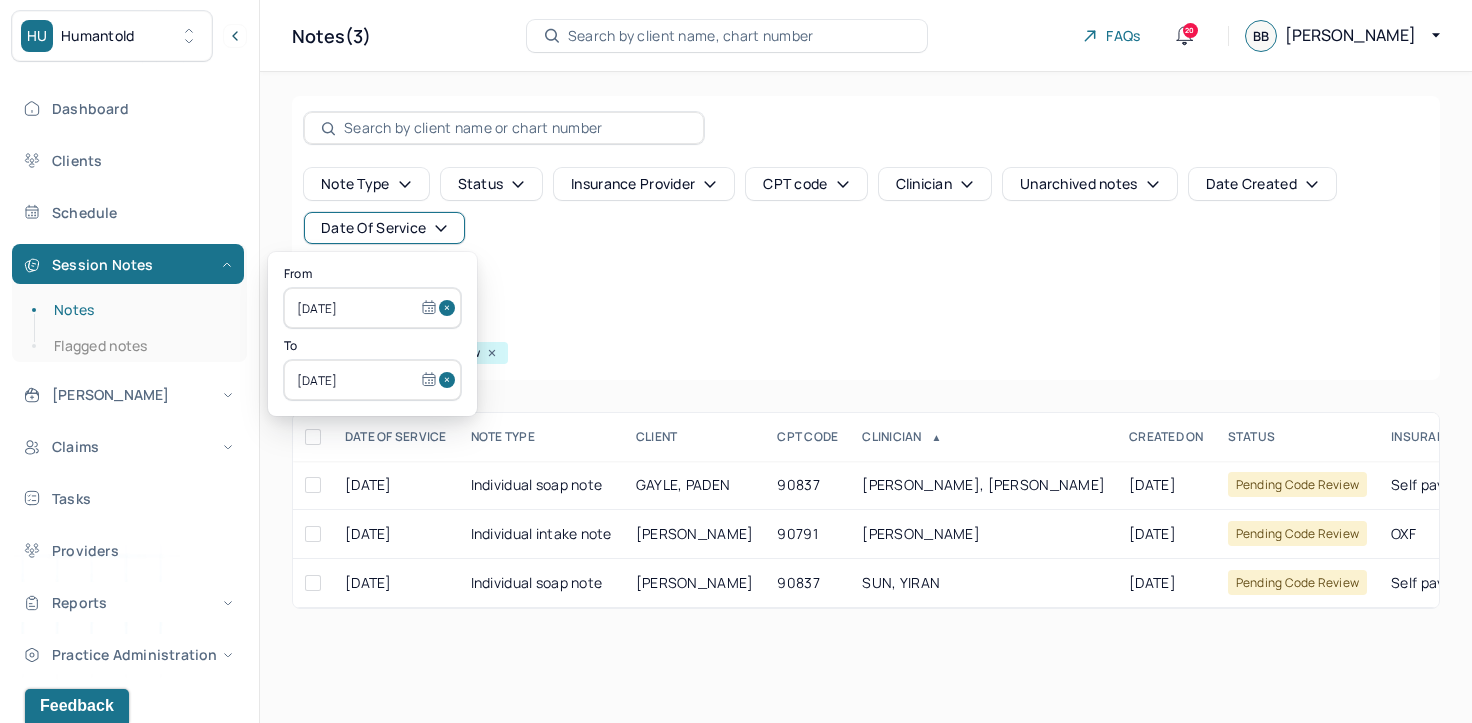 click on "Filters   Clear all" at bounding box center [866, 325] 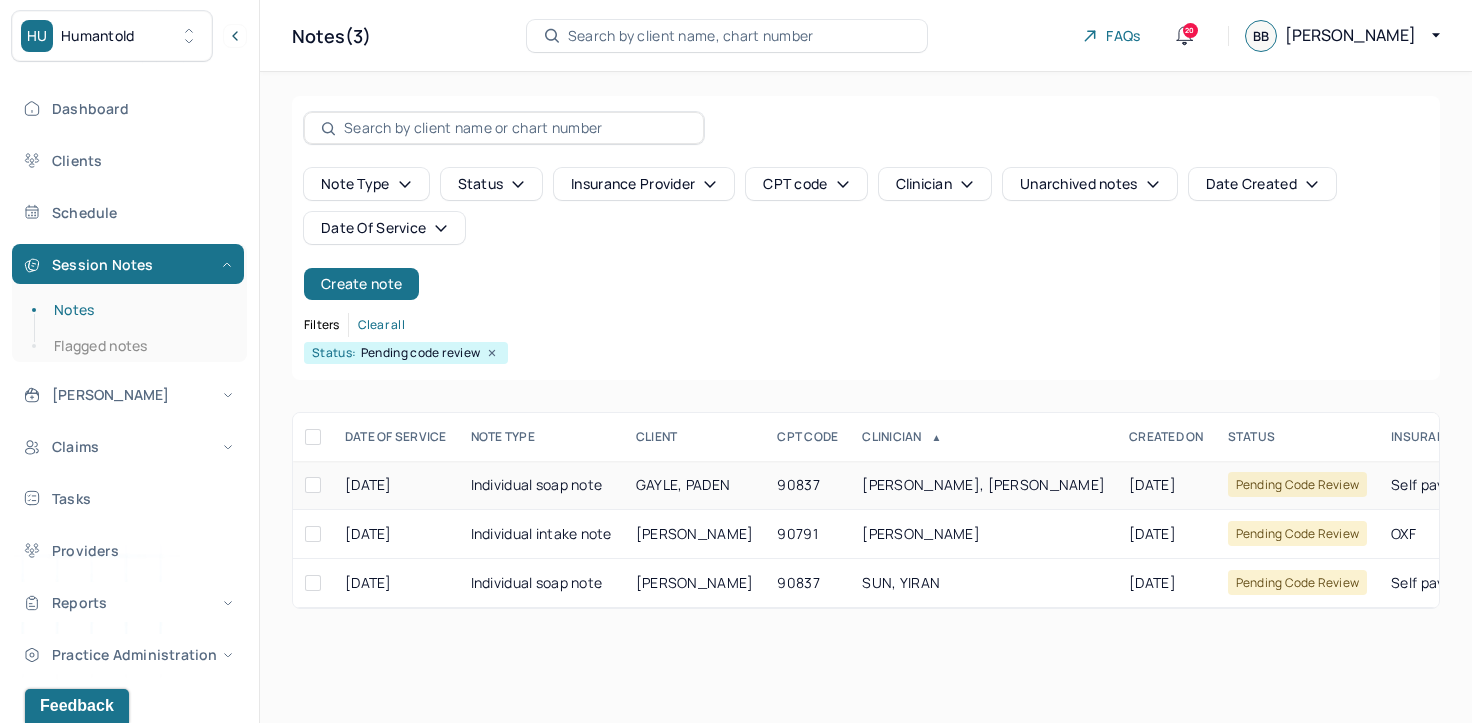 click on "90837" at bounding box center [807, 485] 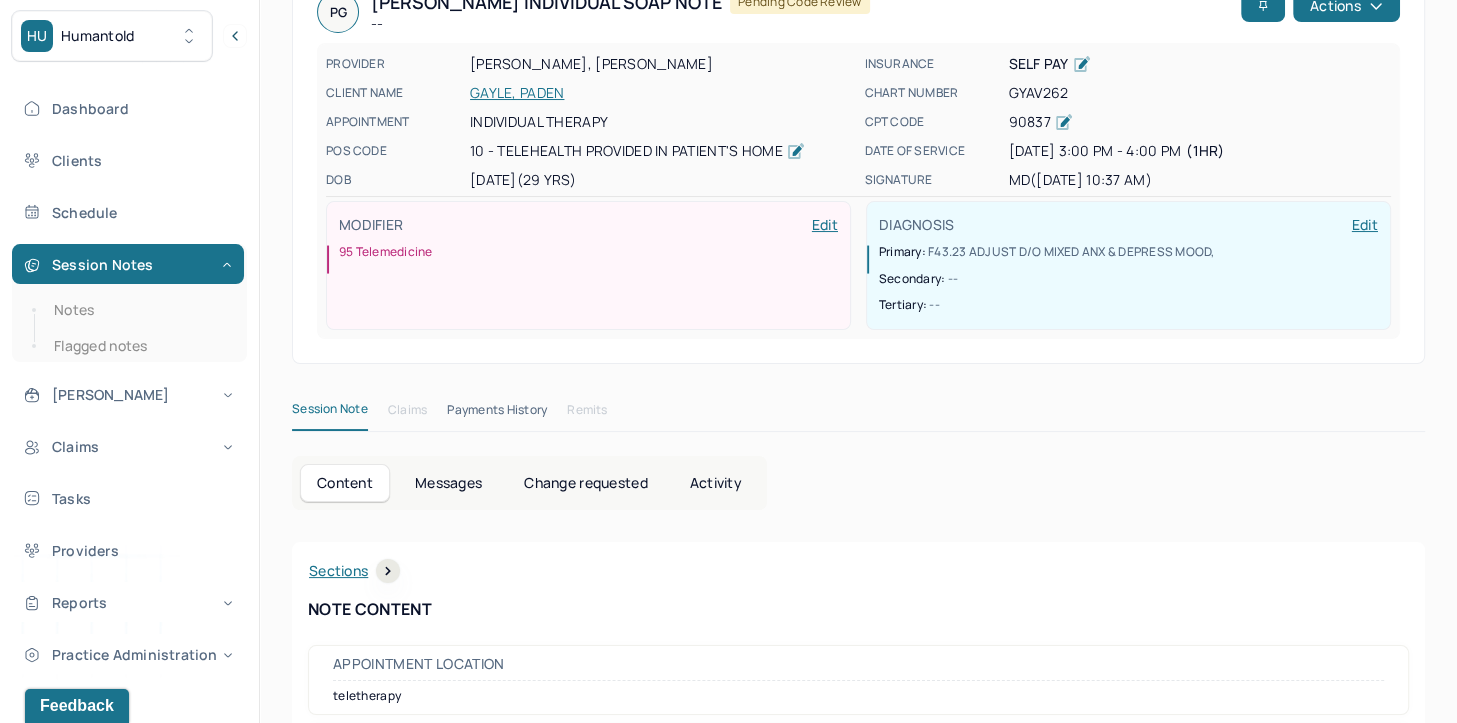 scroll, scrollTop: 0, scrollLeft: 0, axis: both 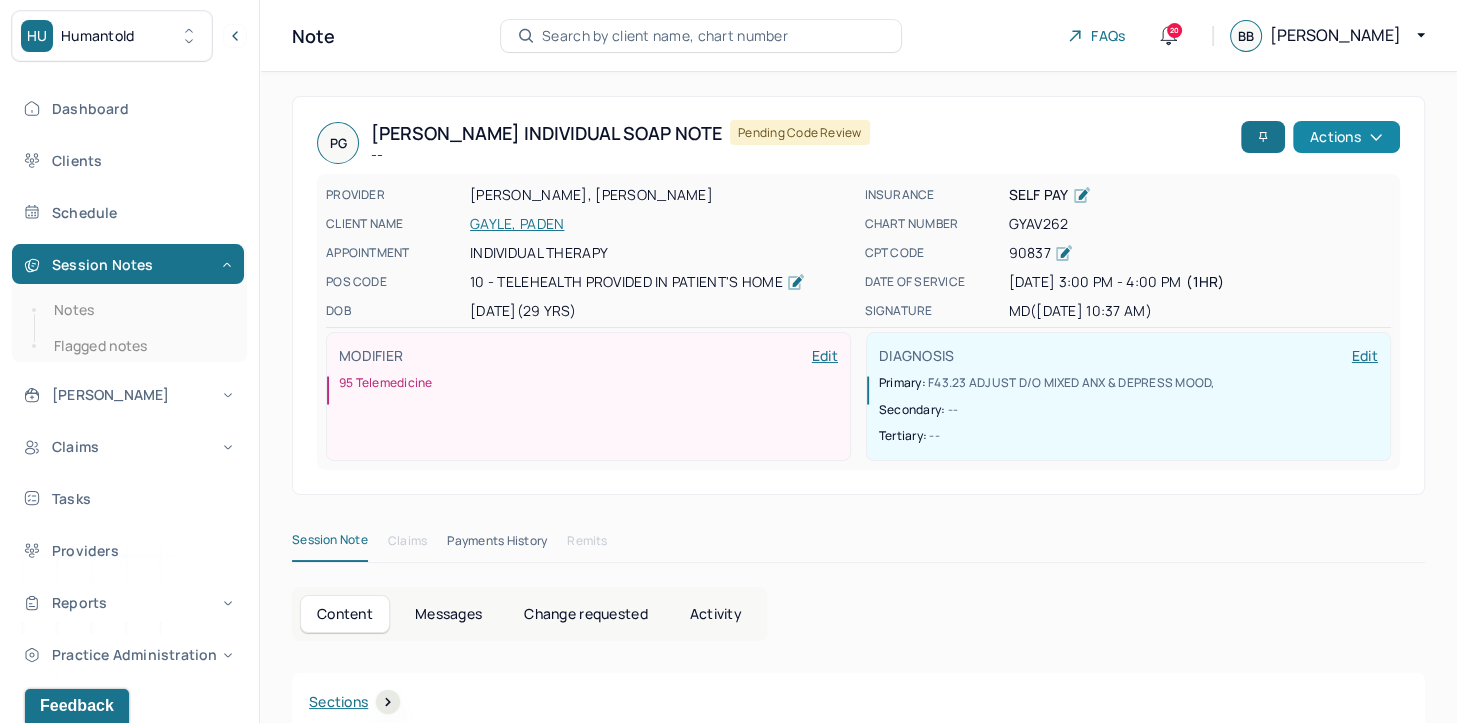 click on "Actions" at bounding box center (1346, 137) 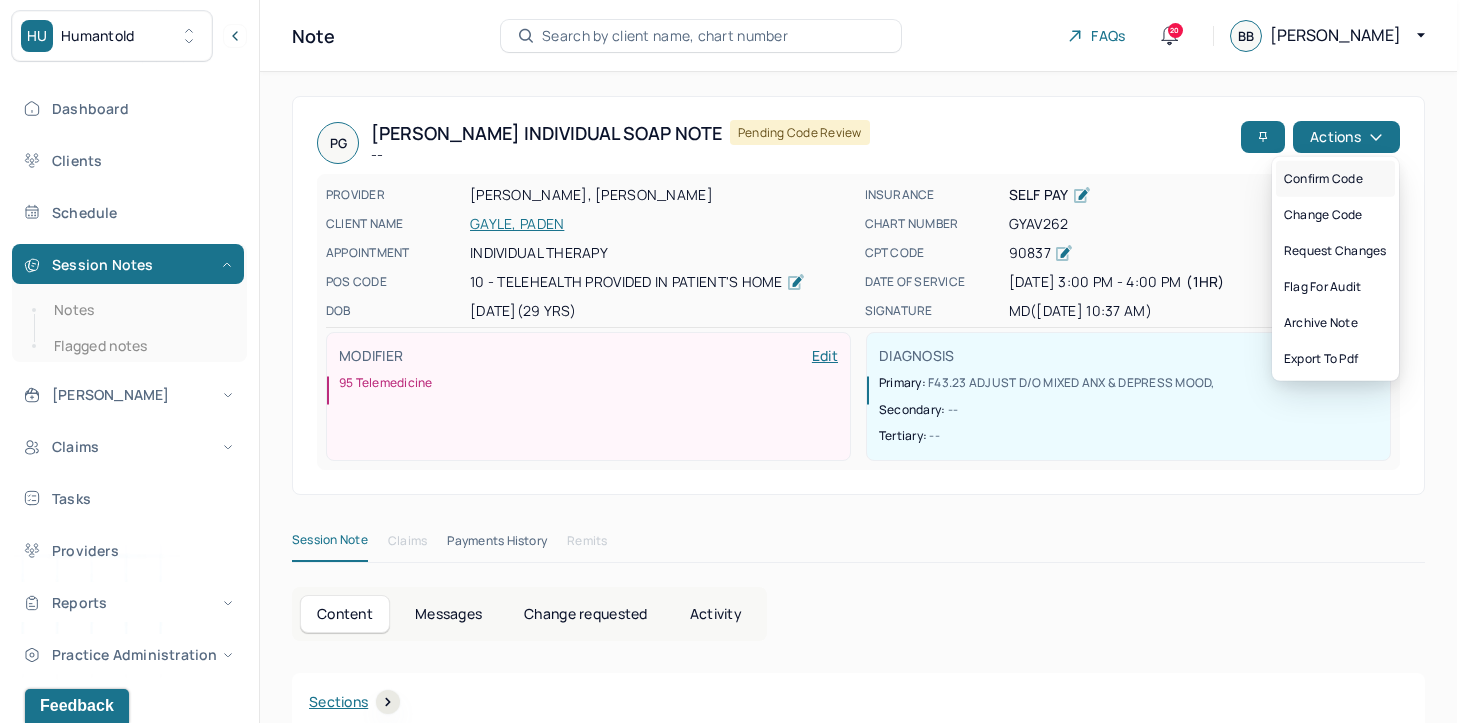 click on "Confirm code" at bounding box center (1335, 179) 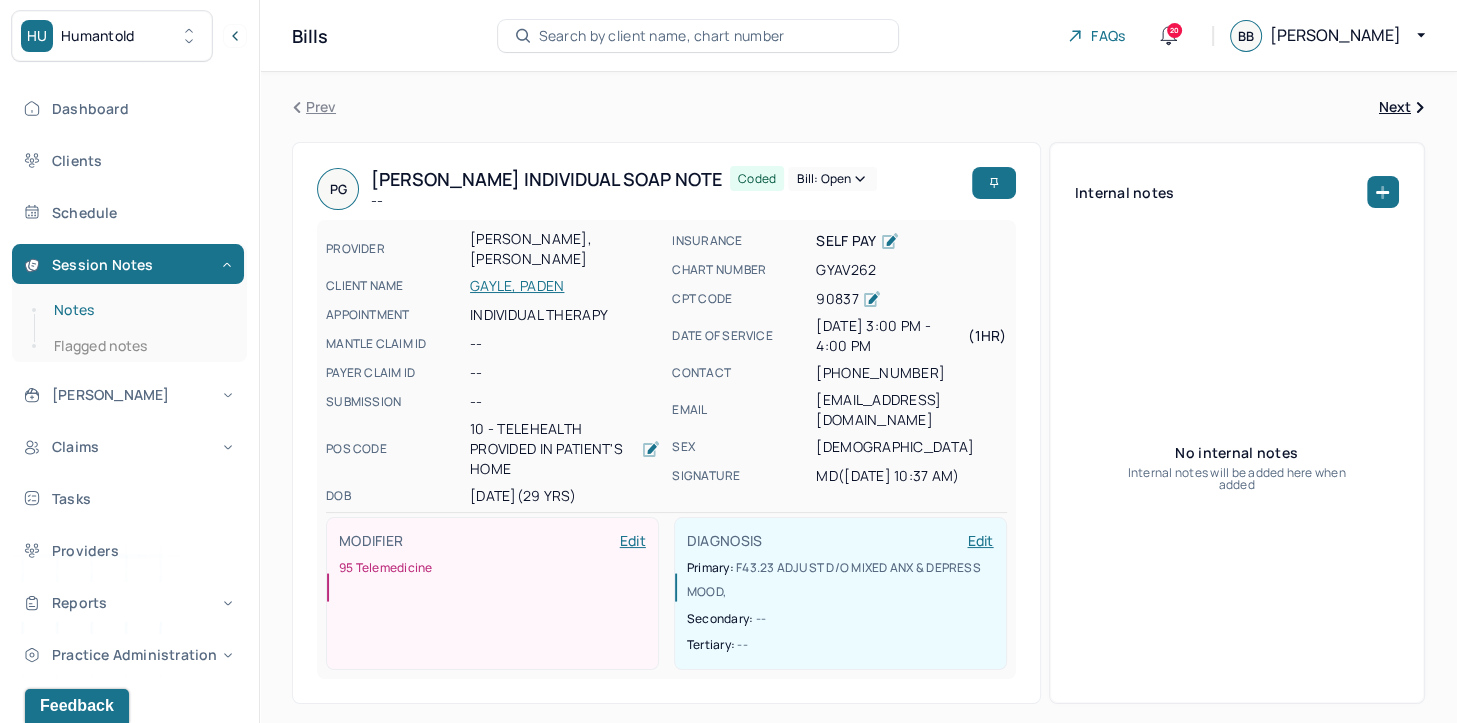 click on "Notes" at bounding box center (139, 310) 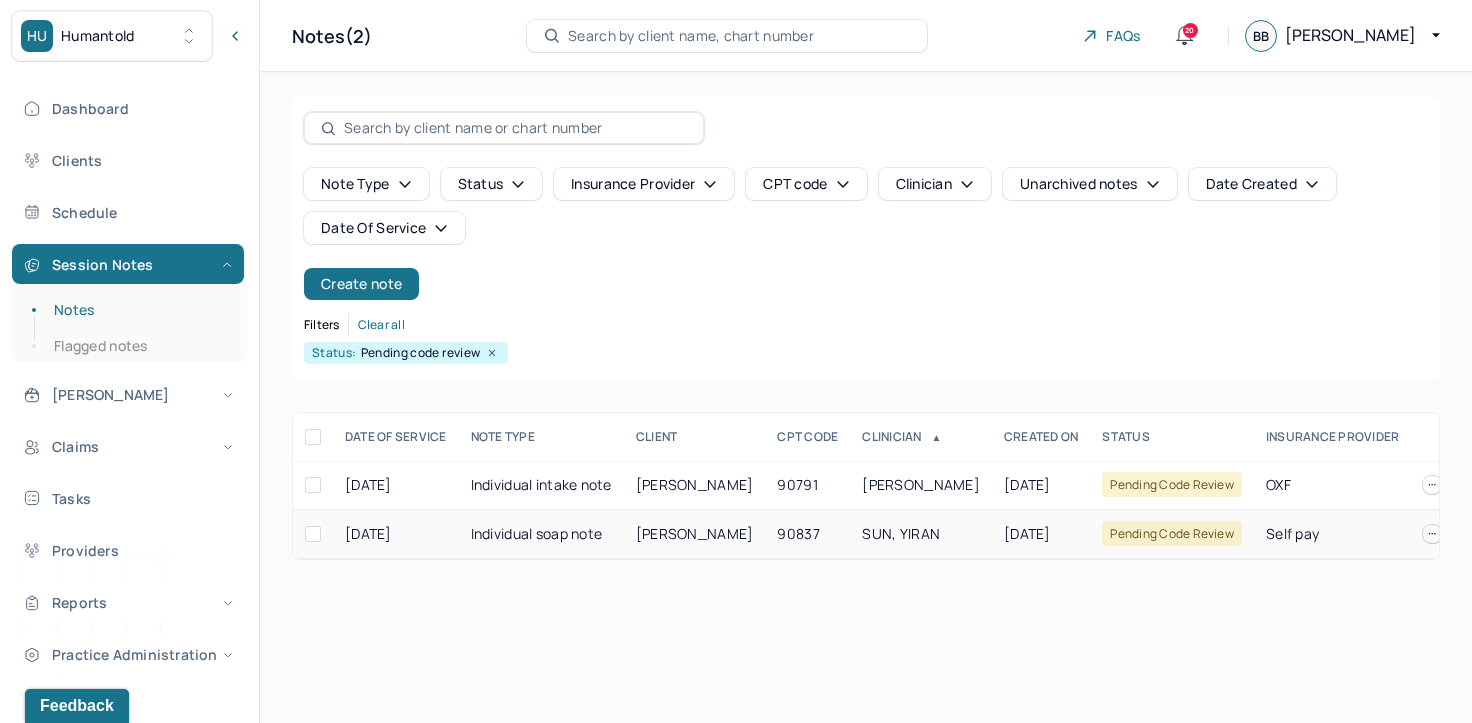 click on "[DATE]" at bounding box center [1041, 534] 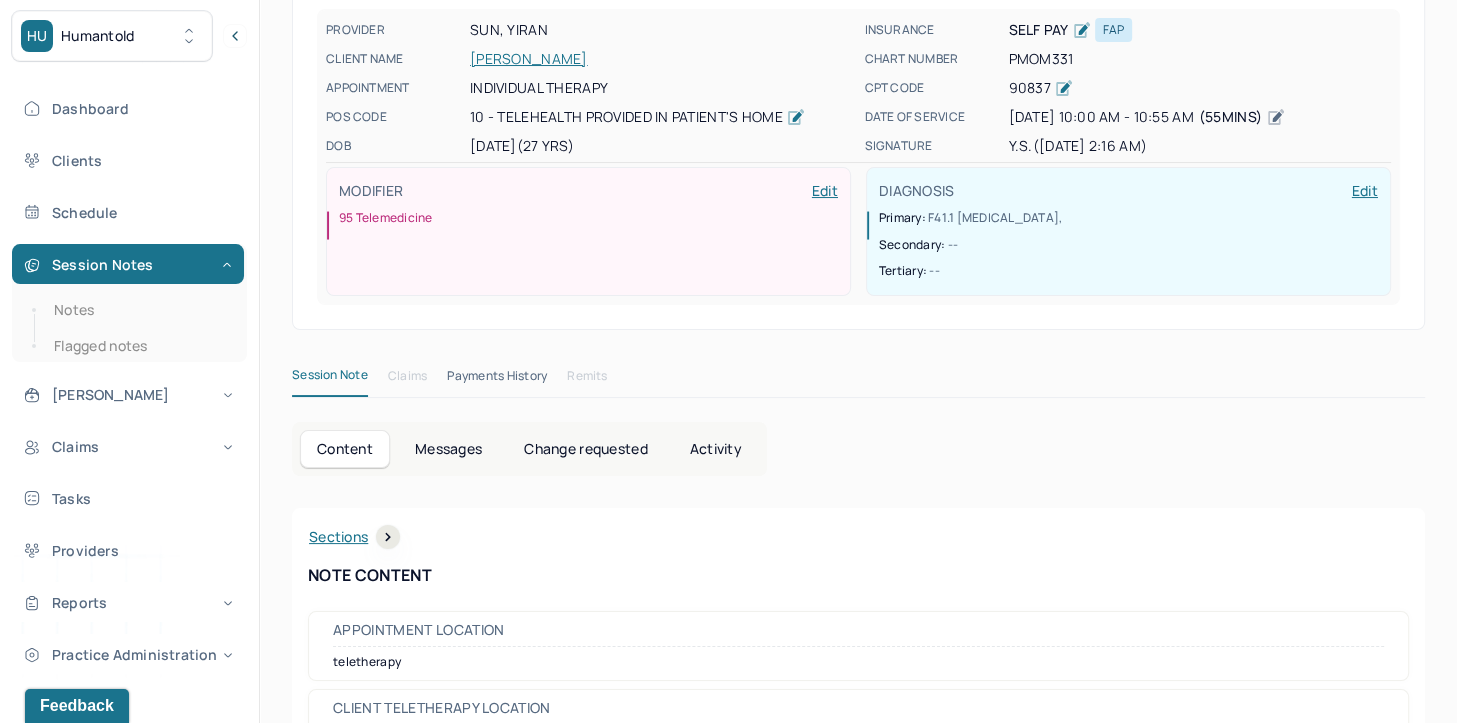 scroll, scrollTop: 0, scrollLeft: 0, axis: both 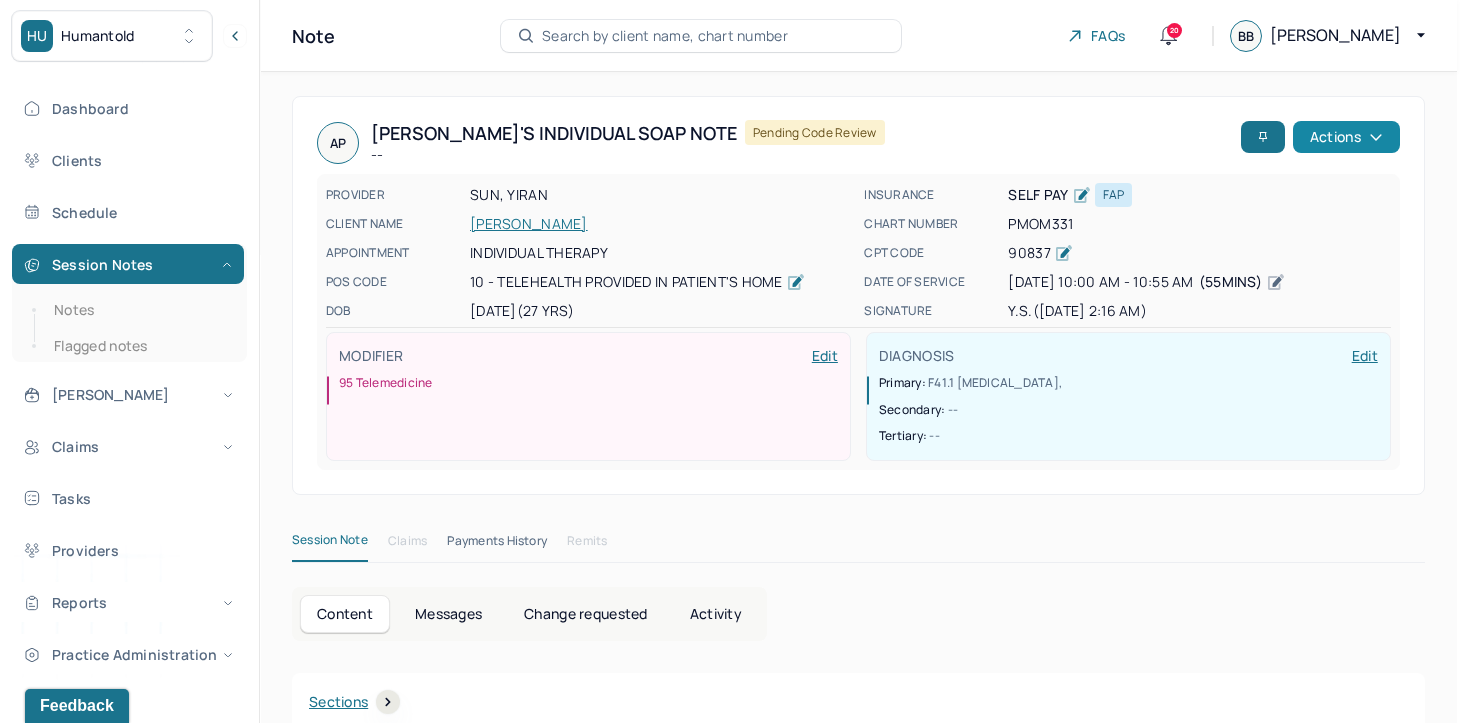 click 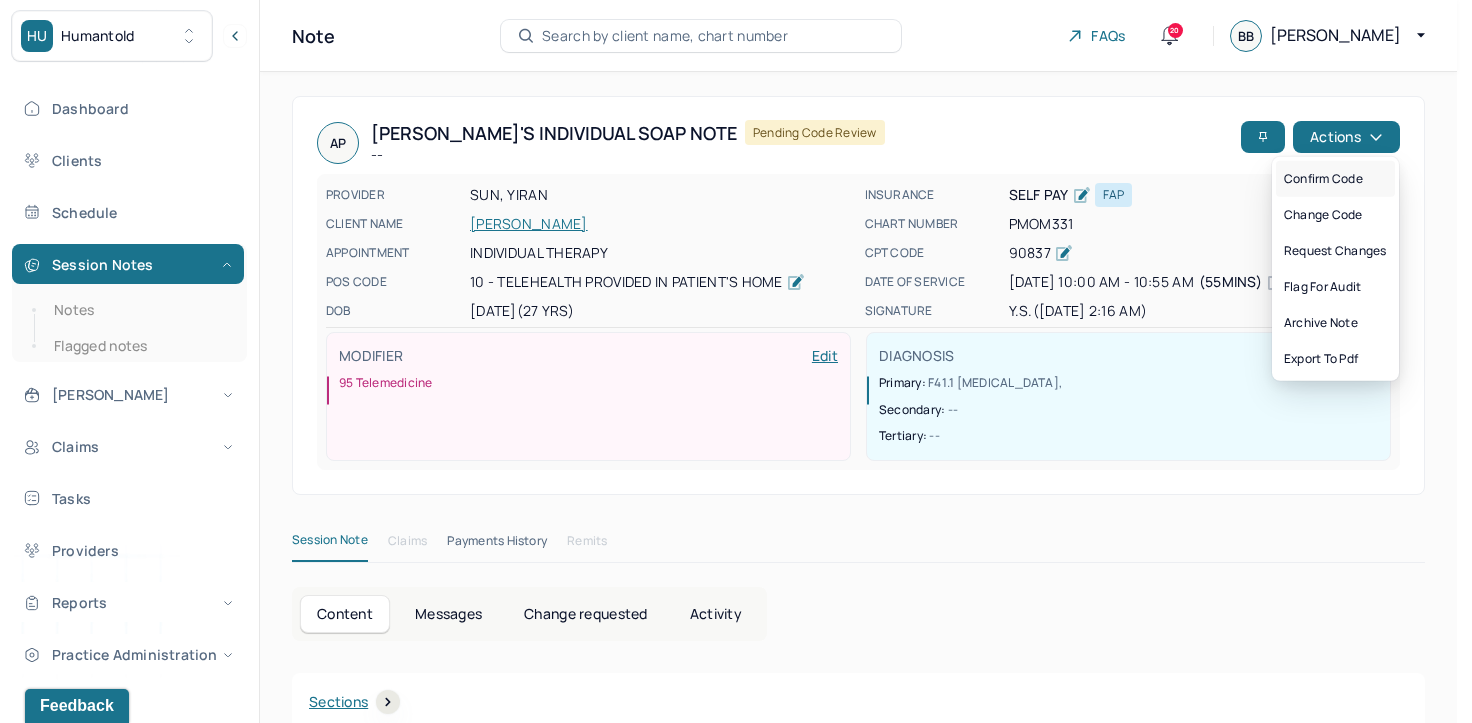 click on "Confirm code" at bounding box center (1335, 179) 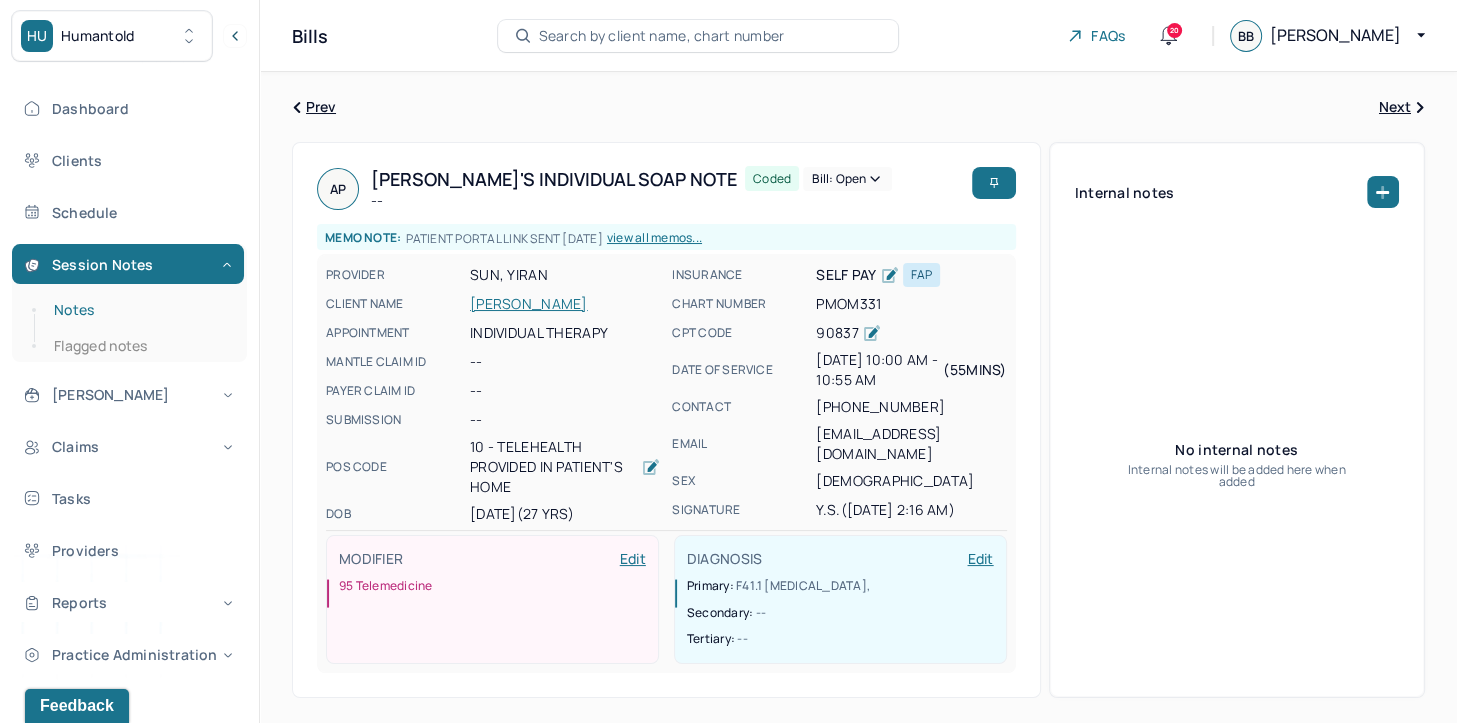 click on "Notes" at bounding box center [139, 310] 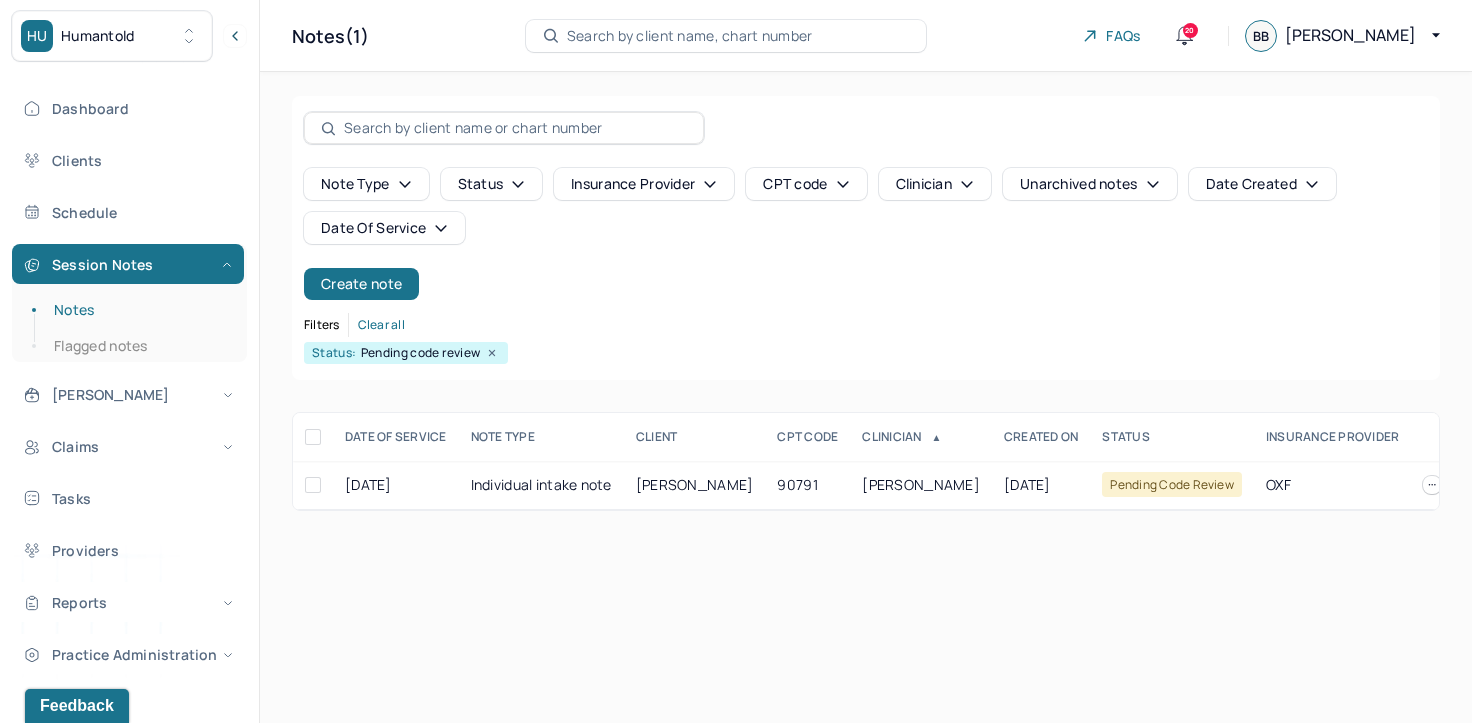 click 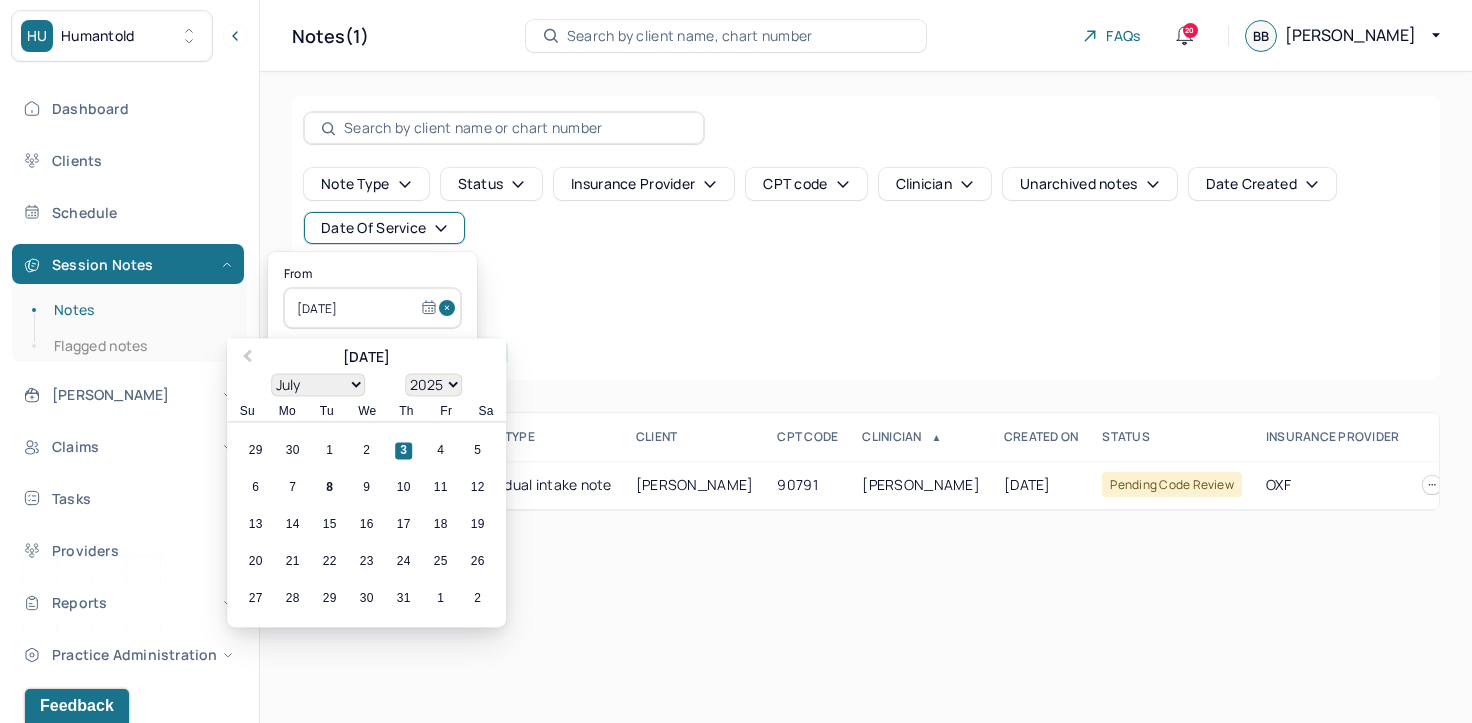 click at bounding box center [450, 308] 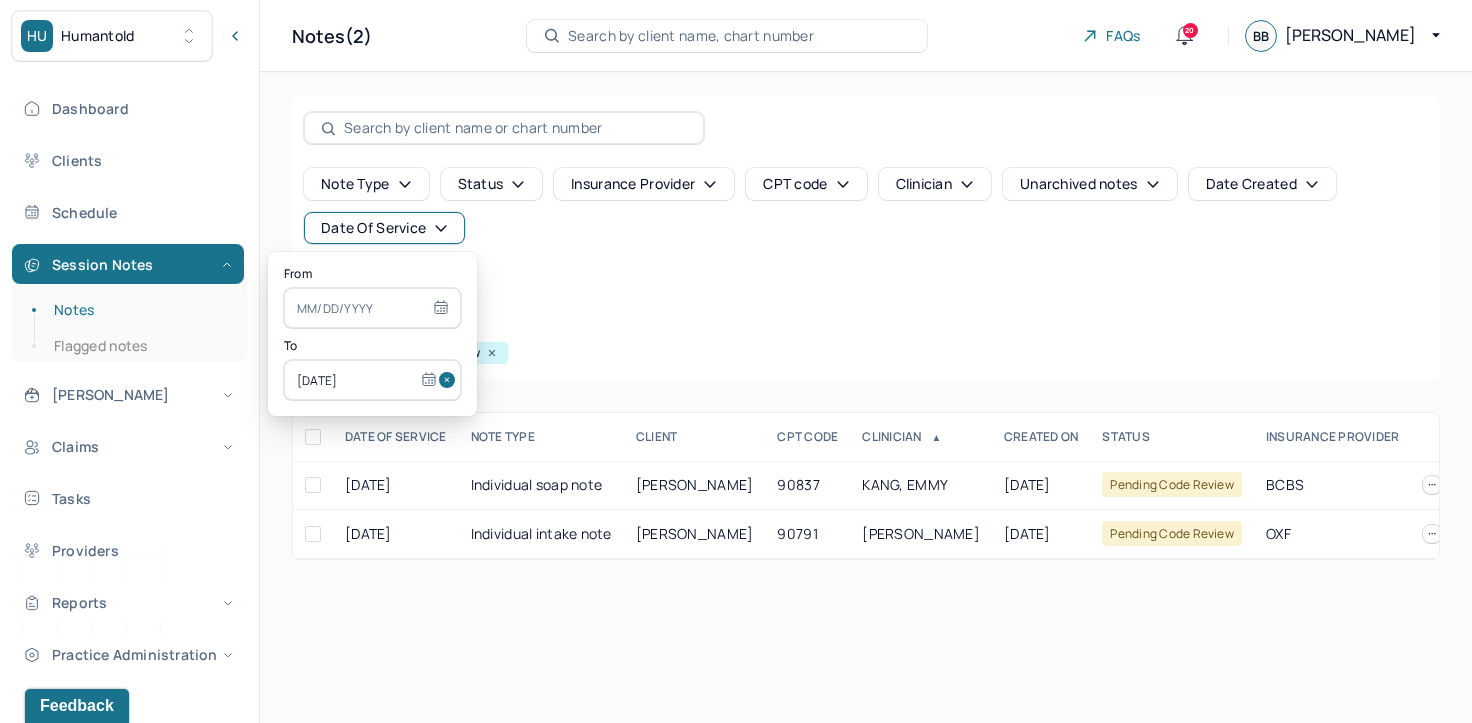 click at bounding box center (450, 380) 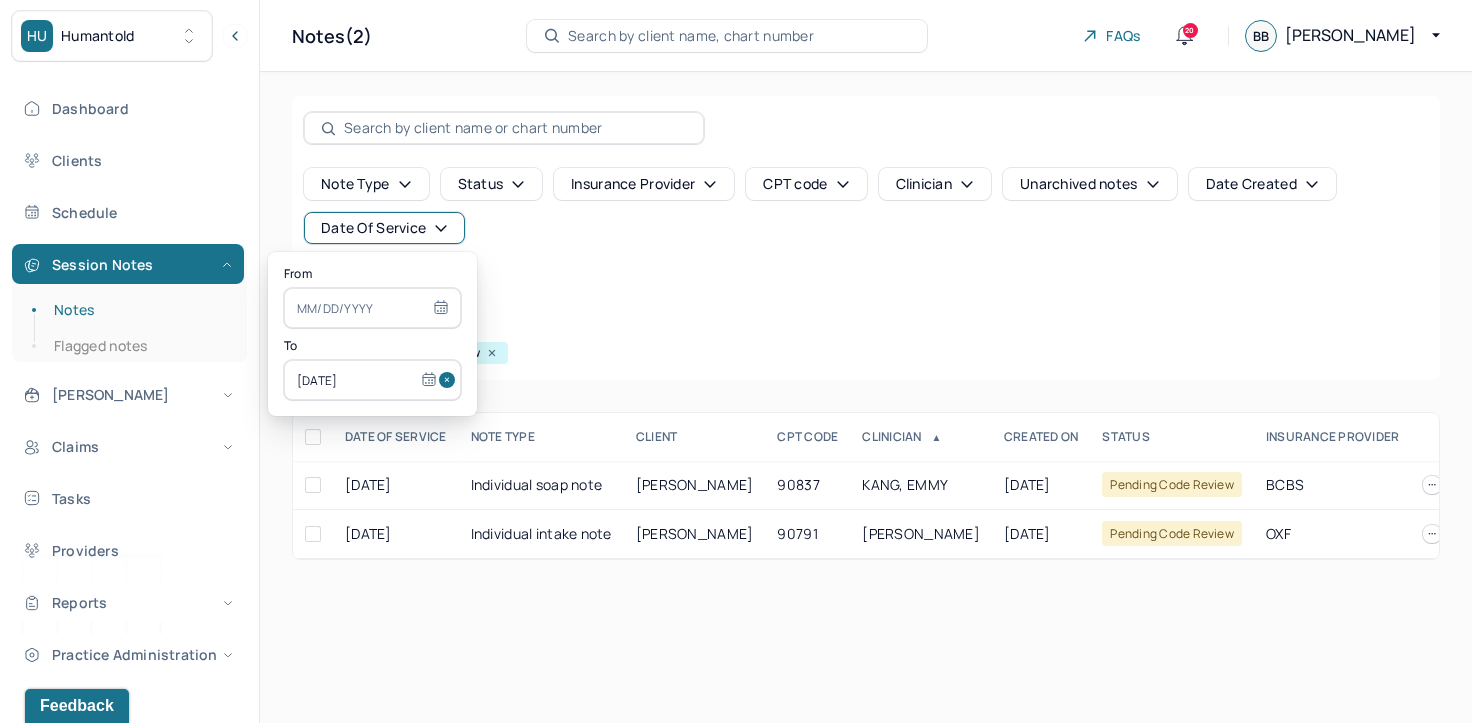 type 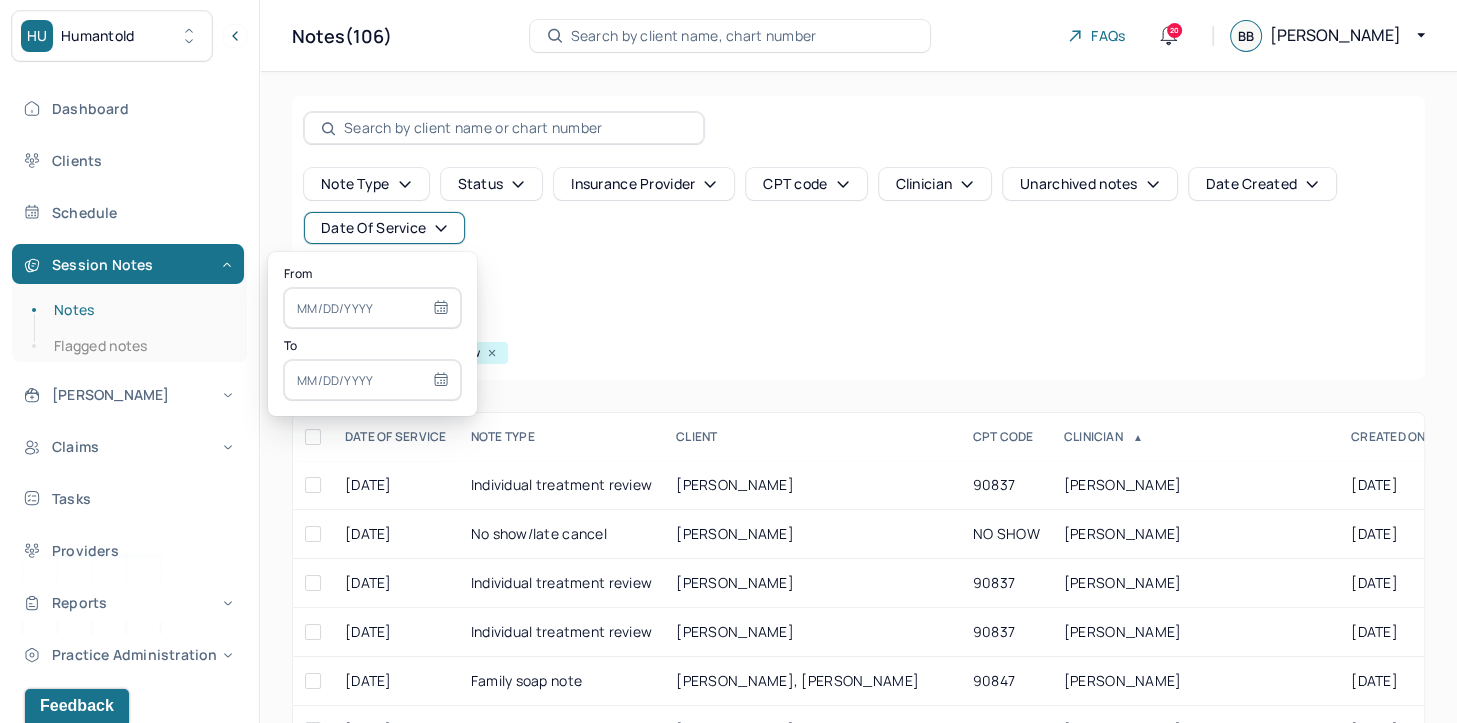 click at bounding box center (372, 308) 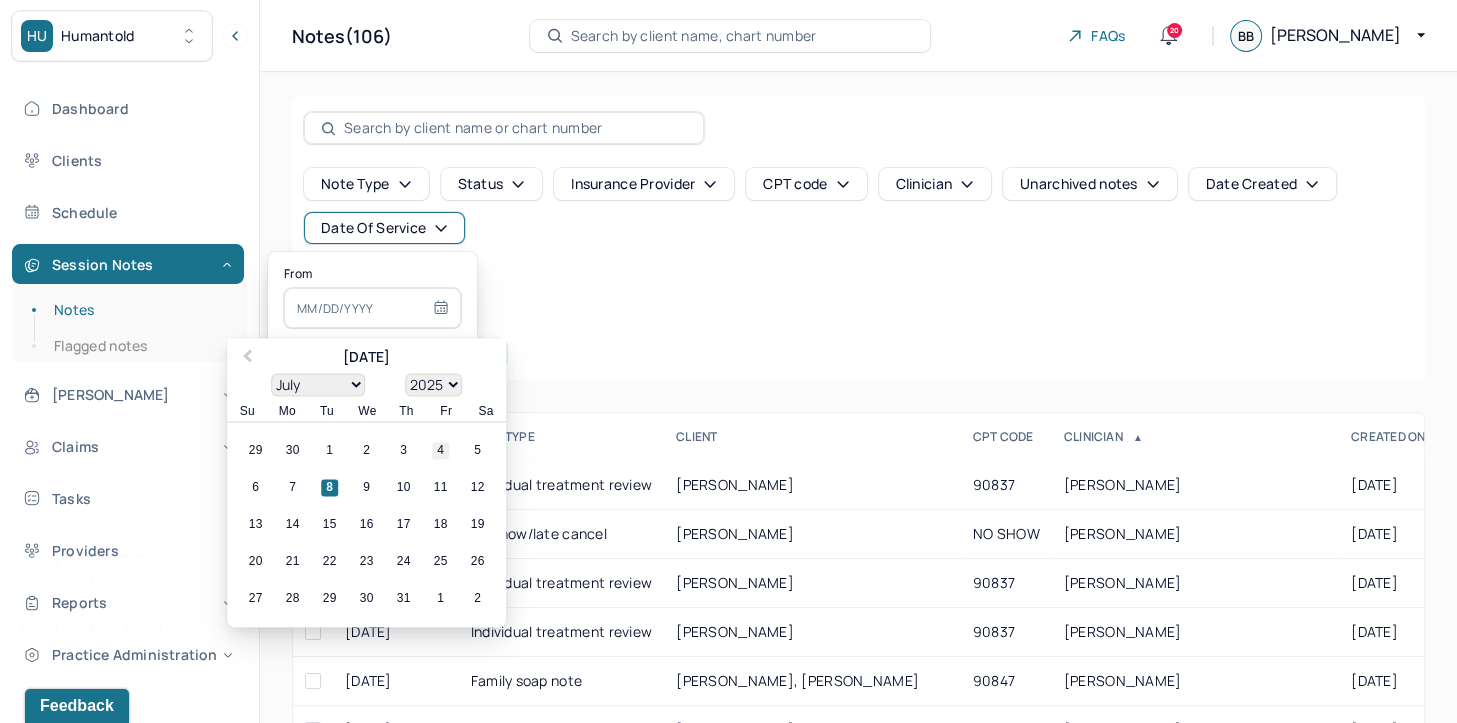 click on "4" at bounding box center [440, 451] 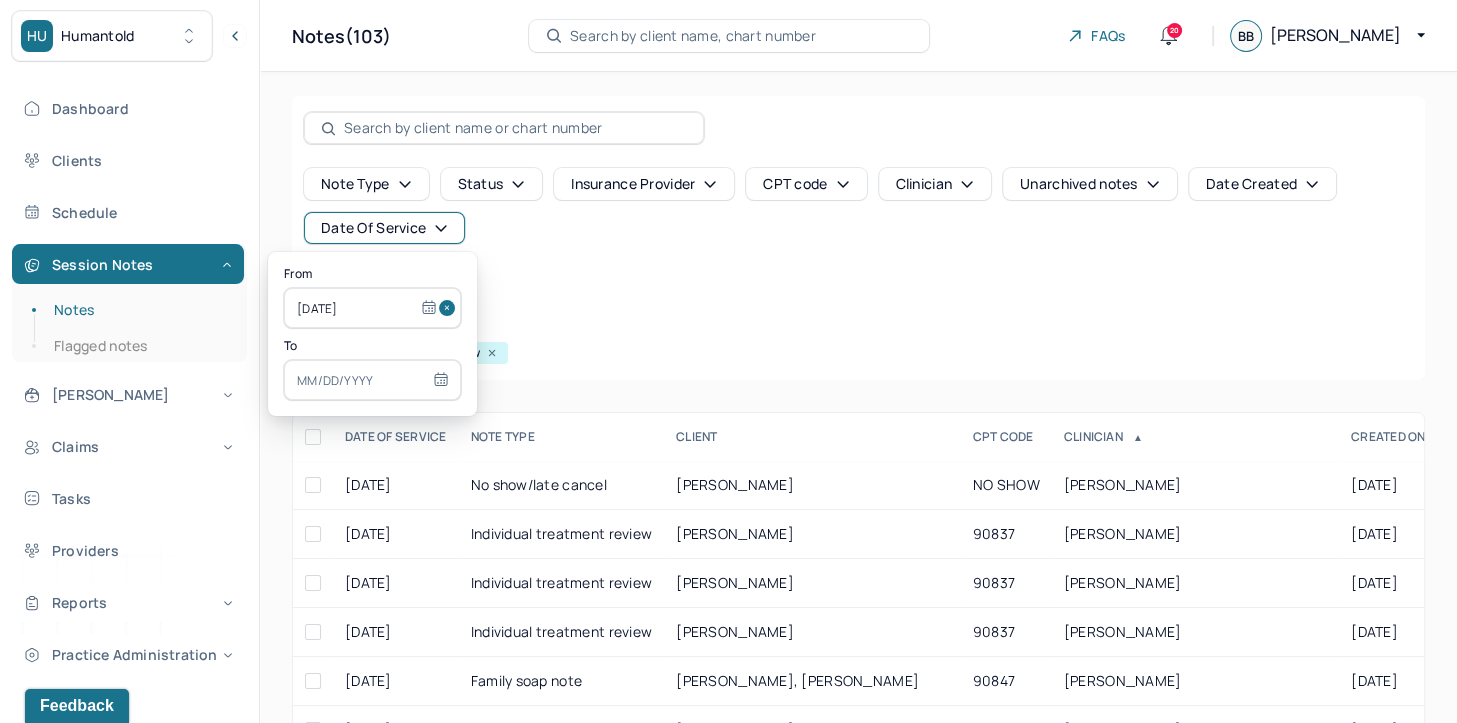 click at bounding box center (372, 380) 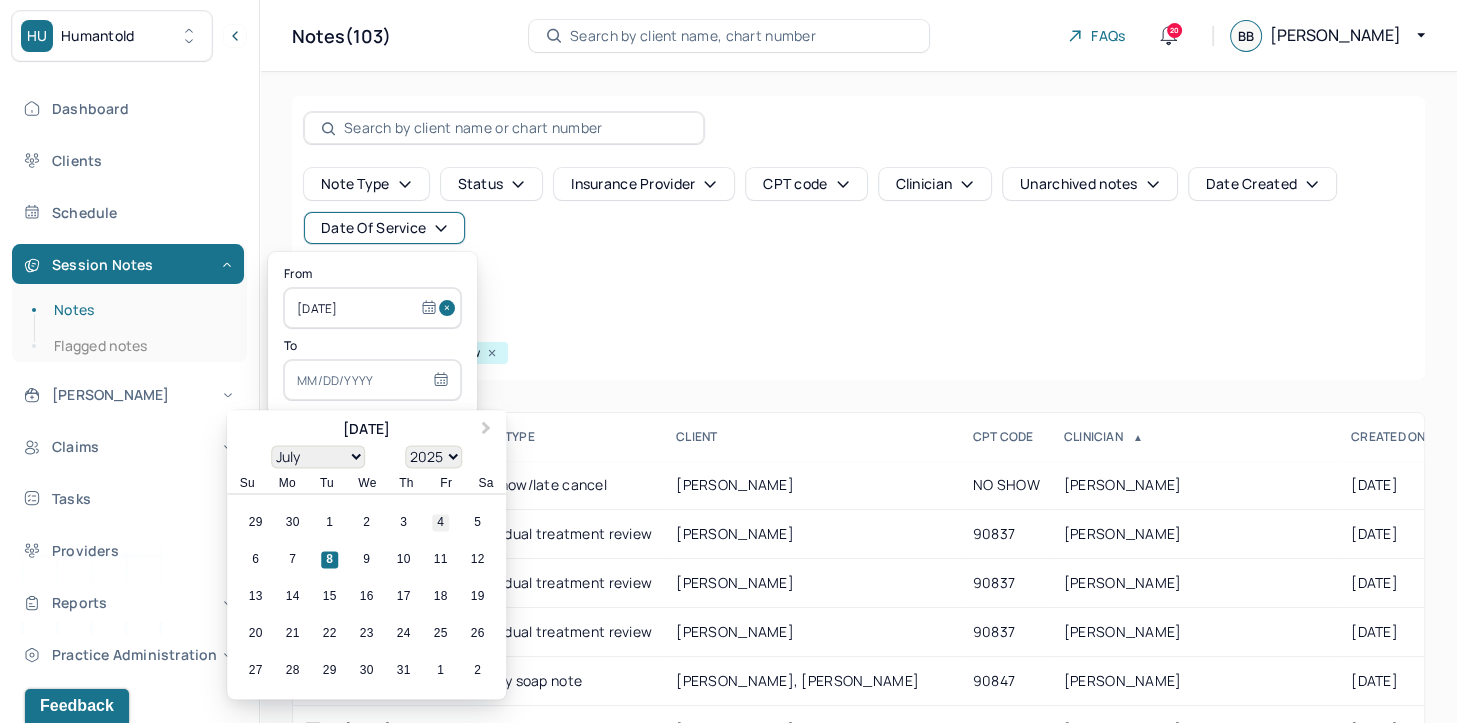 click on "4" at bounding box center [440, 523] 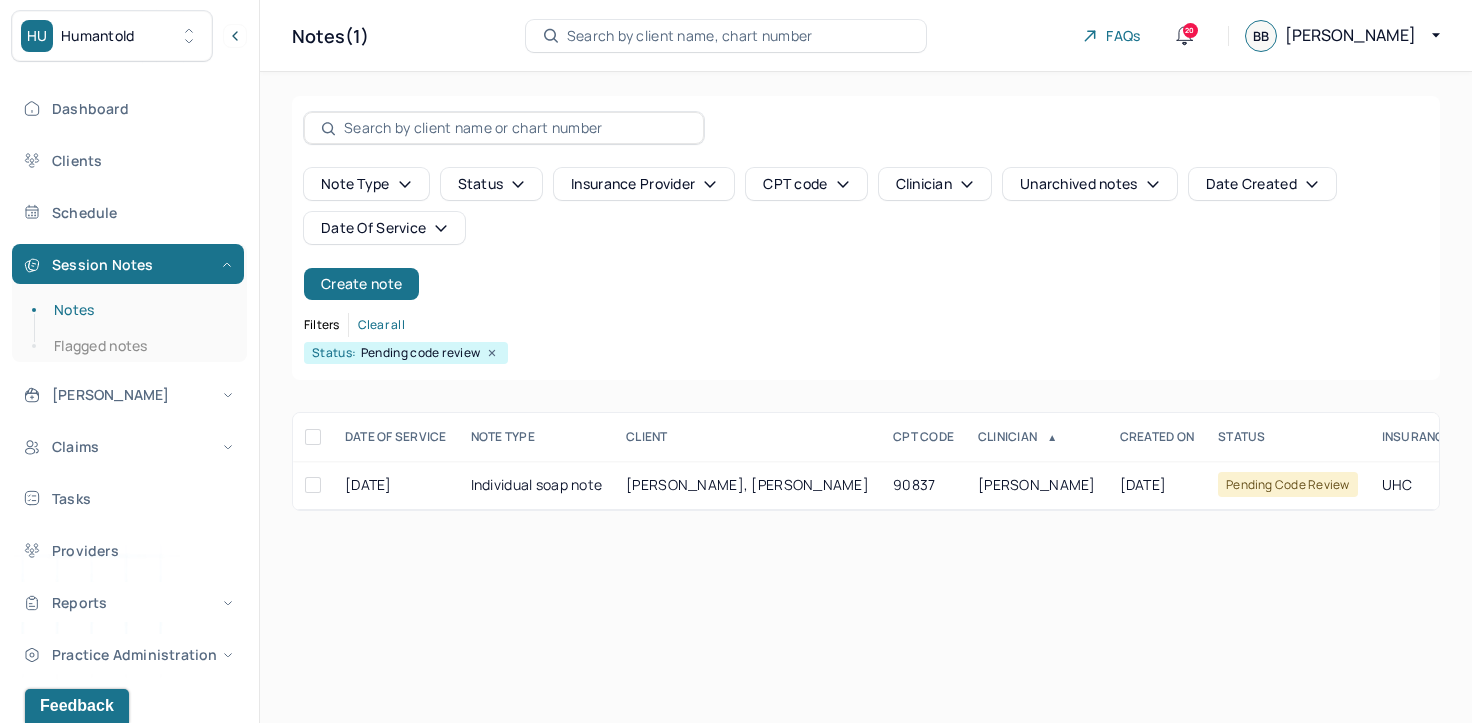 click on "Filters   Clear all" at bounding box center (866, 325) 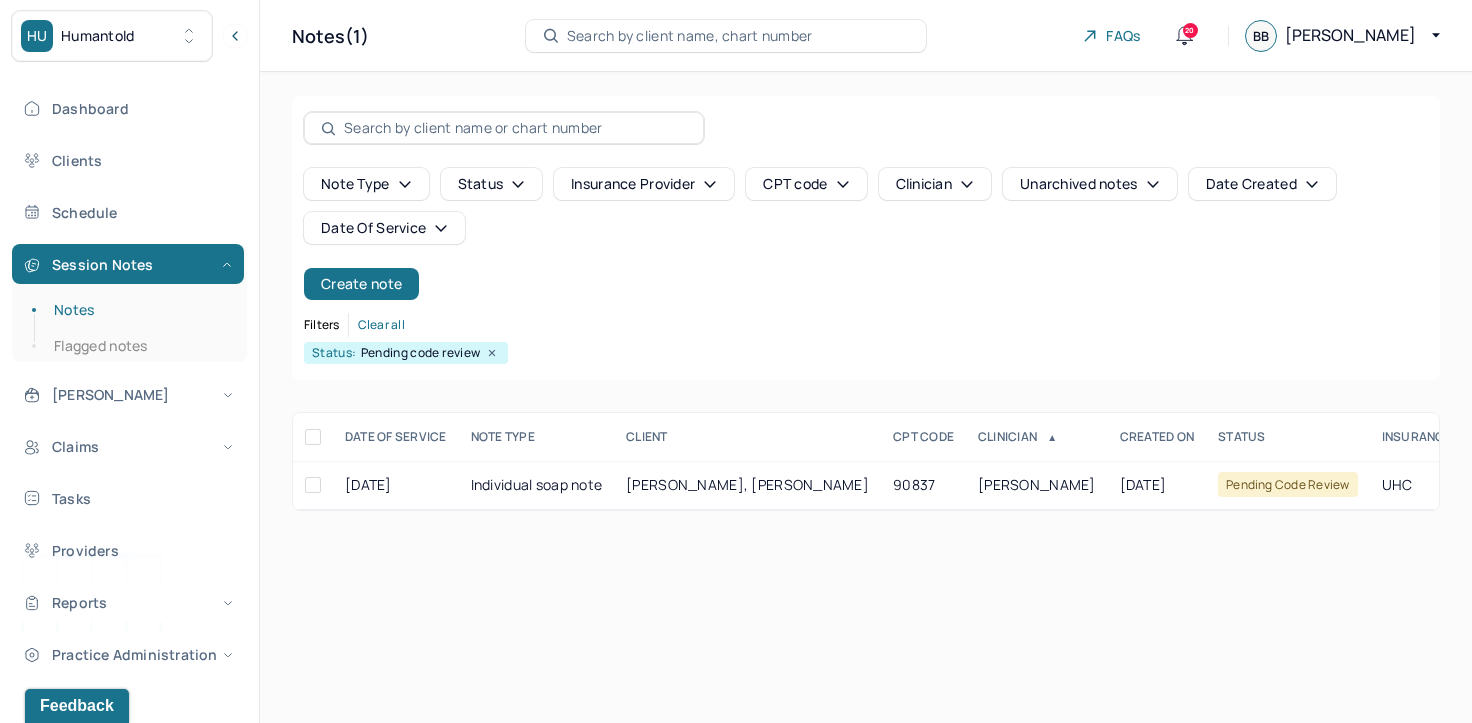 click on "Date Of Service" at bounding box center (384, 228) 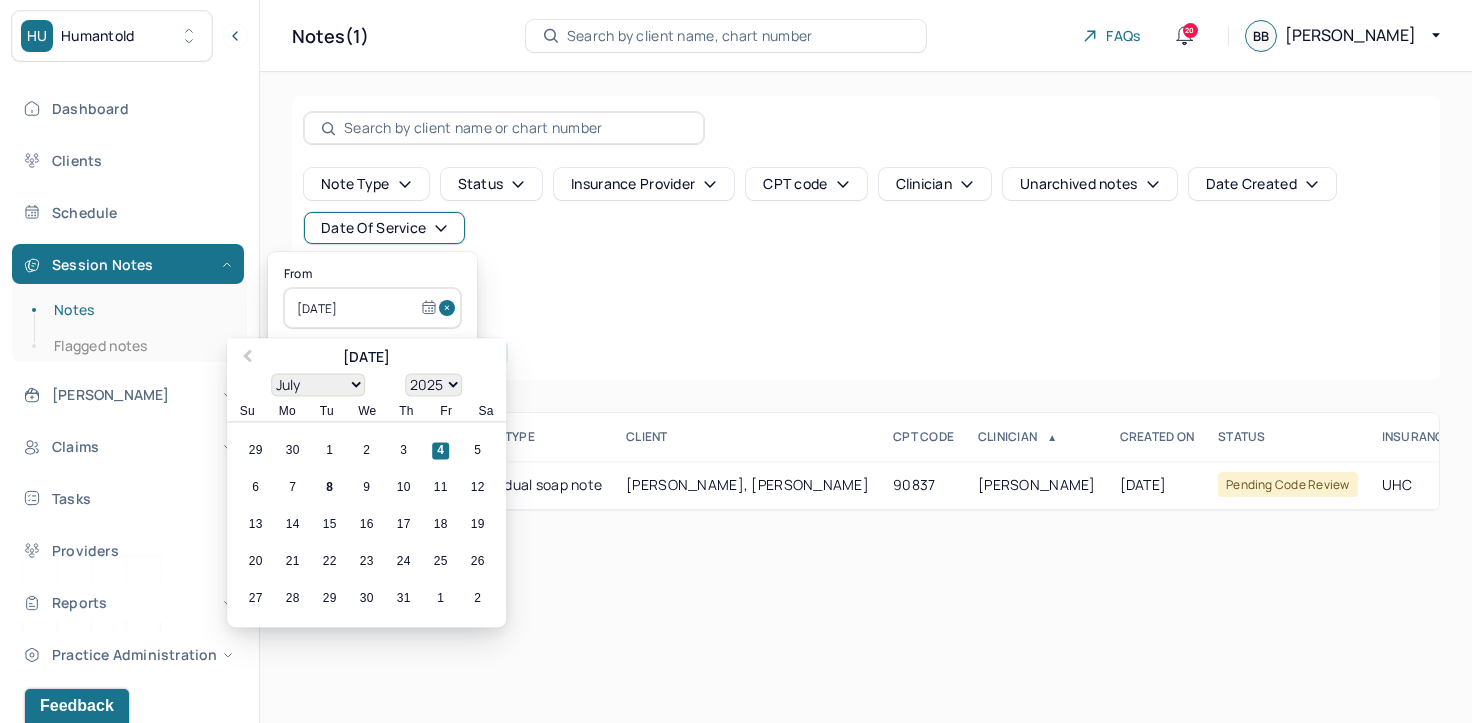 click at bounding box center [450, 308] 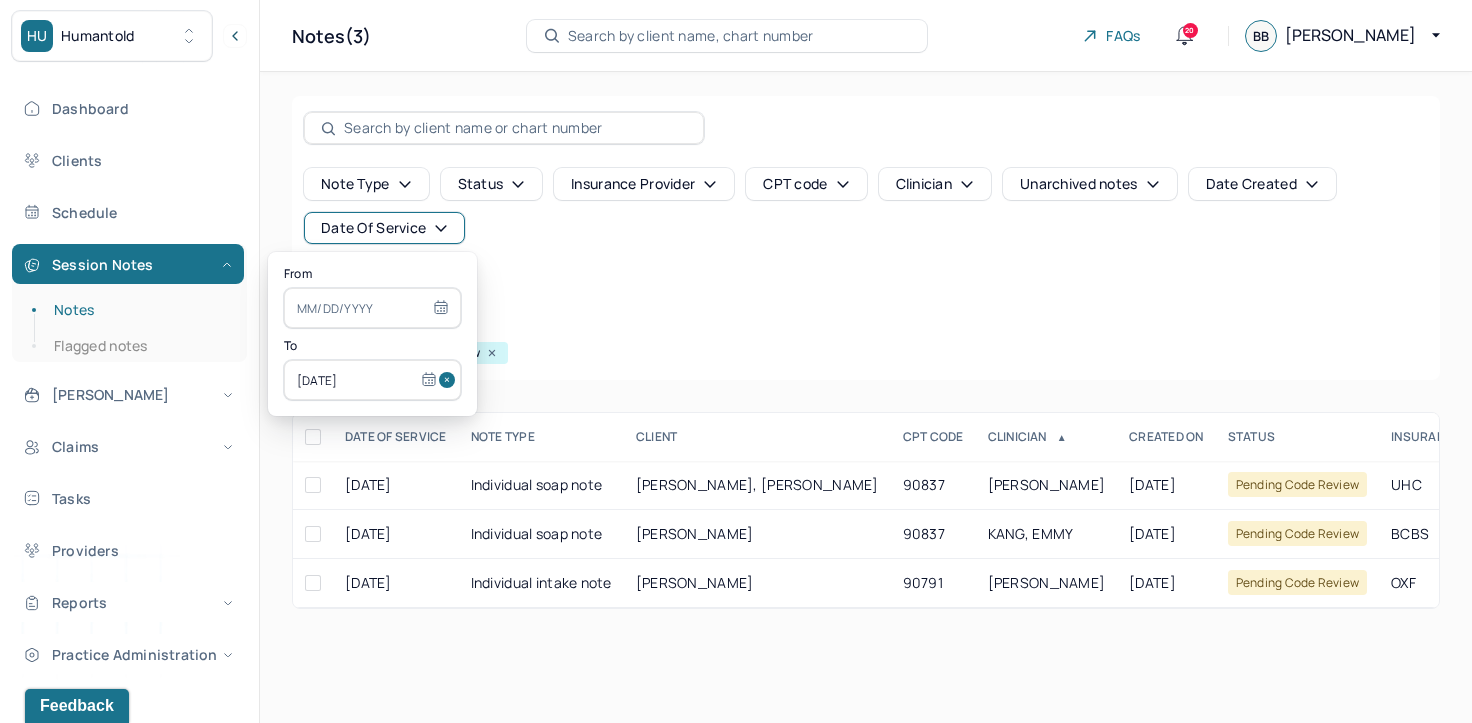 click at bounding box center [450, 380] 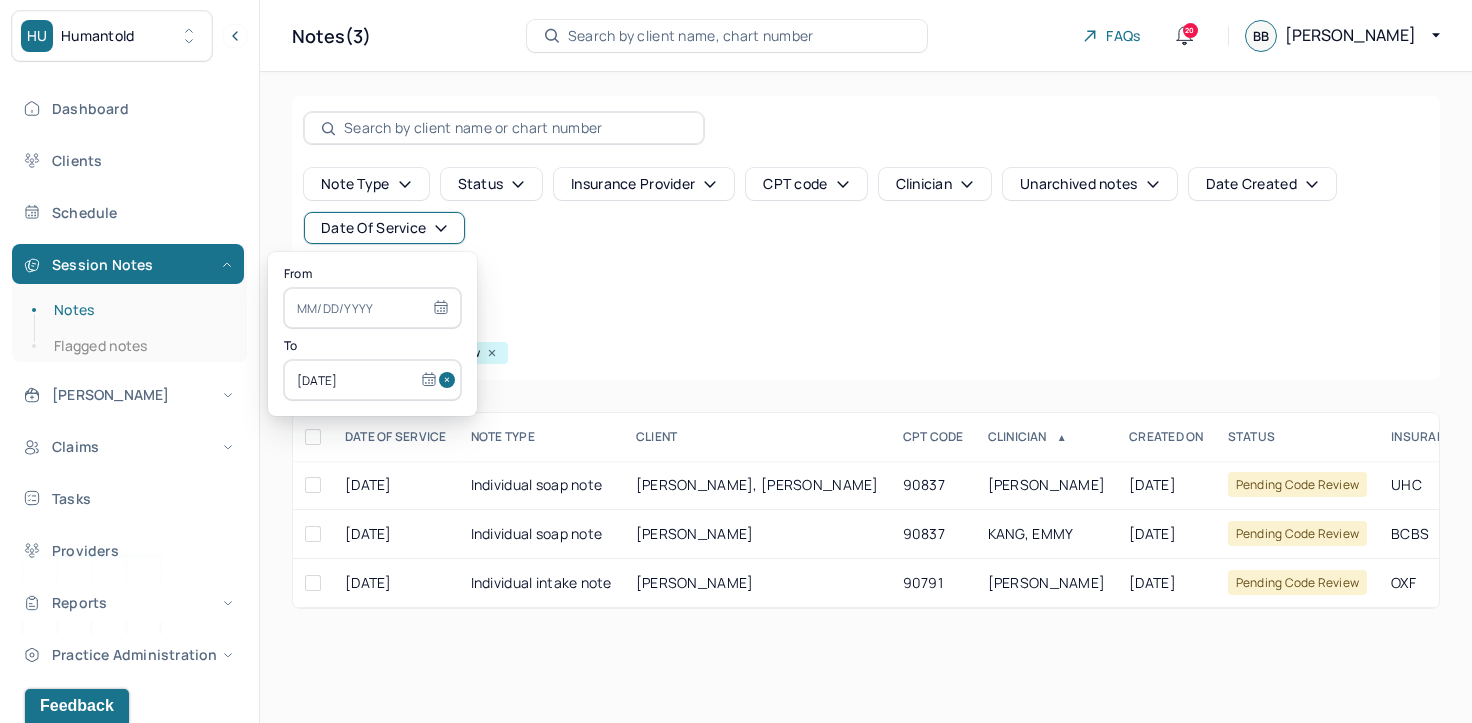 type 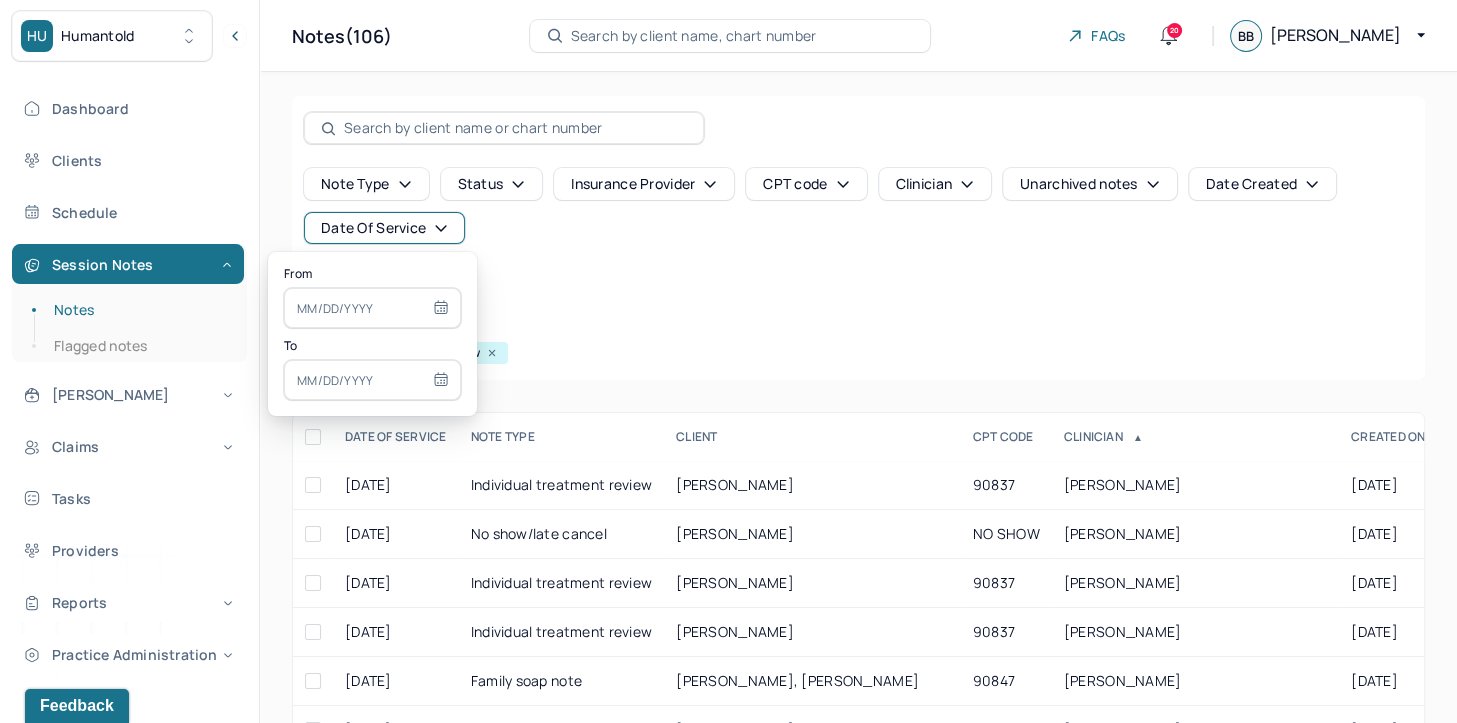 click at bounding box center [372, 308] 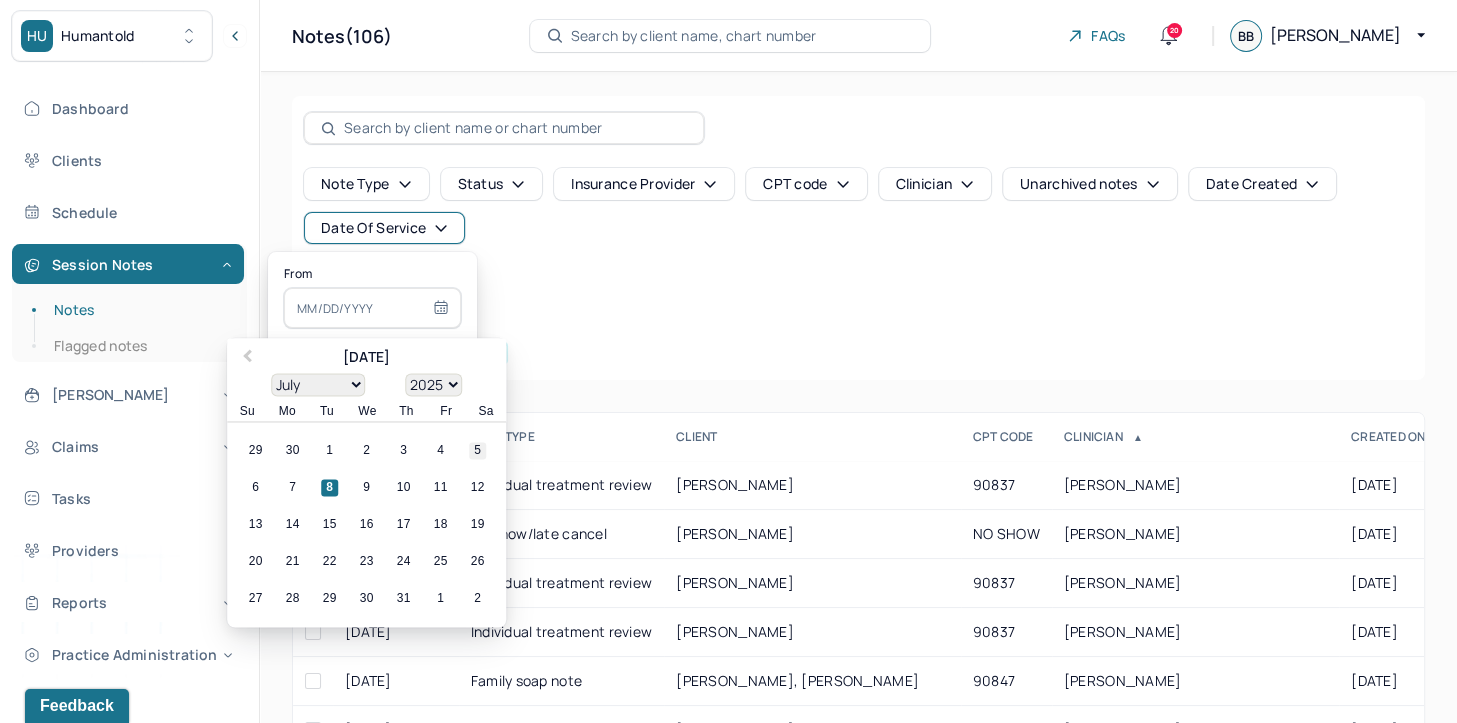 click on "5" at bounding box center [477, 451] 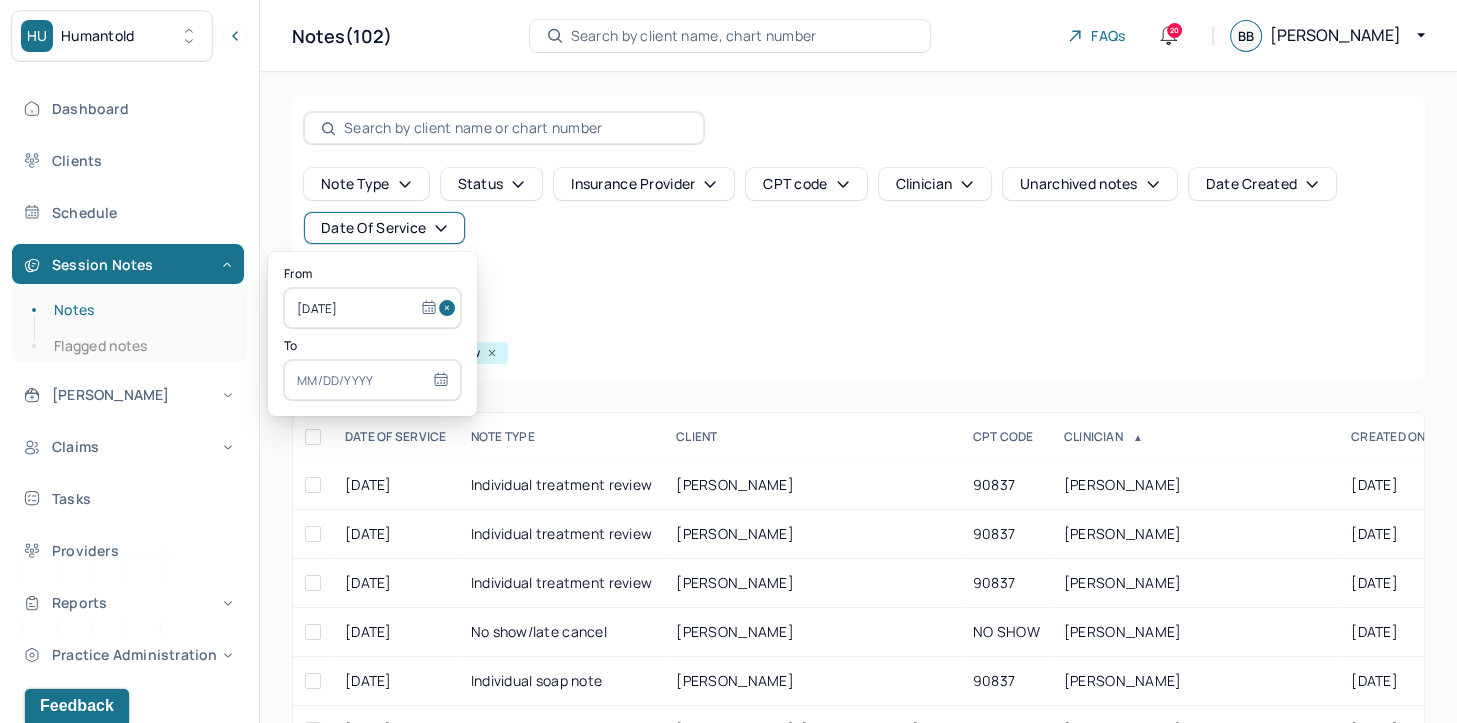 select on "6" 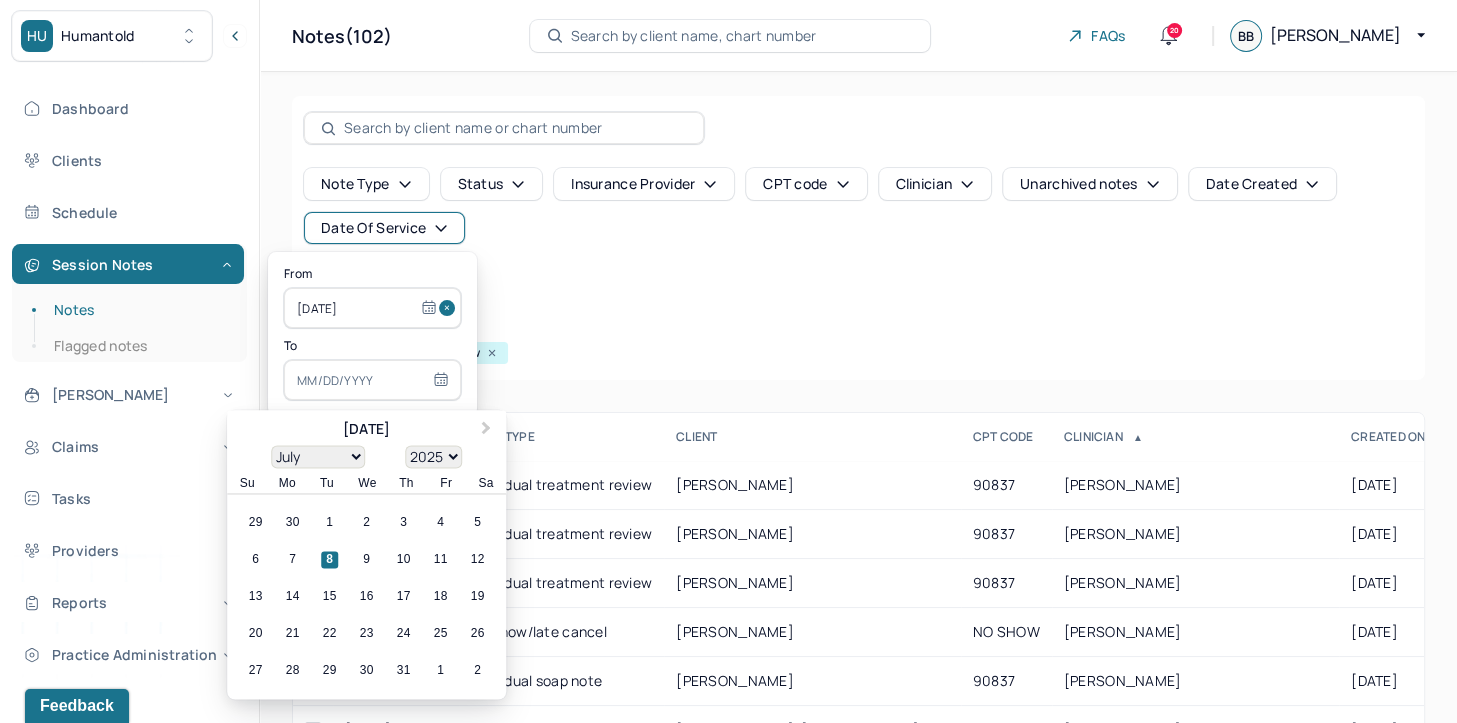 click at bounding box center (372, 380) 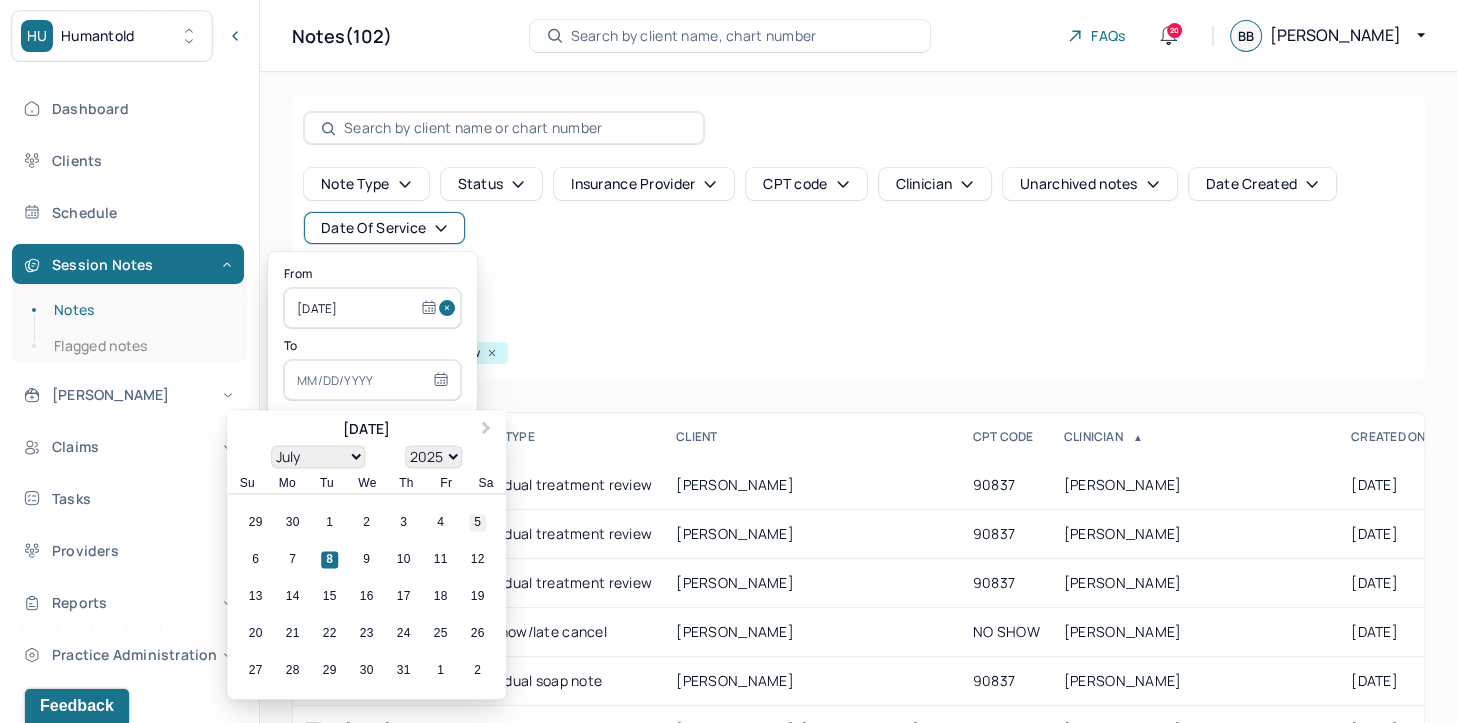 click on "5" at bounding box center [477, 523] 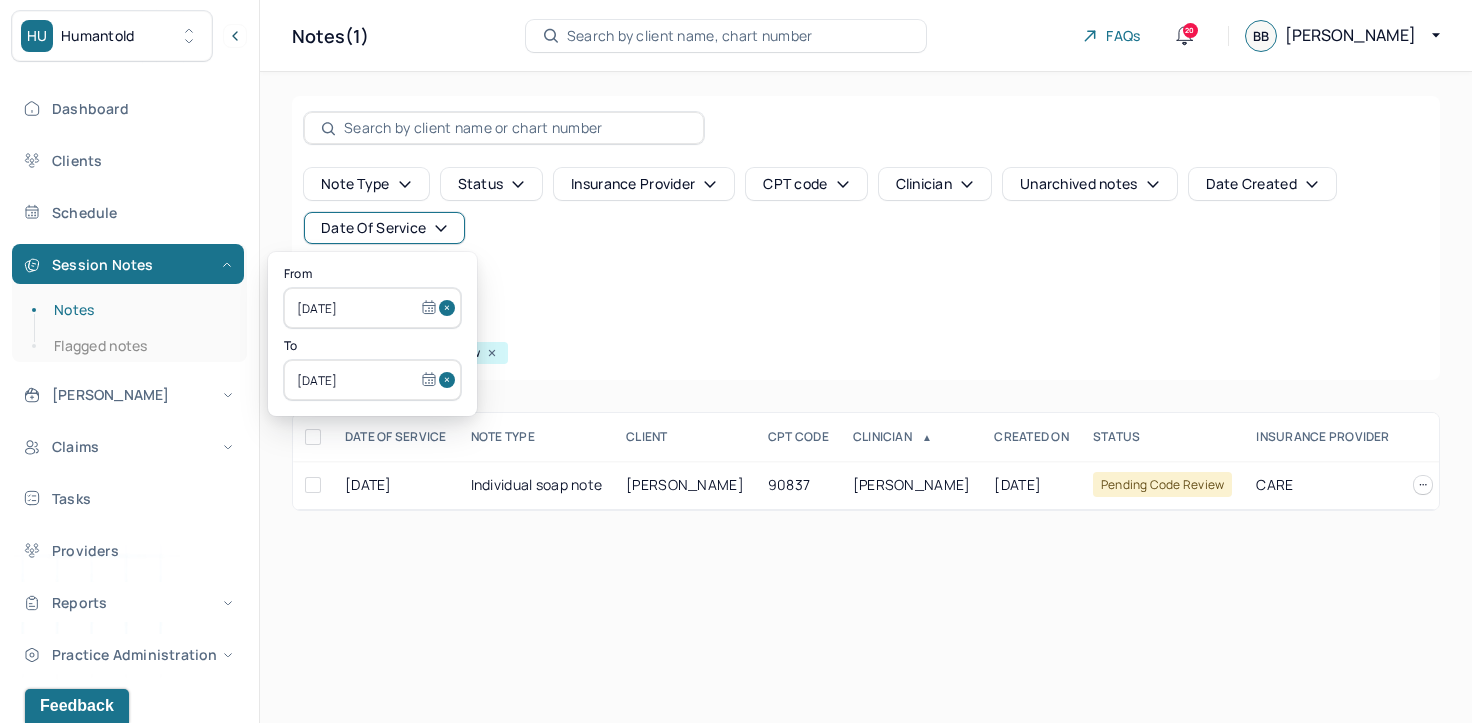 click on "Note type     Status     Insurance provider     CPT code     Clinician     Unarchived notes     Date Created     Date Of Service     Create note" at bounding box center [866, 234] 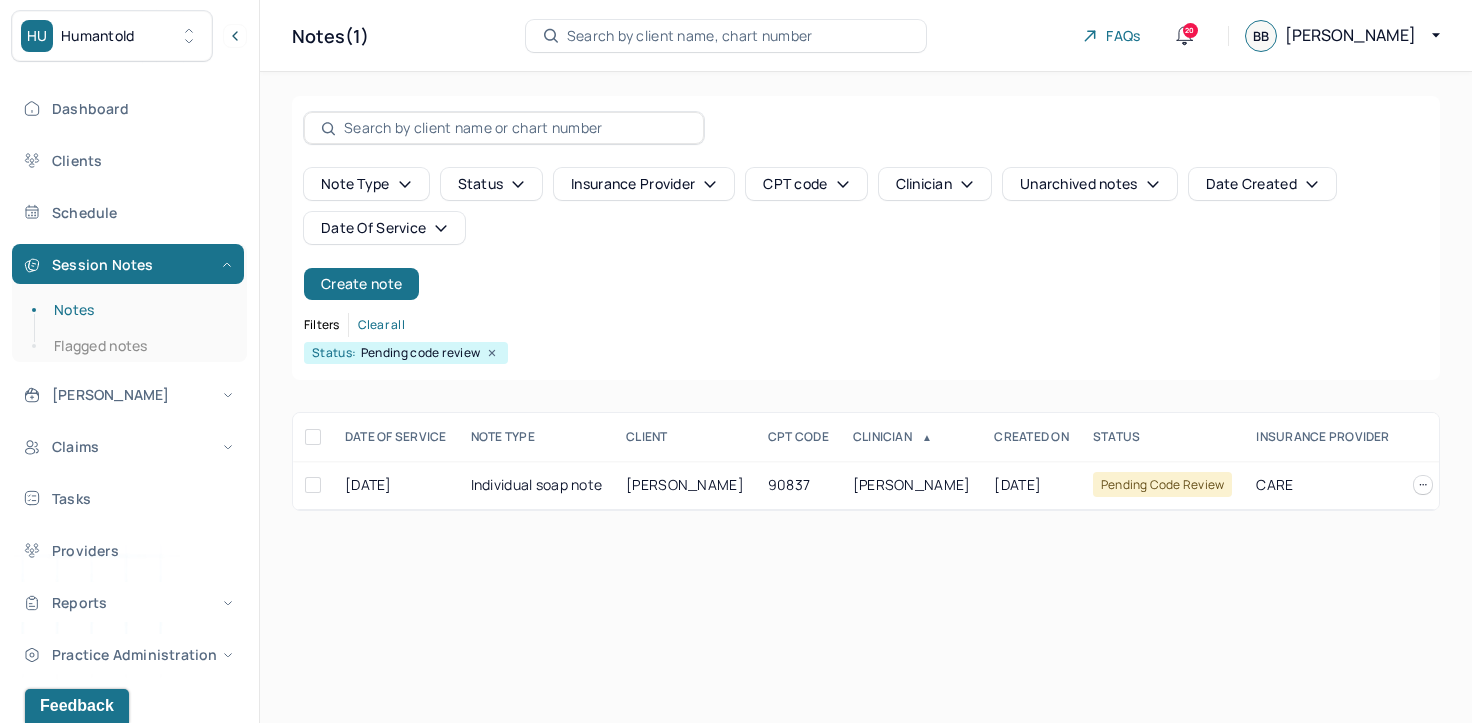 click 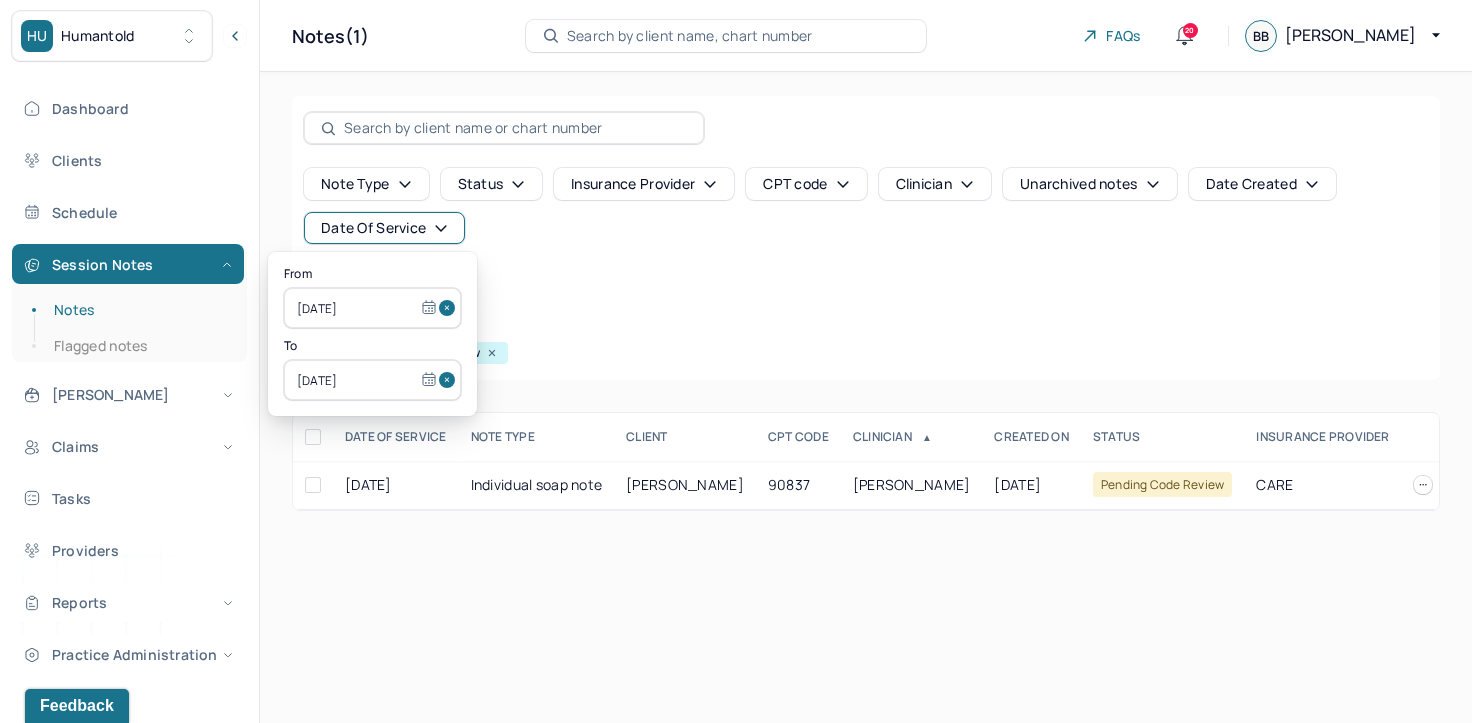 click at bounding box center [450, 308] 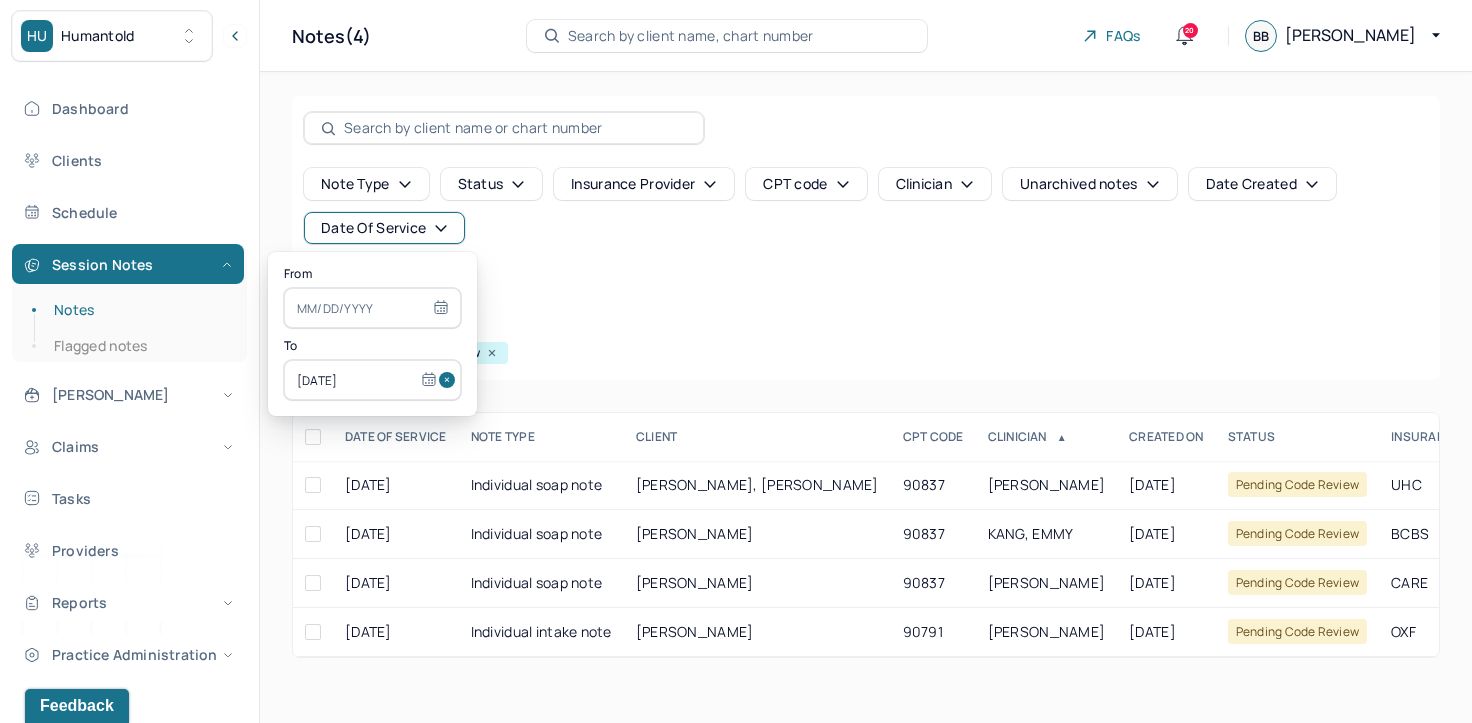 click at bounding box center [450, 380] 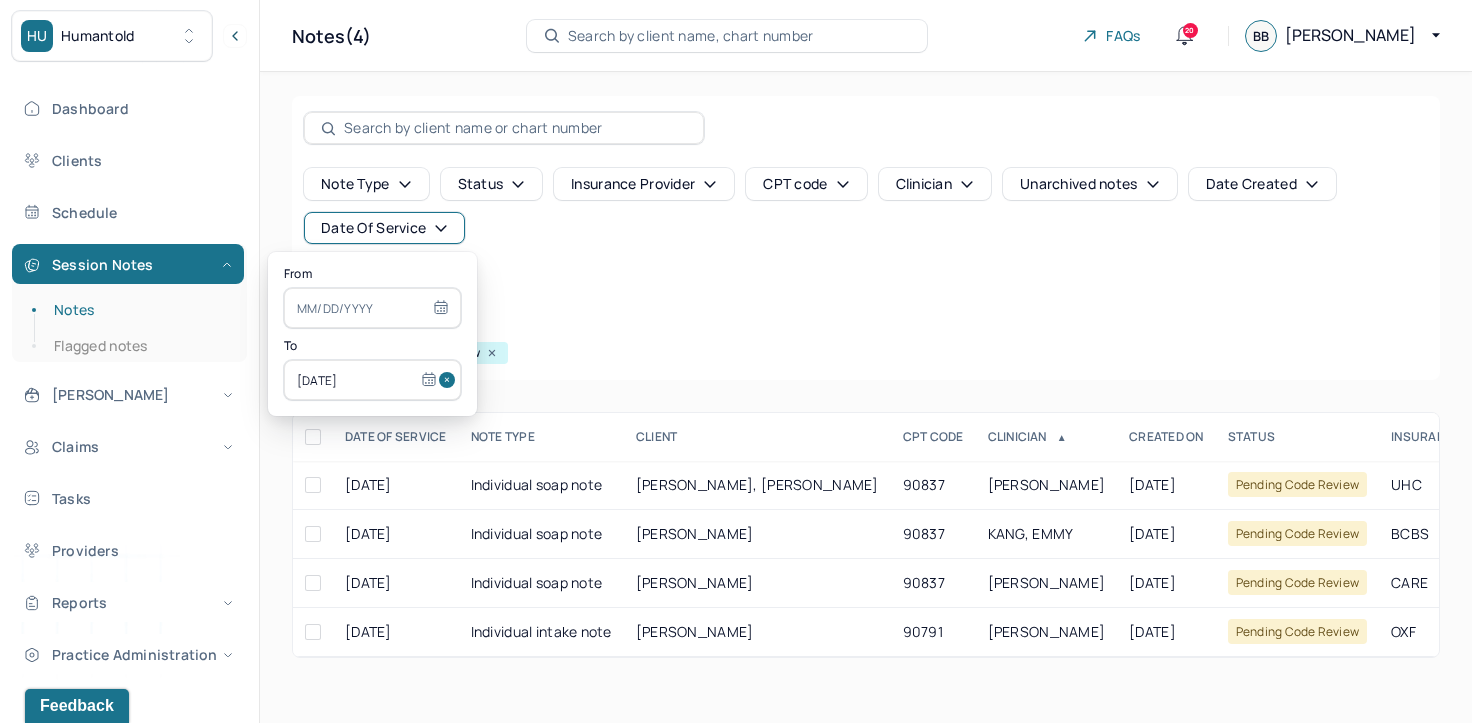 type 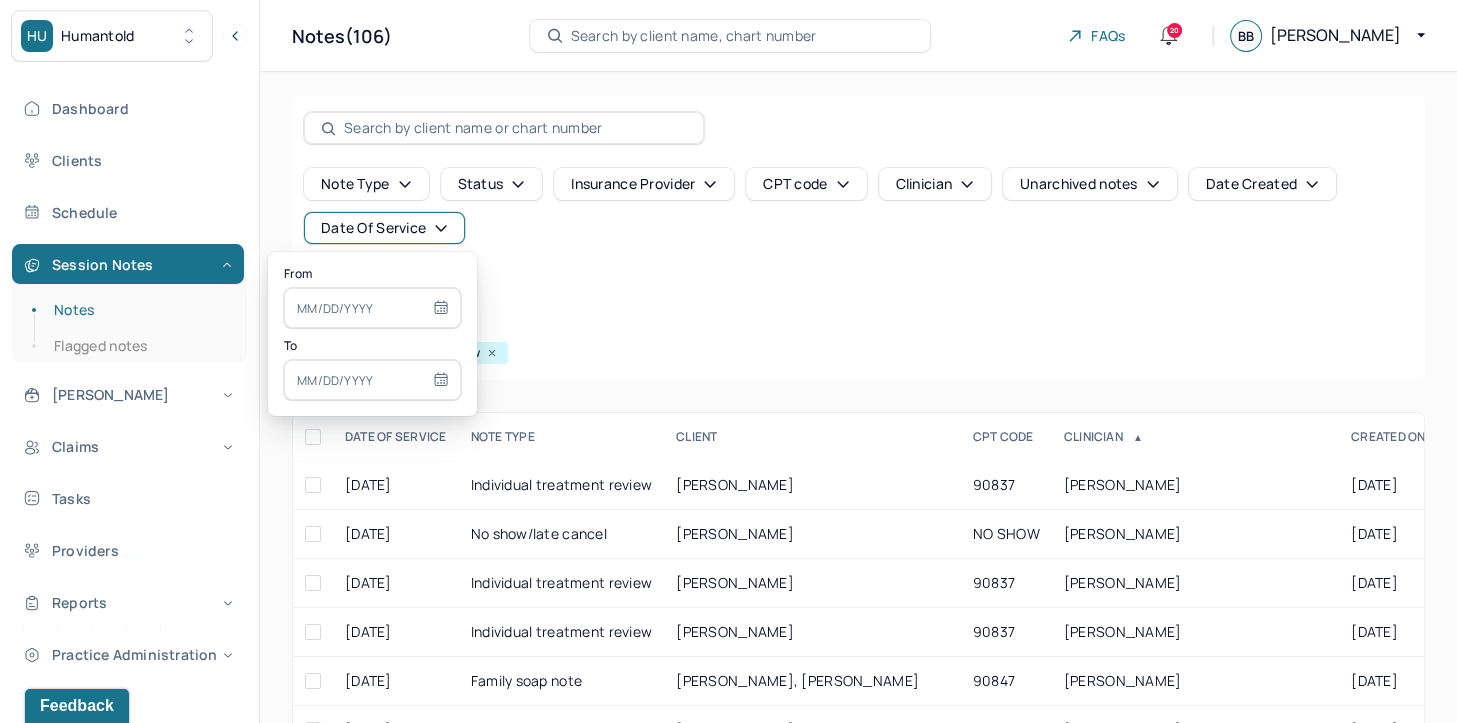 click at bounding box center (372, 308) 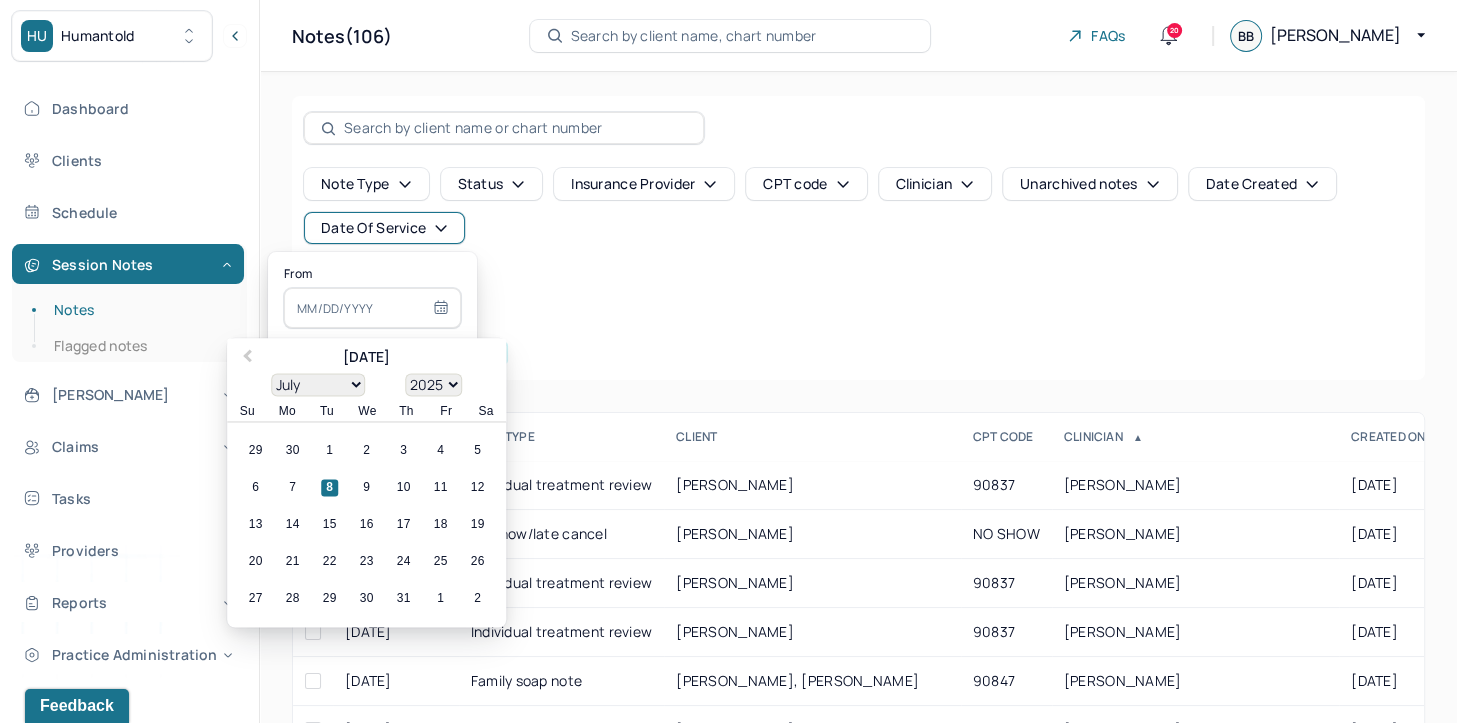 click on "6" at bounding box center (255, 488) 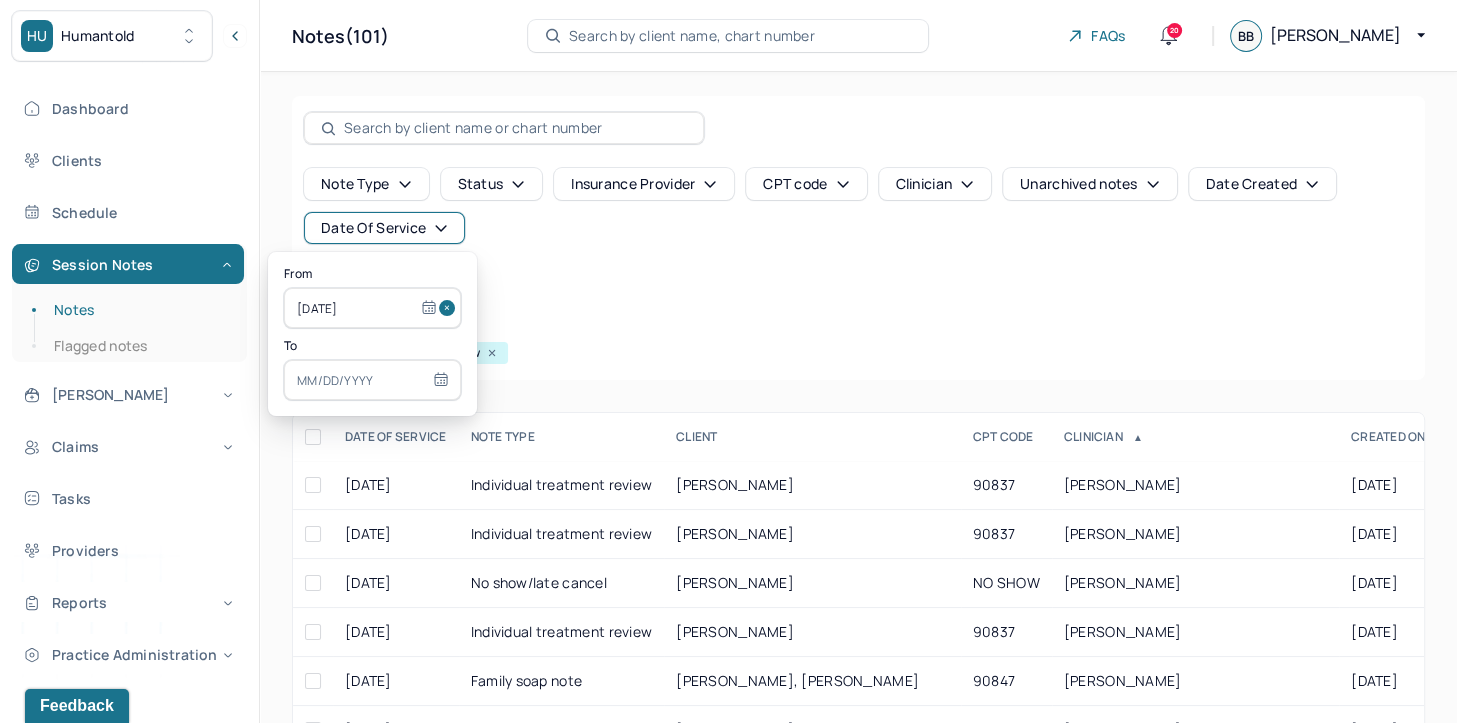 click at bounding box center [372, 380] 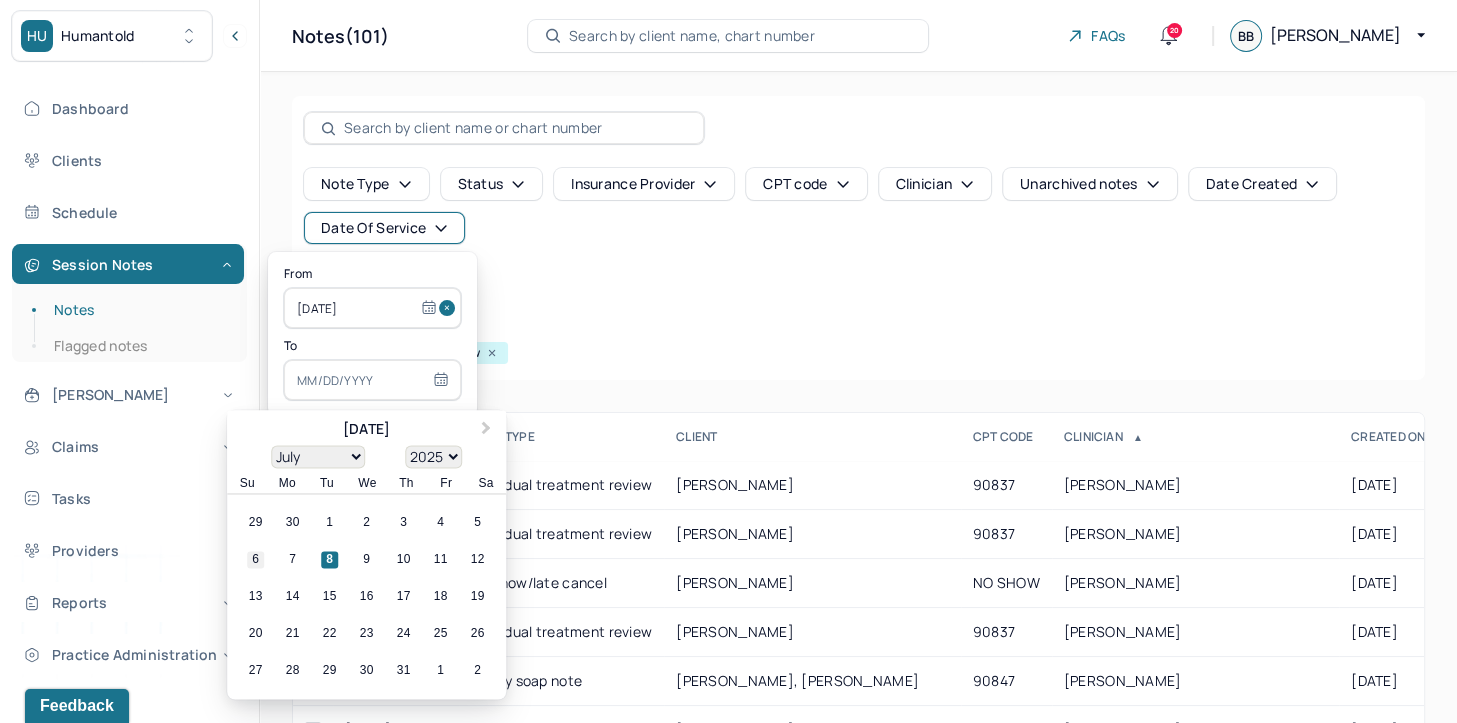 click on "6" at bounding box center [255, 560] 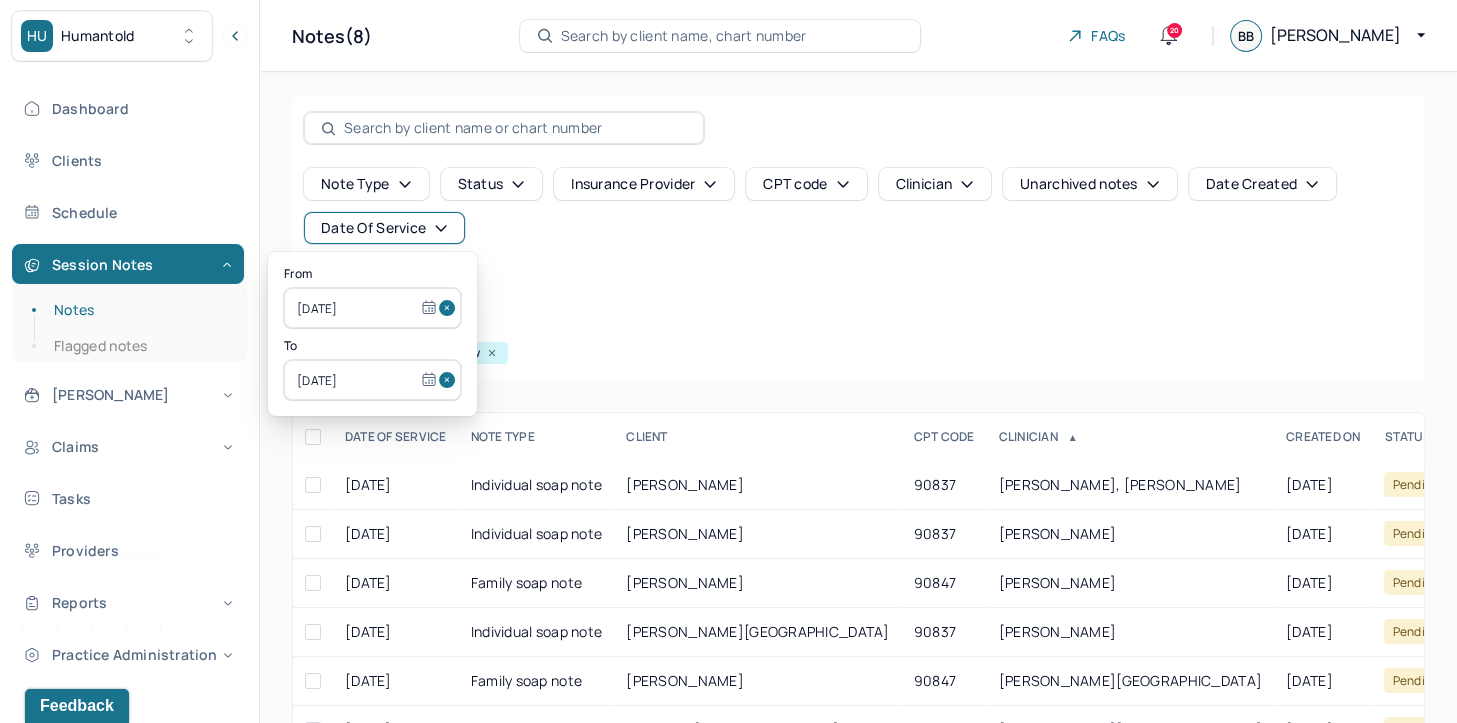 click on "Note type     Status     Insurance provider     CPT code     Clinician     Unarchived notes     Date Created     Date Of Service     Create note   Filters   Clear all   Status: Pending code review" at bounding box center (858, 238) 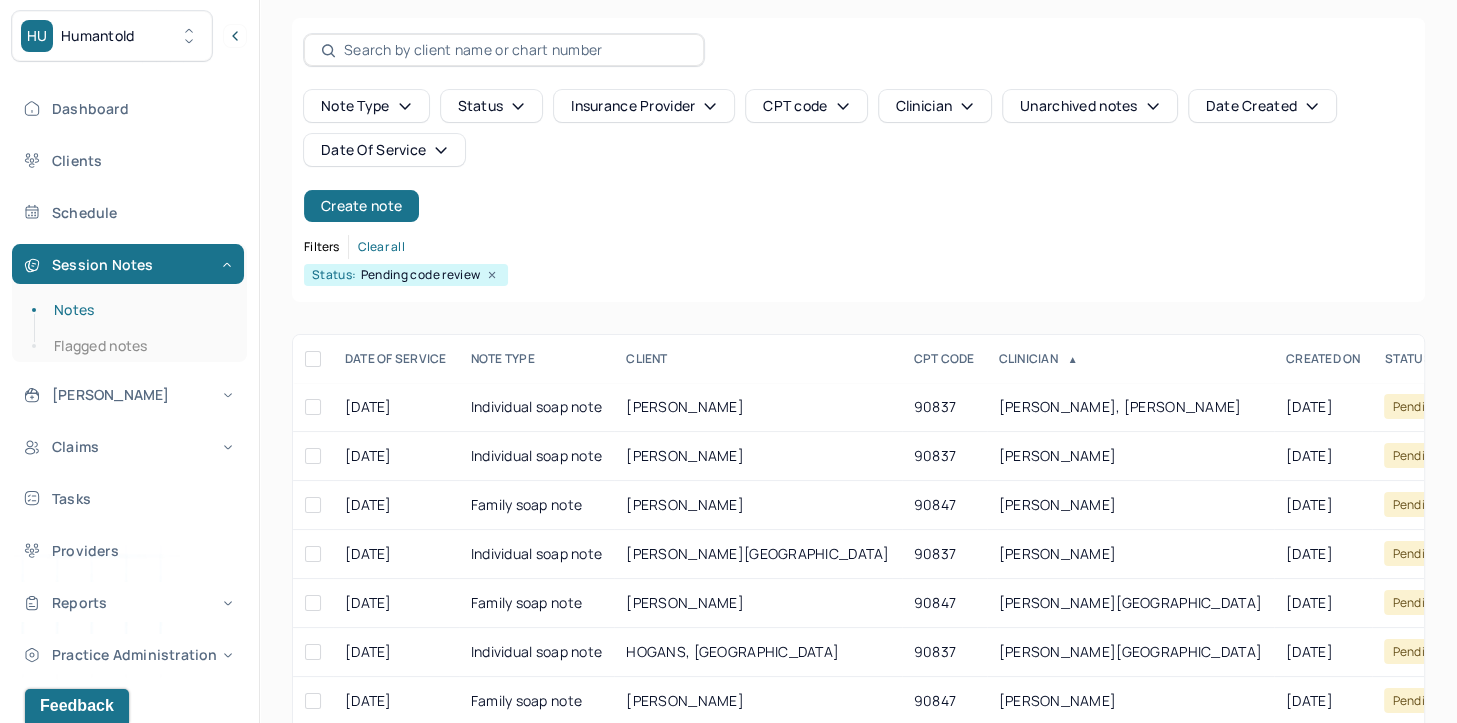 scroll, scrollTop: 0, scrollLeft: 0, axis: both 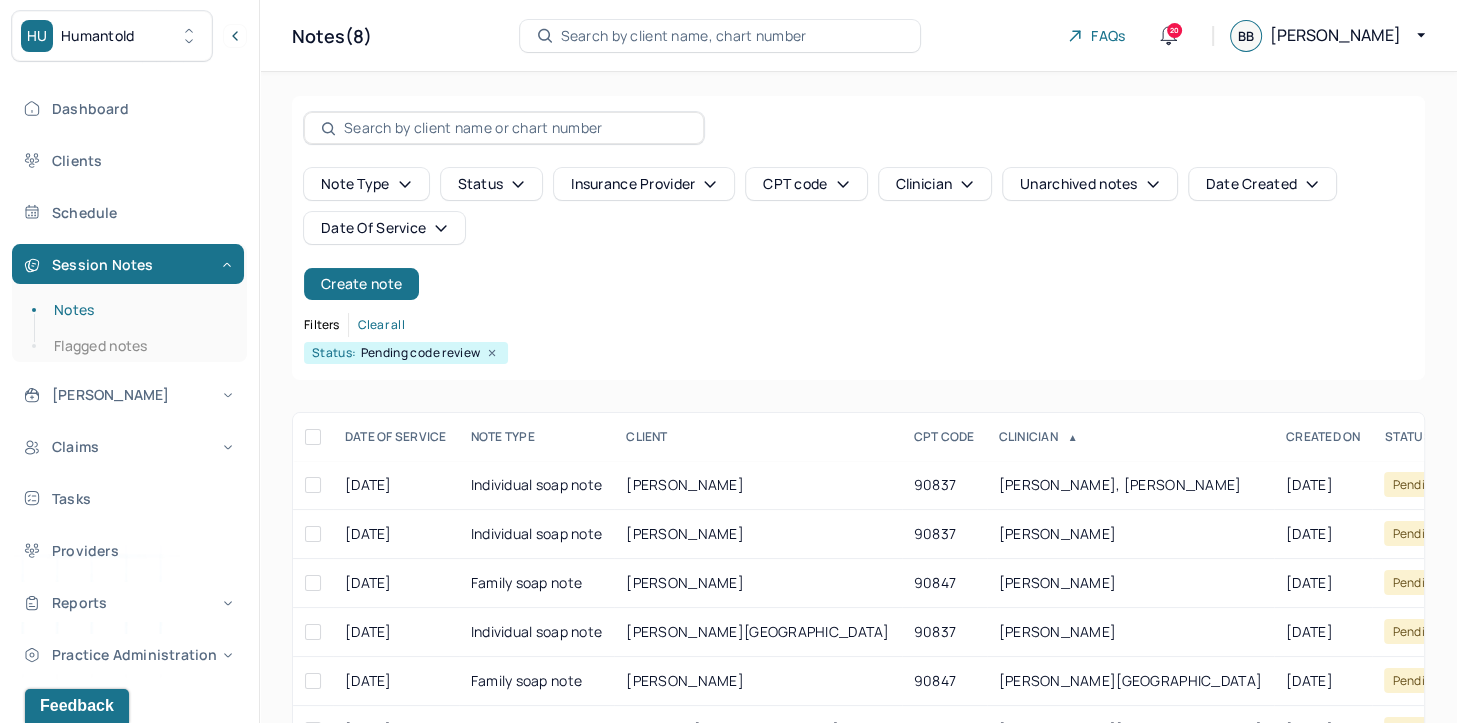 click 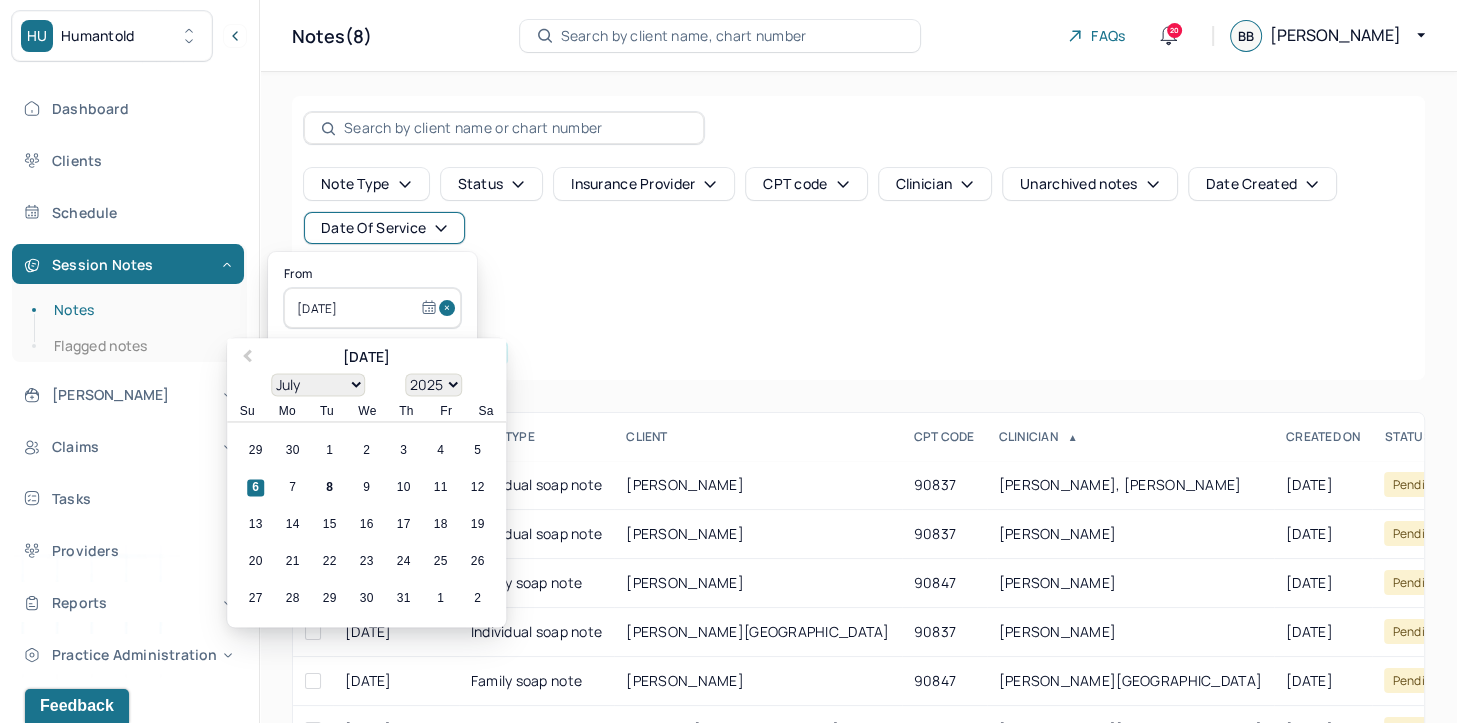 click at bounding box center (450, 308) 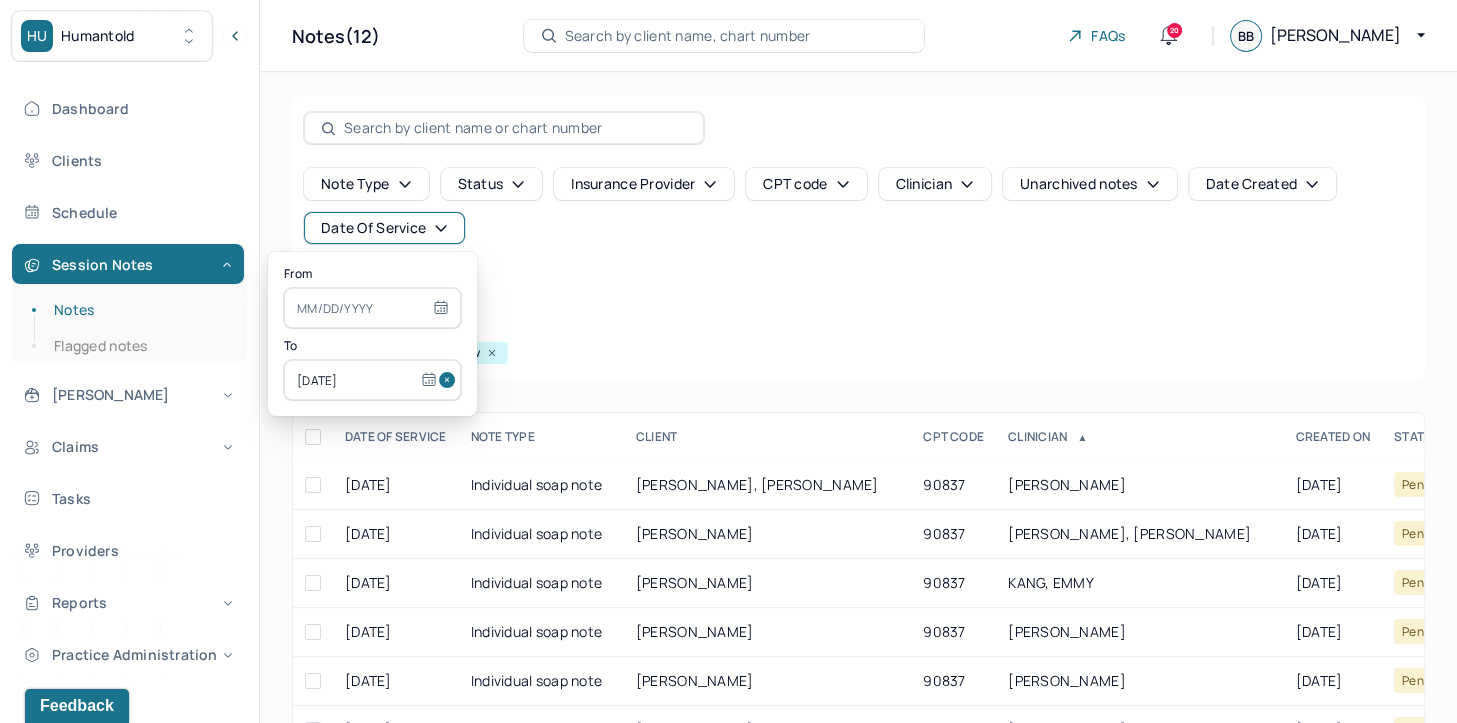 click at bounding box center [450, 380] 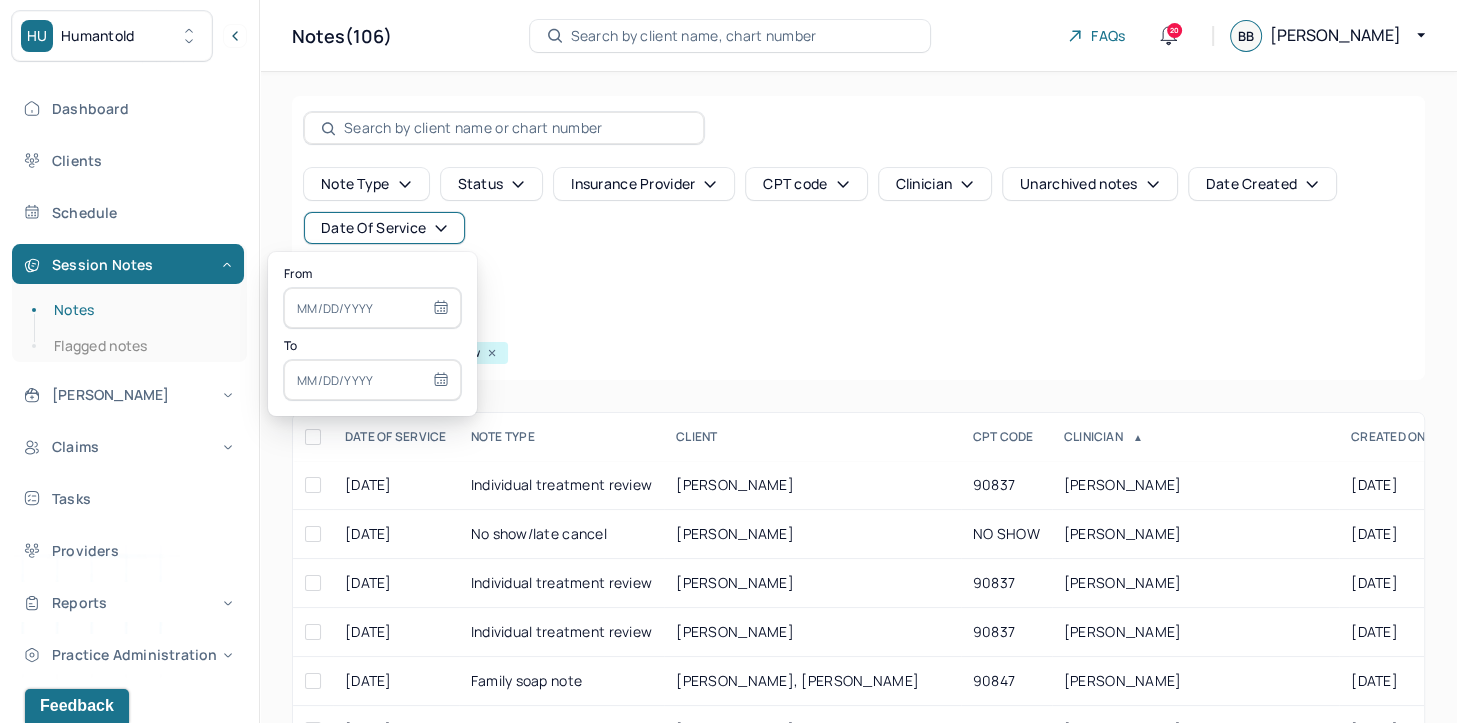 click at bounding box center (372, 308) 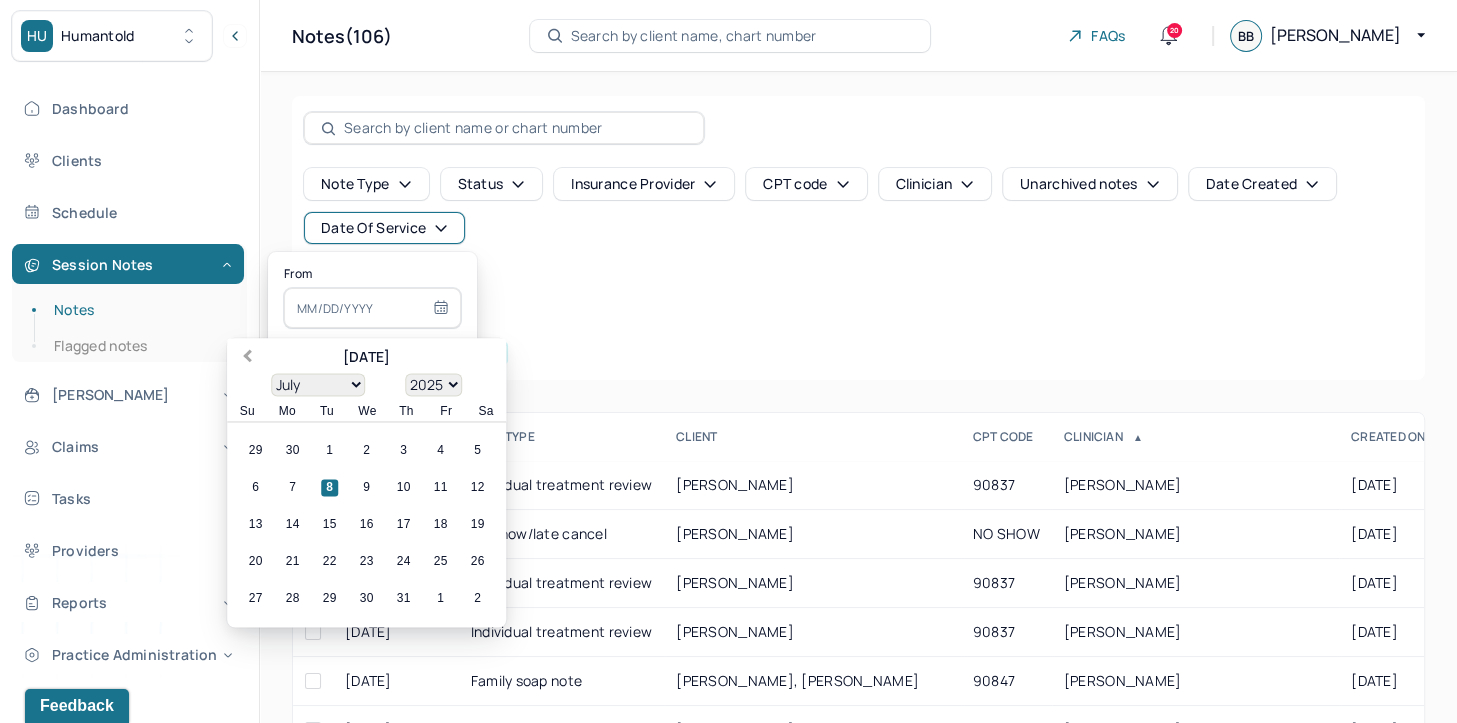 click on "Previous Month" at bounding box center [247, 358] 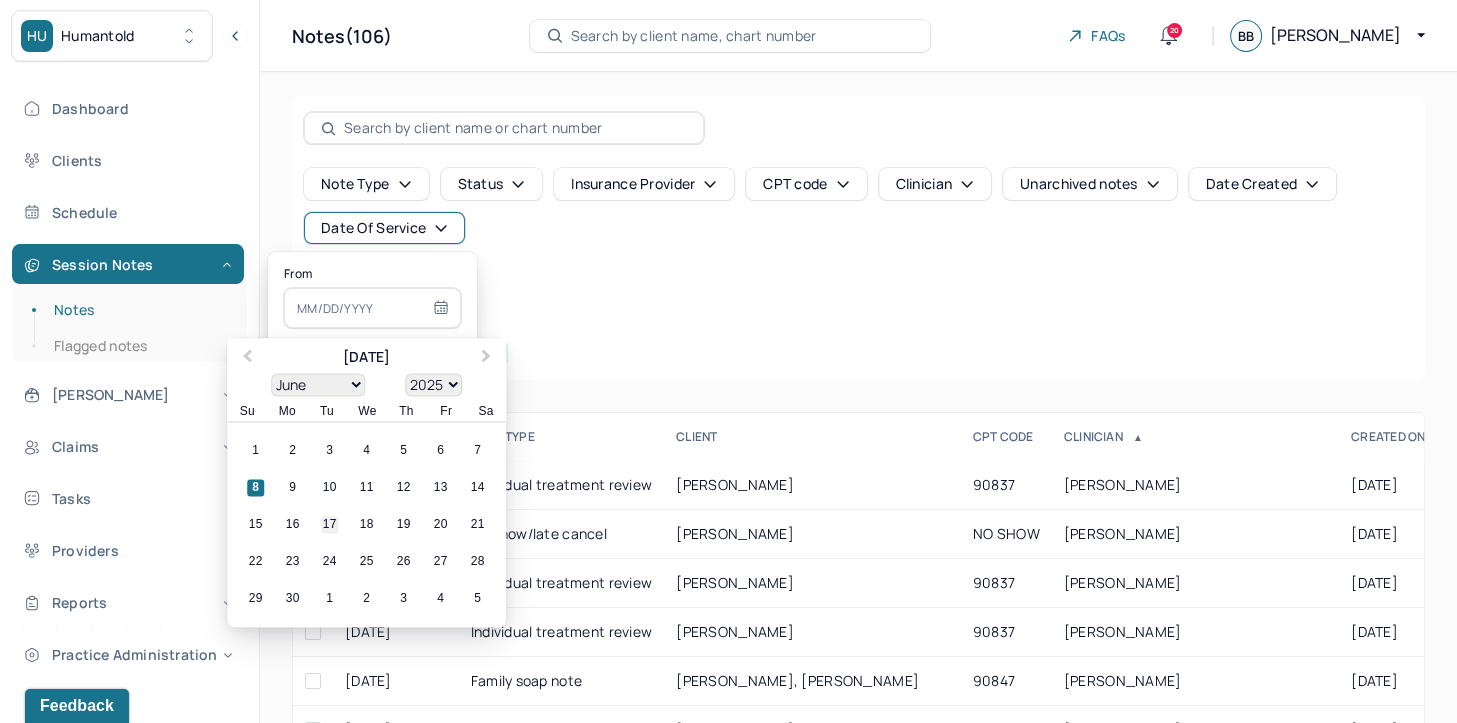 click on "17" at bounding box center [329, 525] 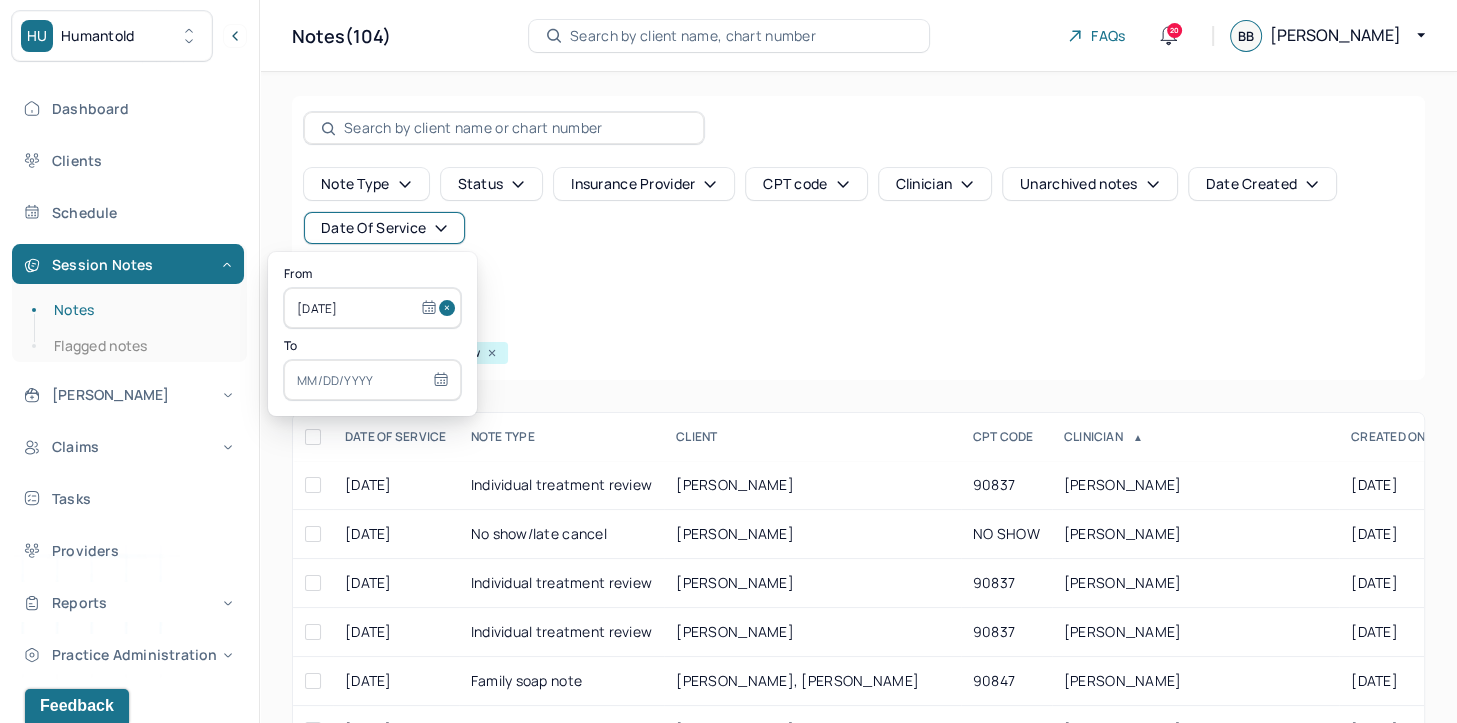 click at bounding box center (372, 380) 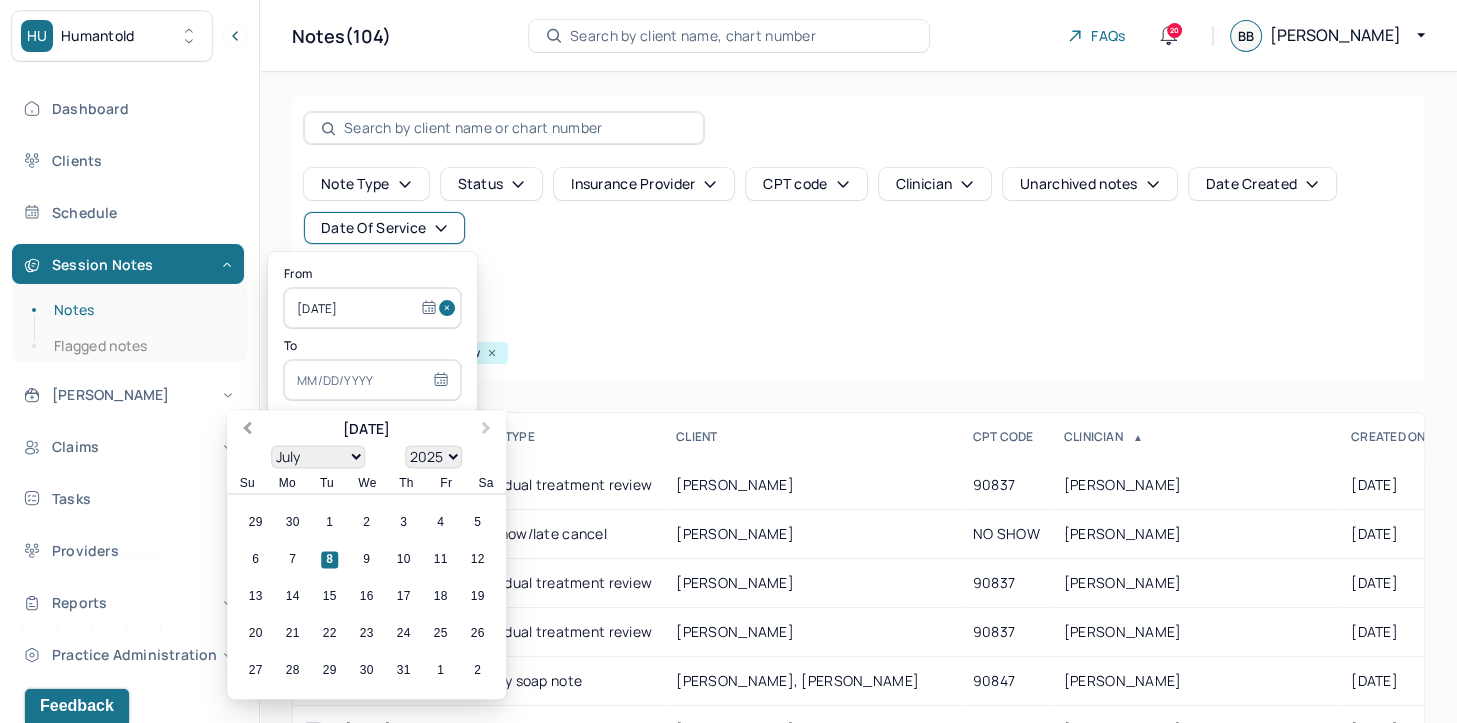 click on "Previous Month" at bounding box center [247, 430] 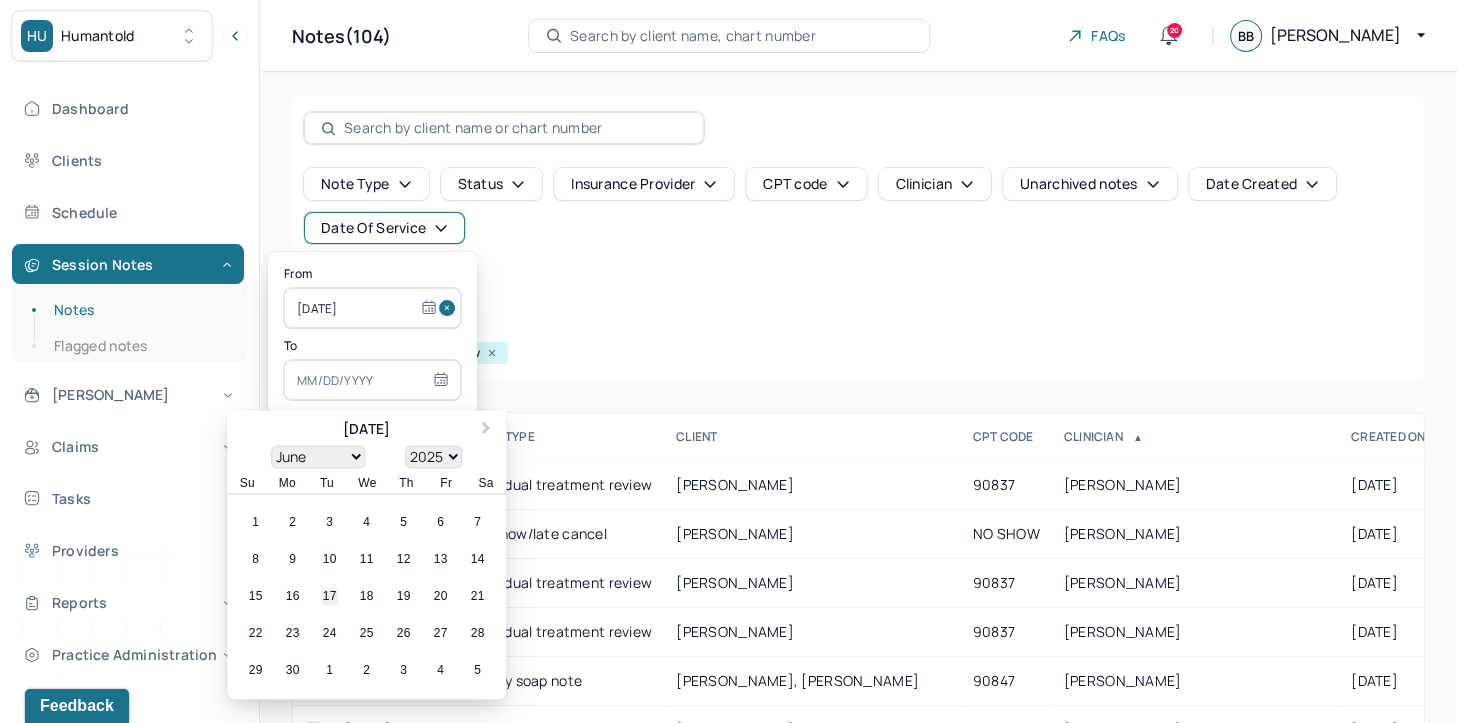 click on "17" at bounding box center [329, 597] 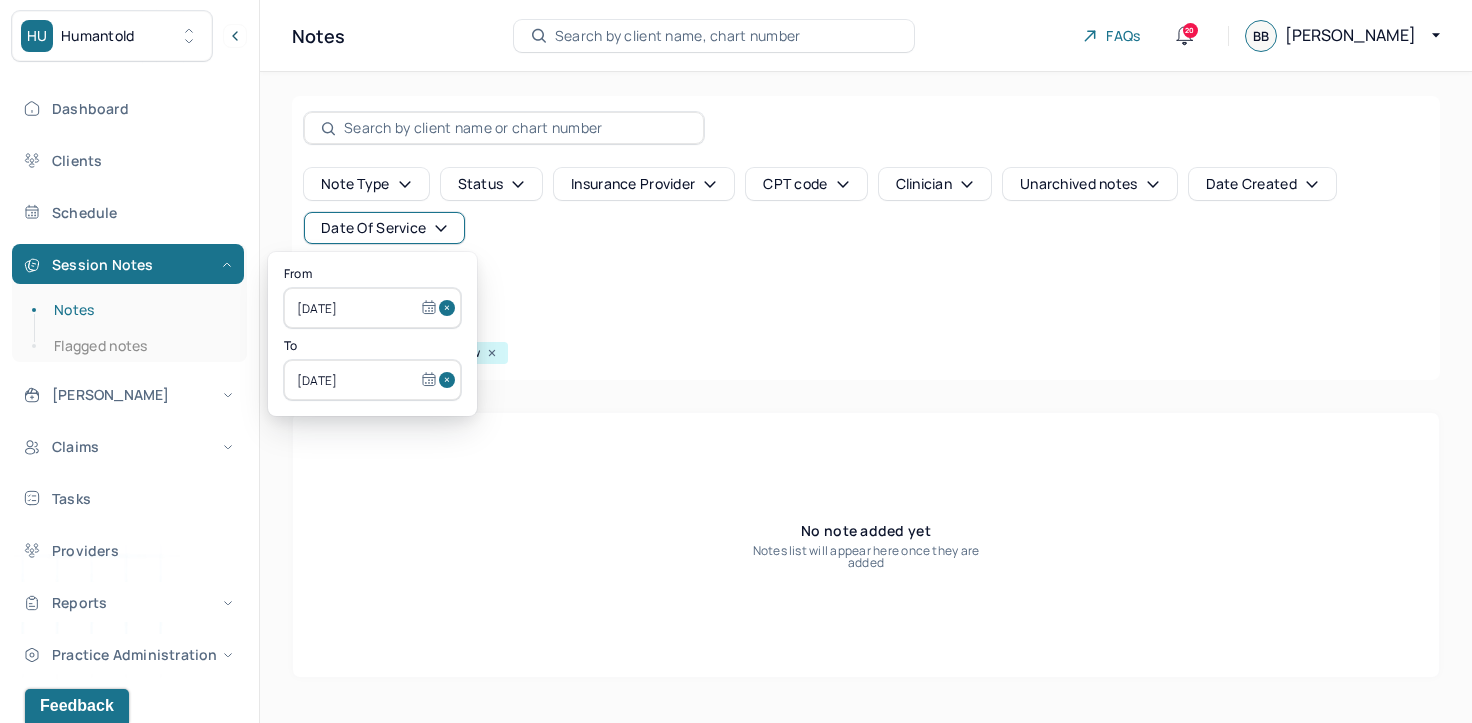click on "Status: Pending code review" at bounding box center (866, 353) 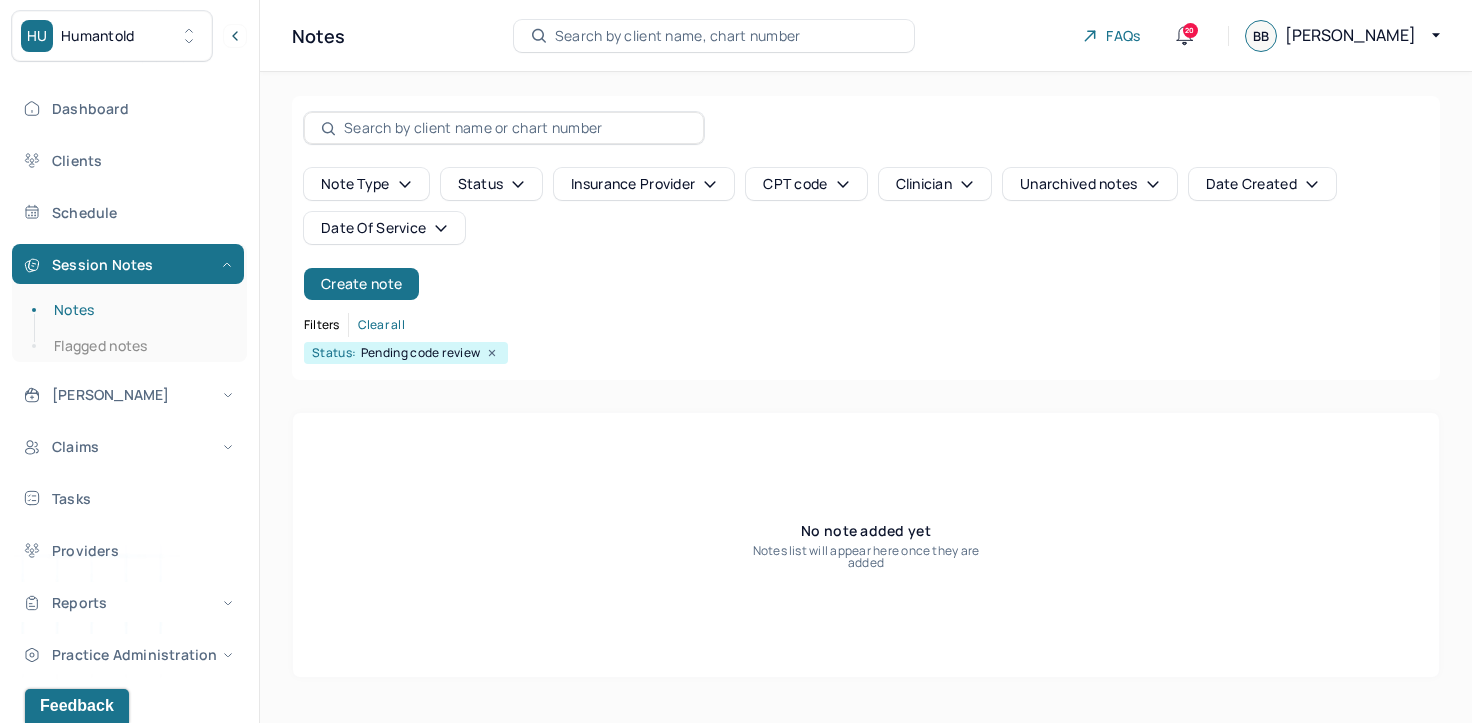click on "Date Of Service" at bounding box center [384, 228] 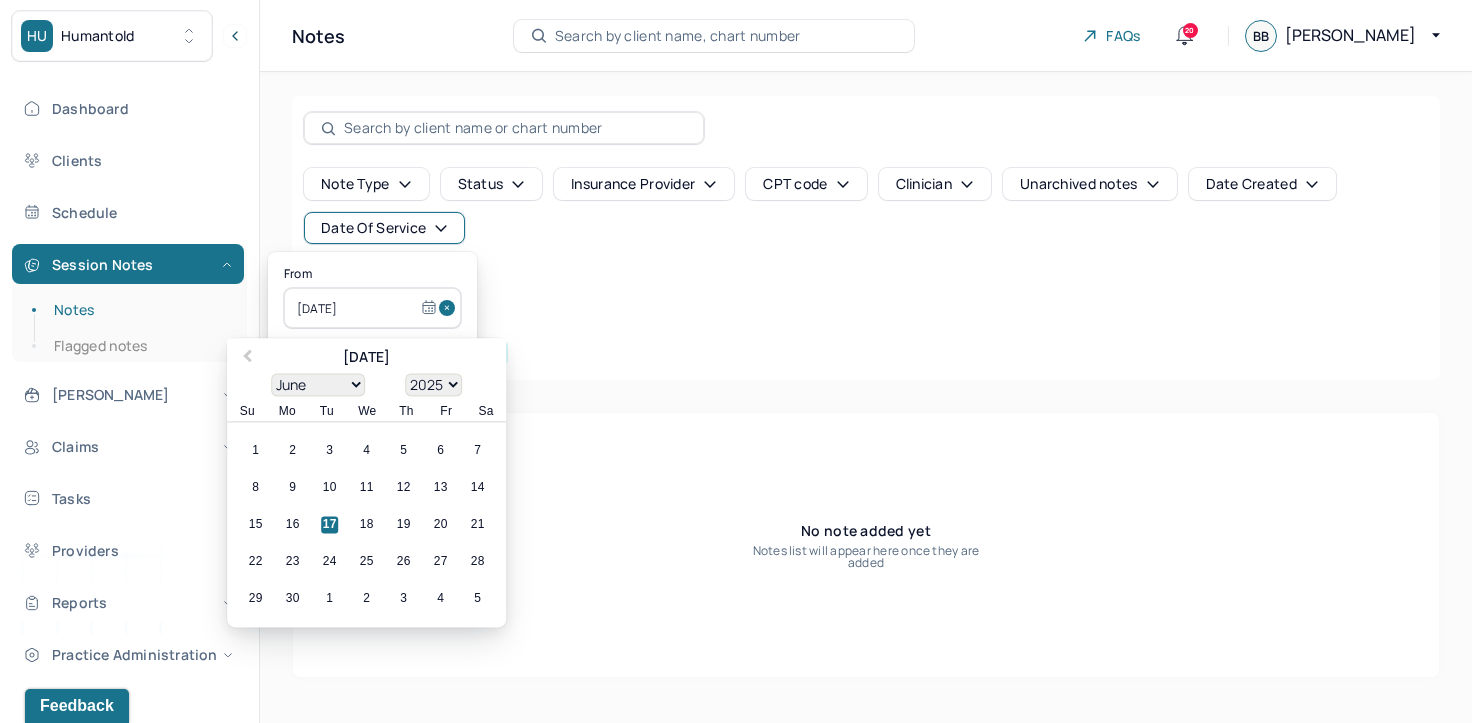 click at bounding box center (450, 308) 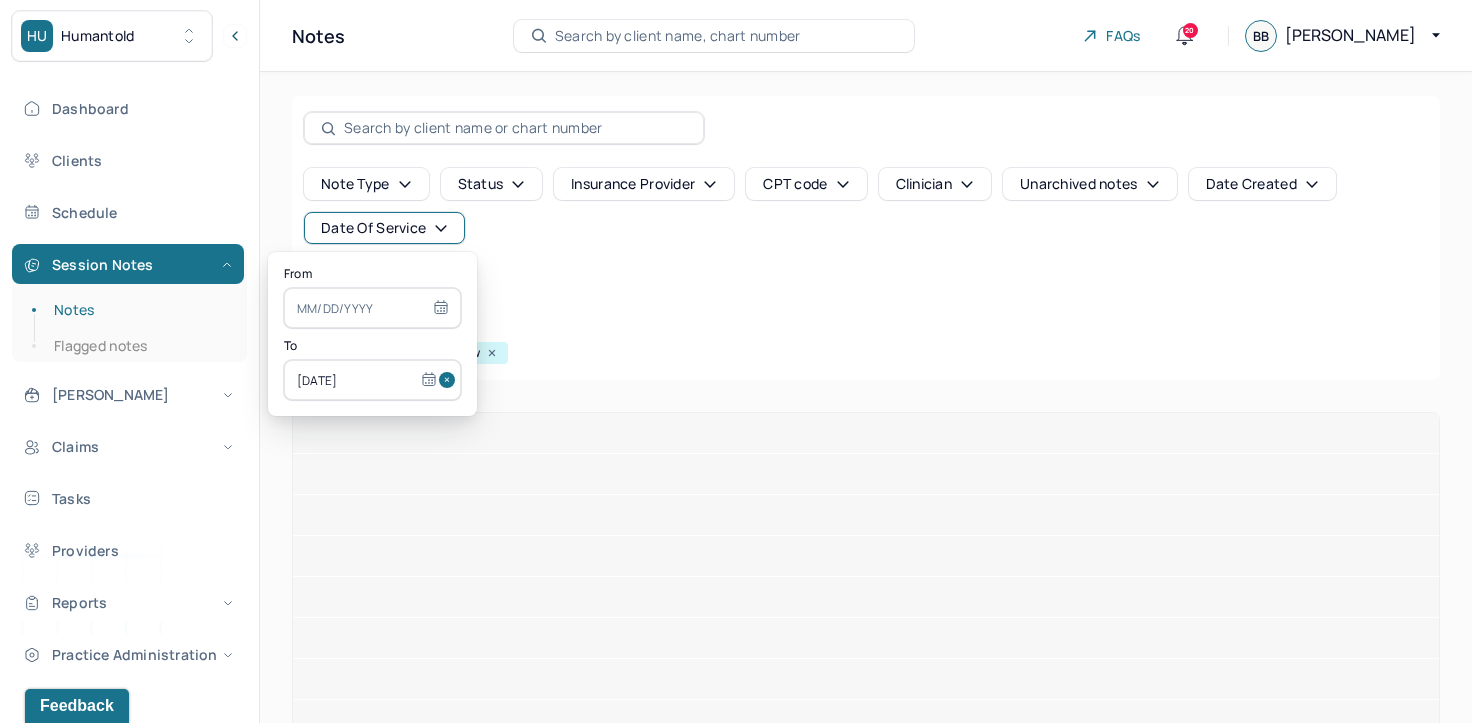 type 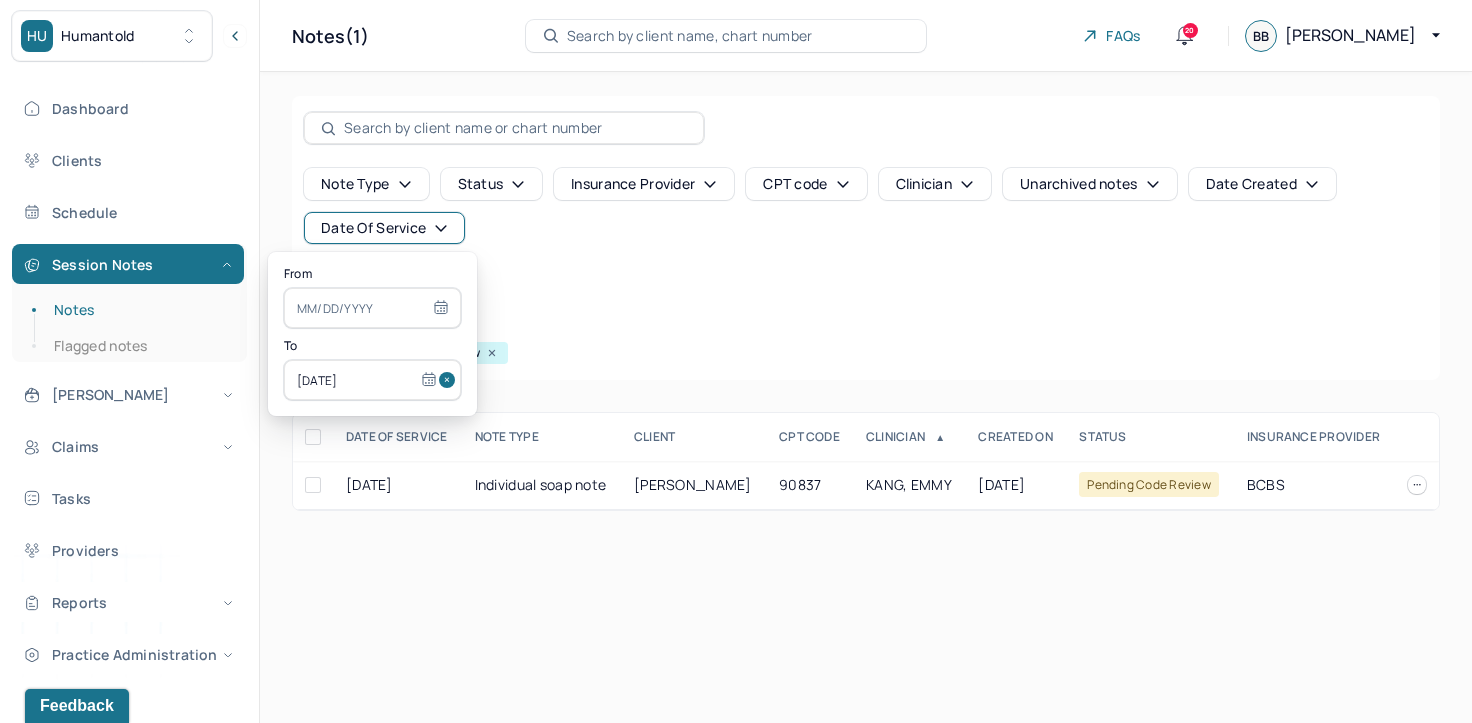 click at bounding box center (450, 380) 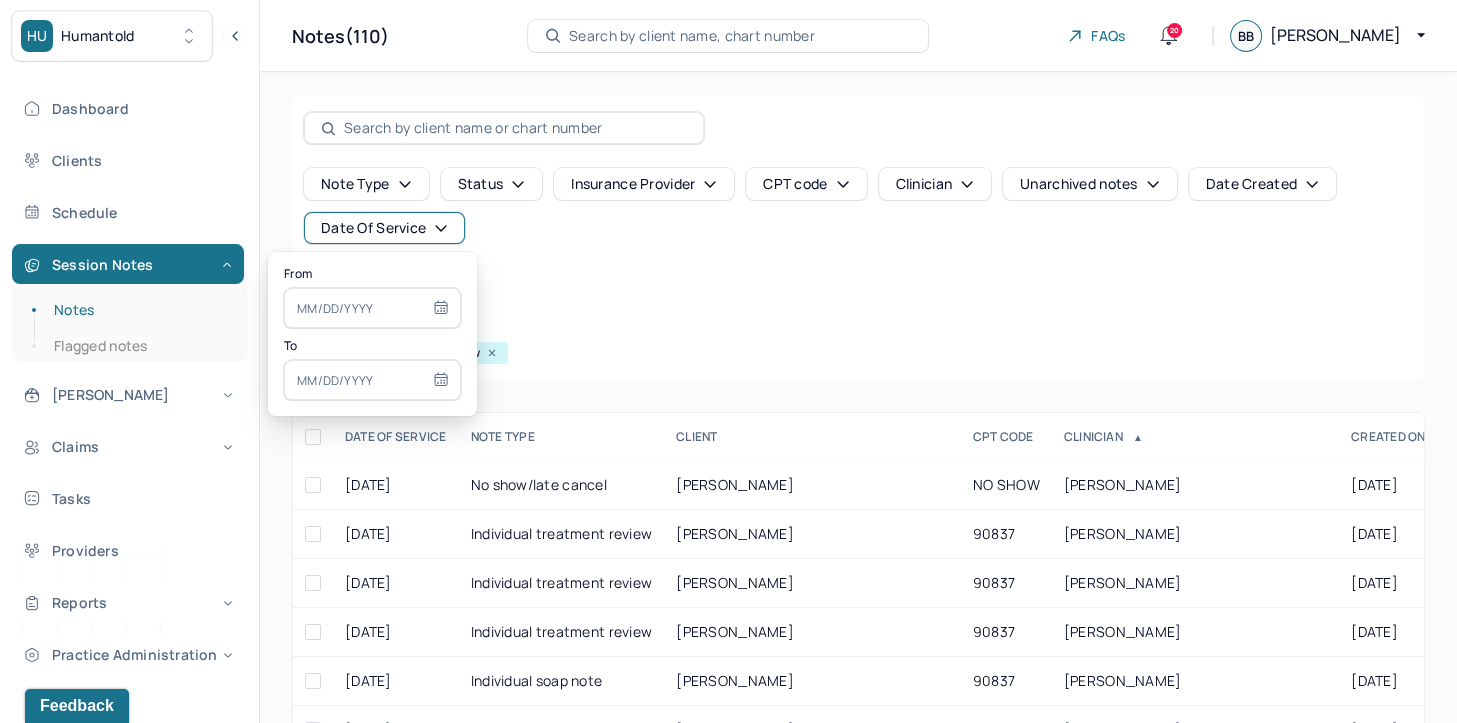 click at bounding box center (372, 308) 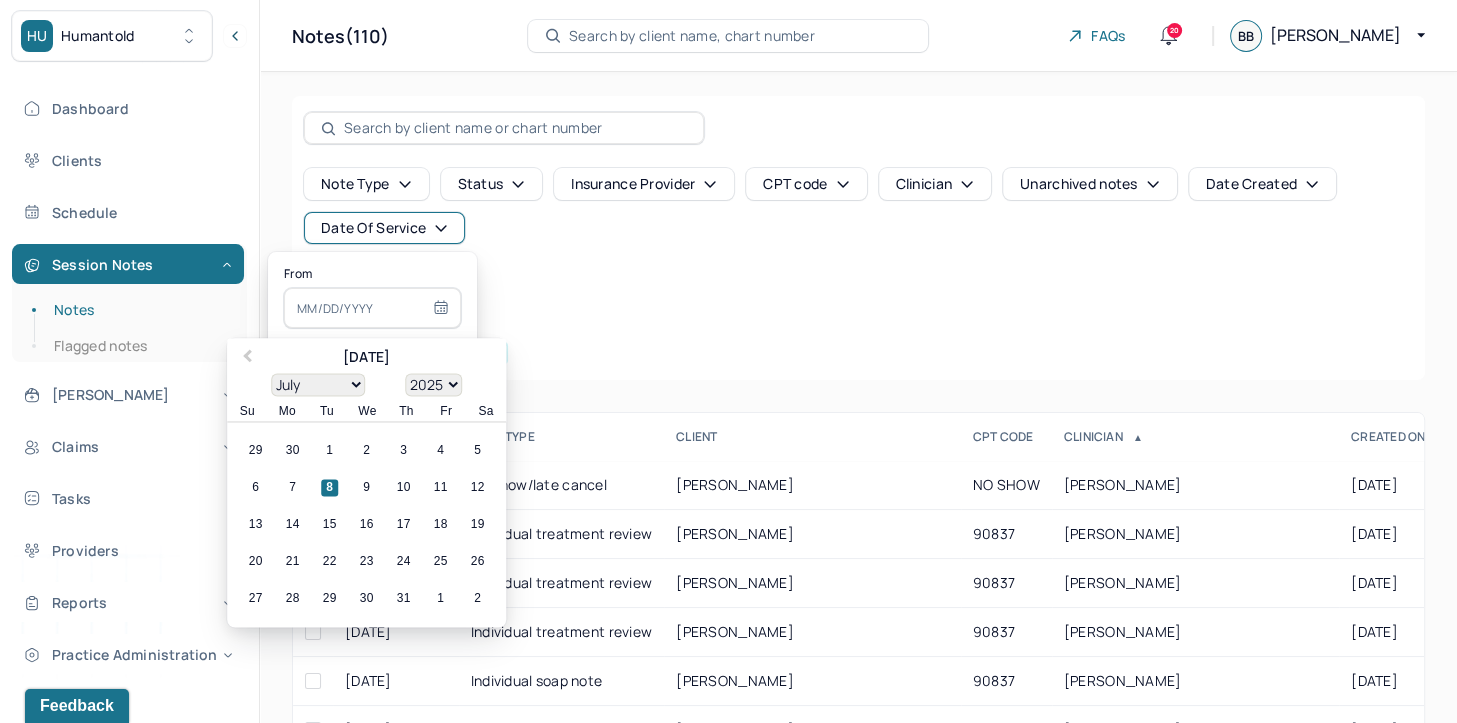 click on "9" at bounding box center (366, 488) 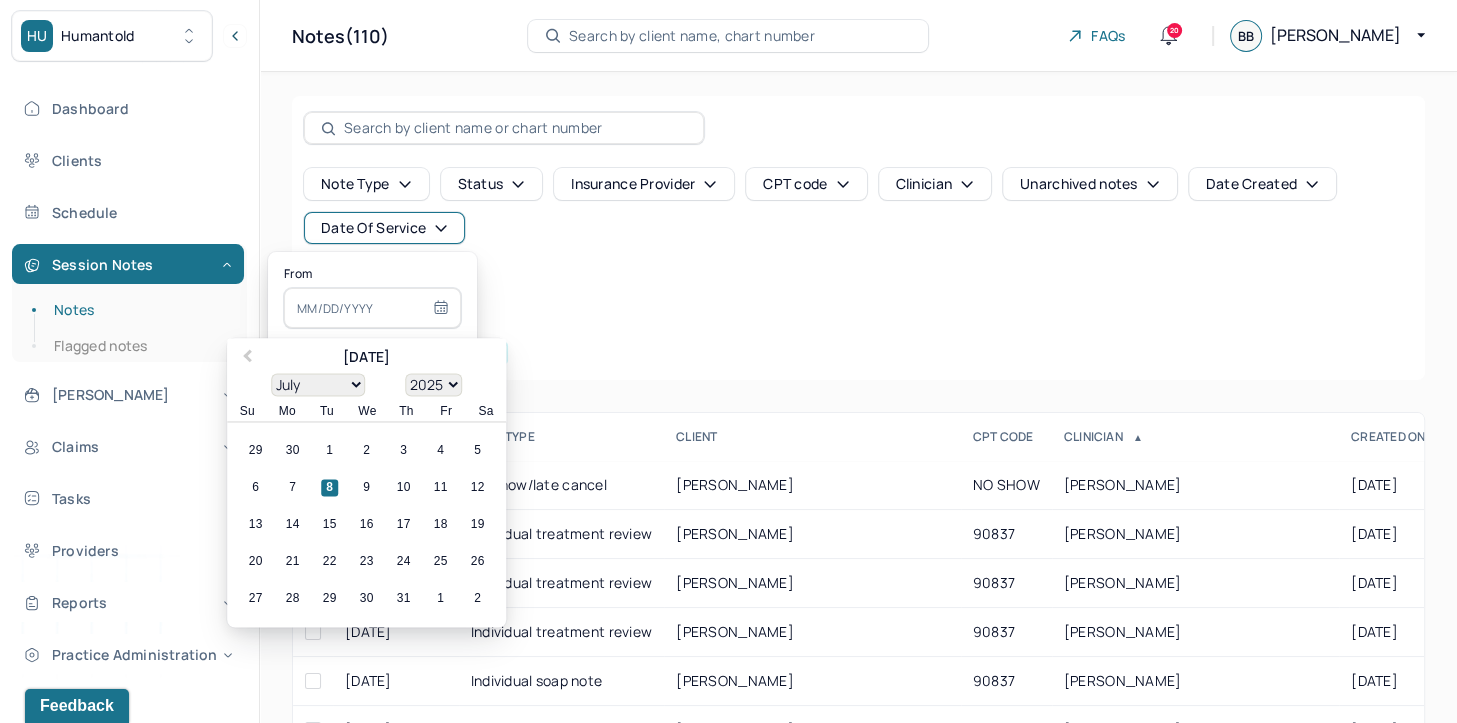 click at bounding box center [372, 308] 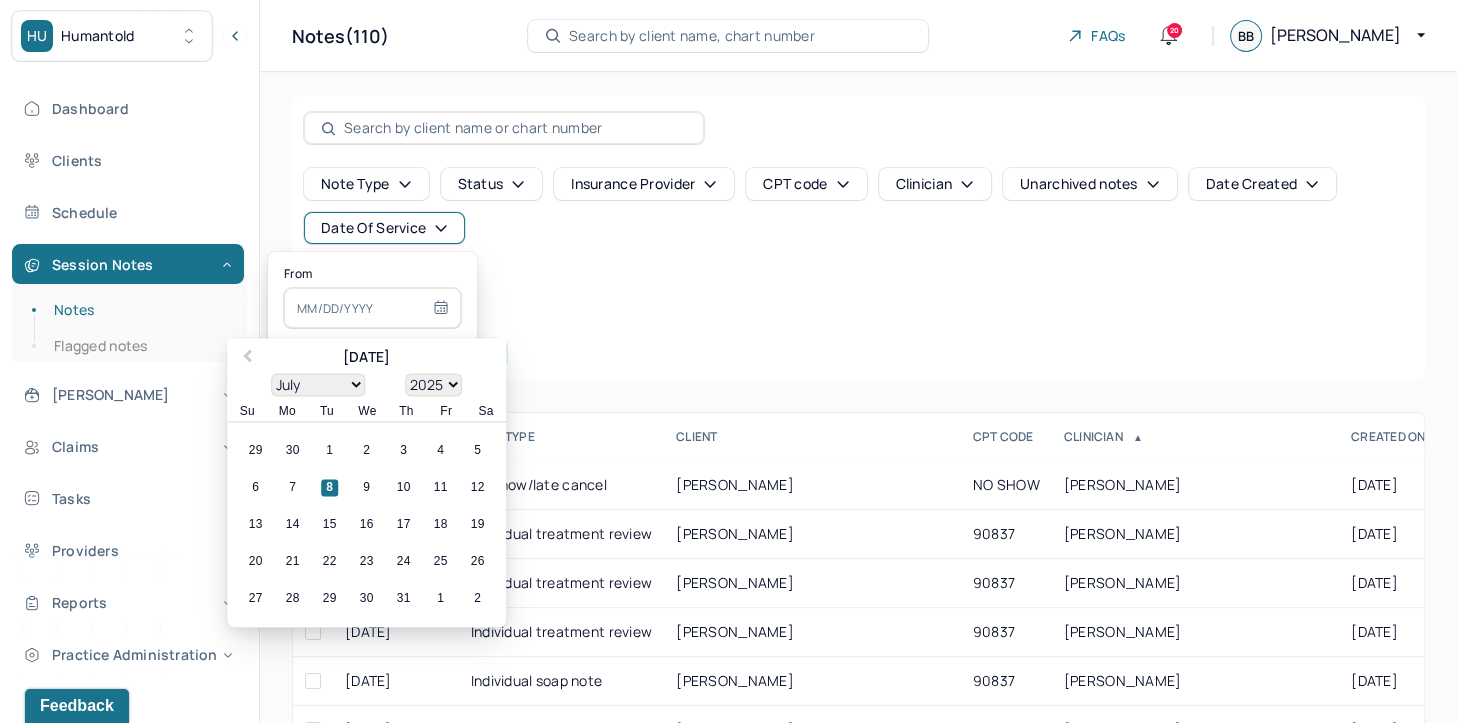 click on "9" at bounding box center (366, 488) 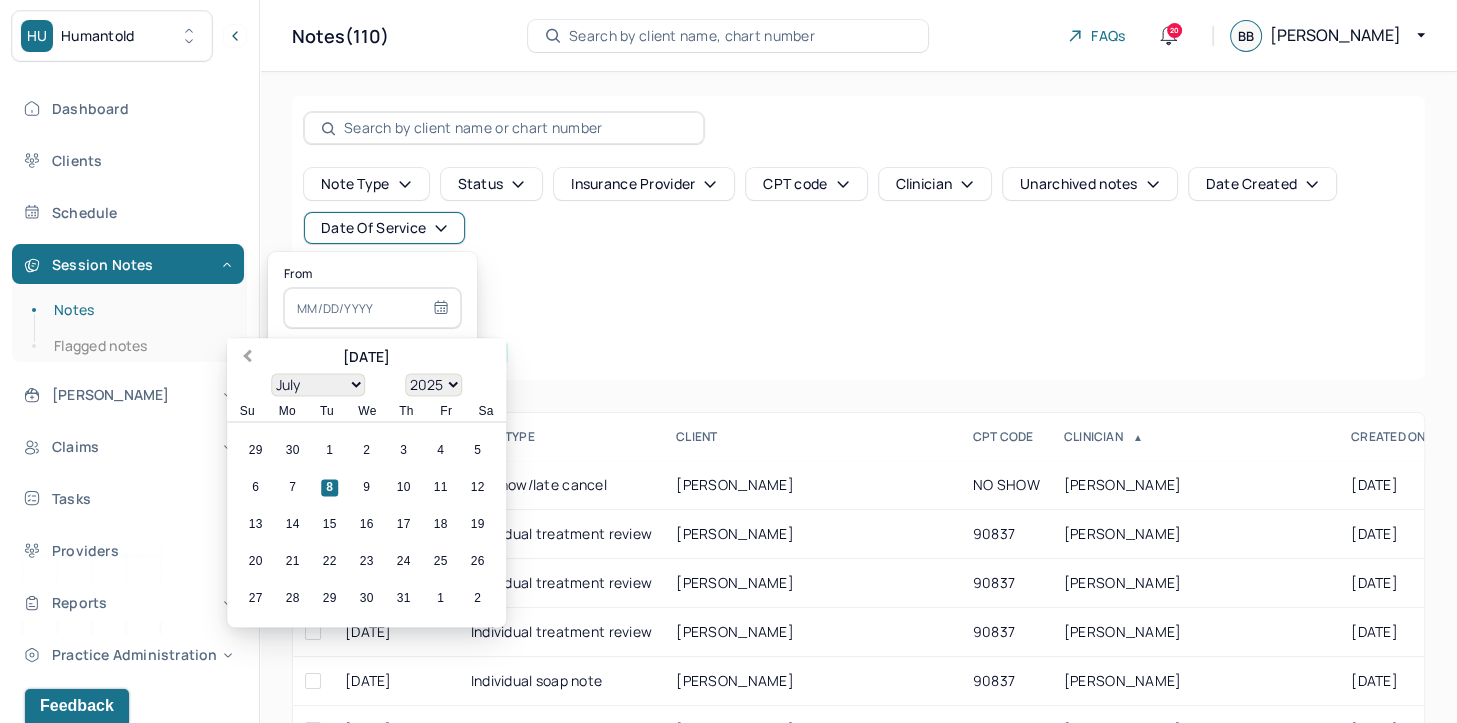 click on "Previous Month" at bounding box center (245, 359) 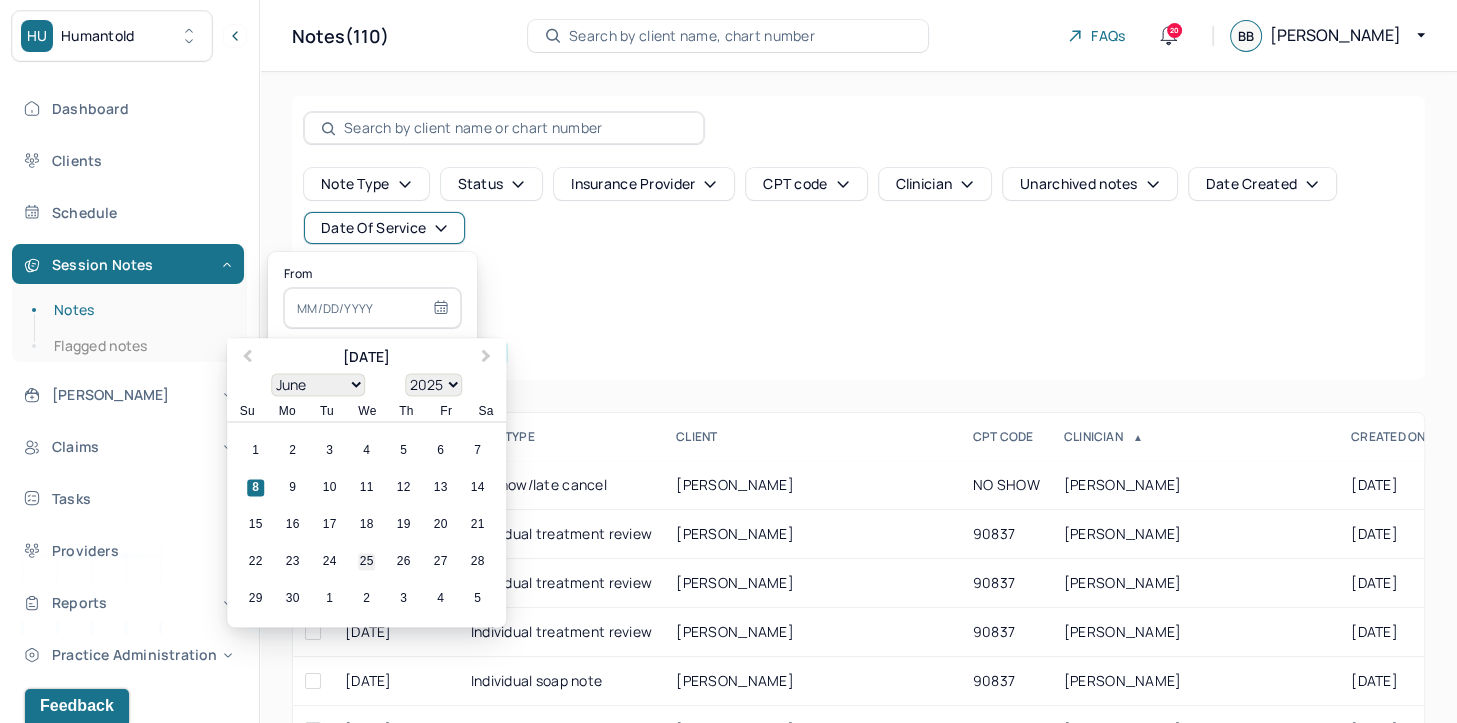 click on "25" at bounding box center (366, 562) 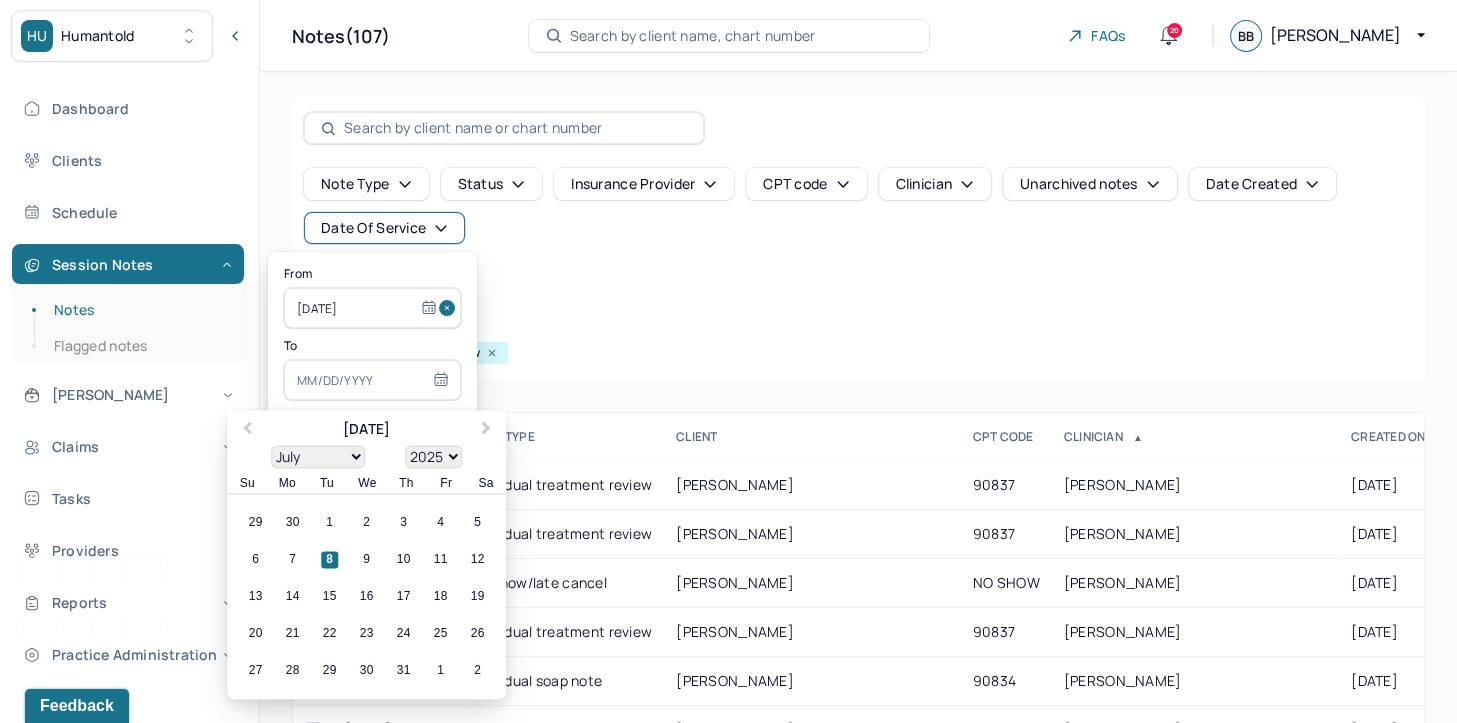 click at bounding box center (372, 380) 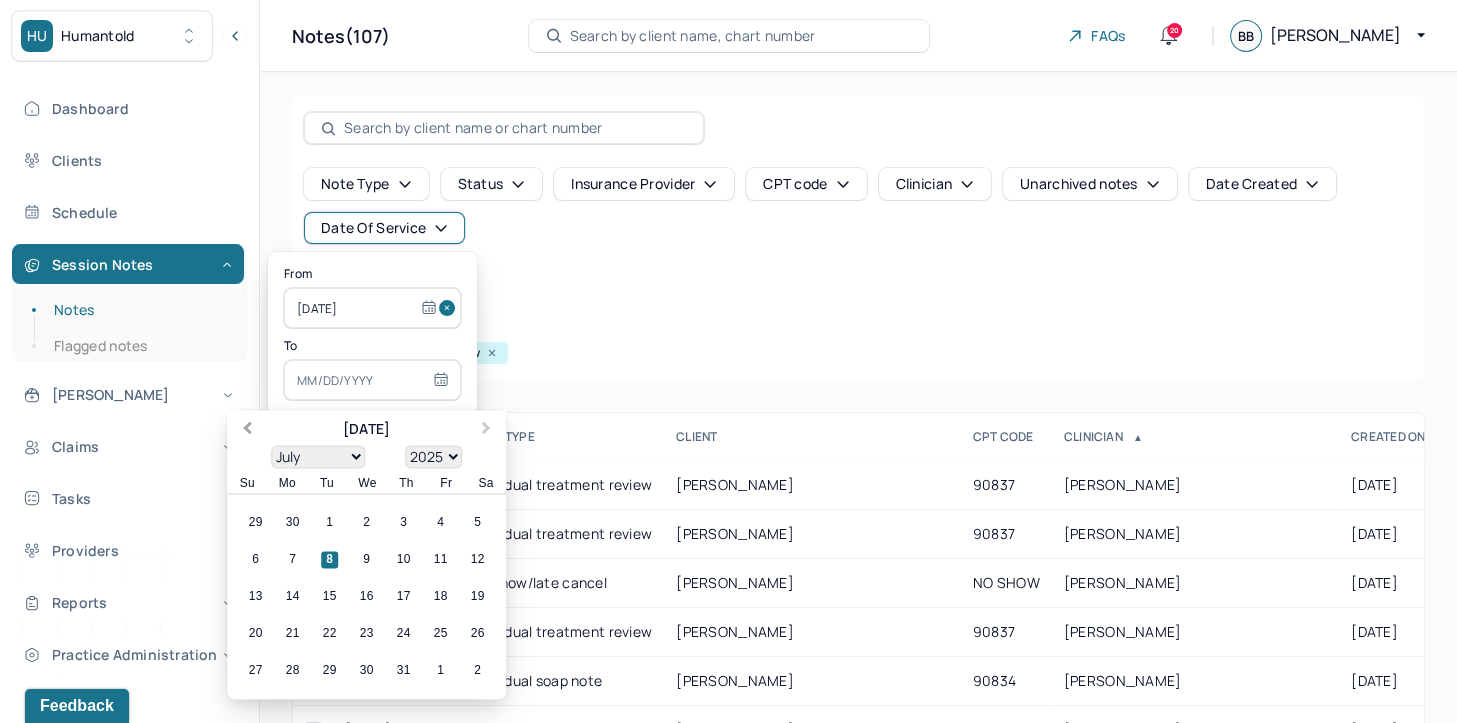 click on "Previous Month" at bounding box center (247, 430) 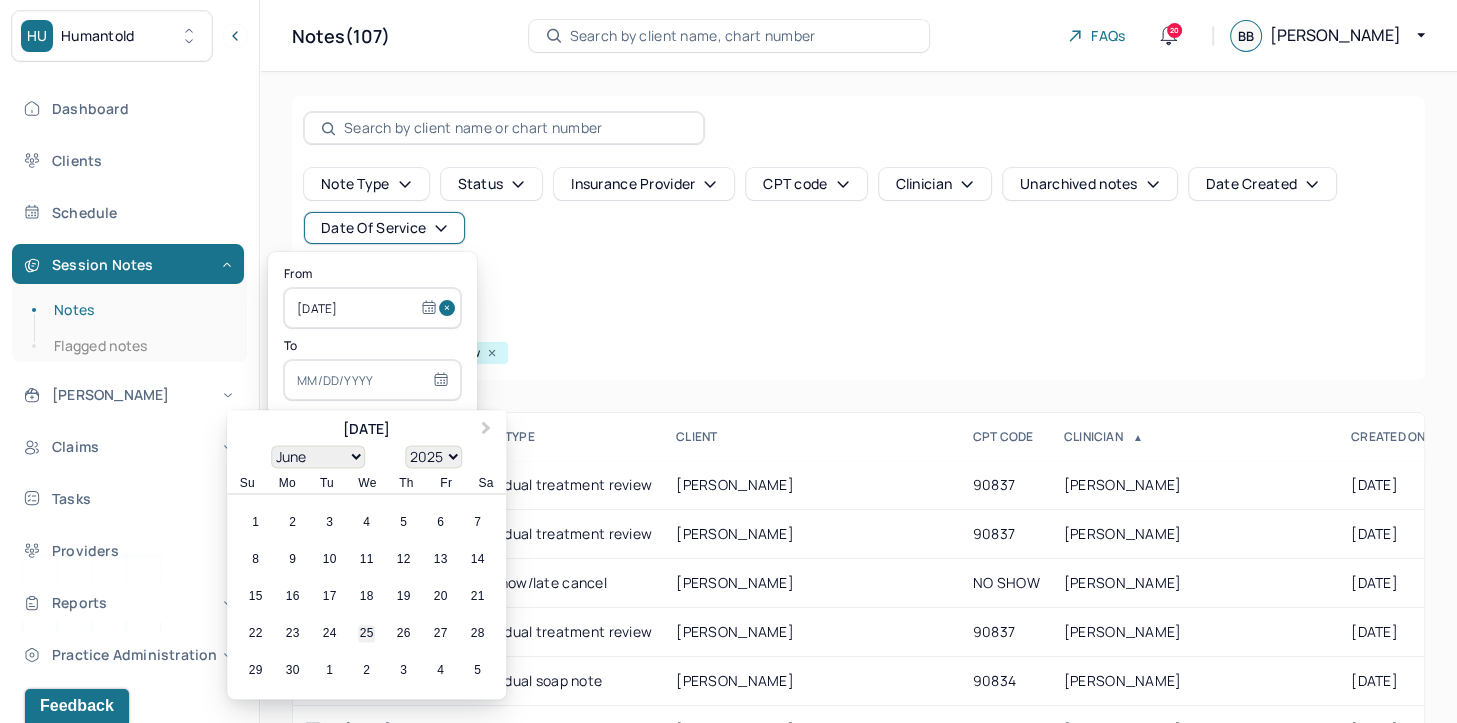 click on "25" at bounding box center [366, 634] 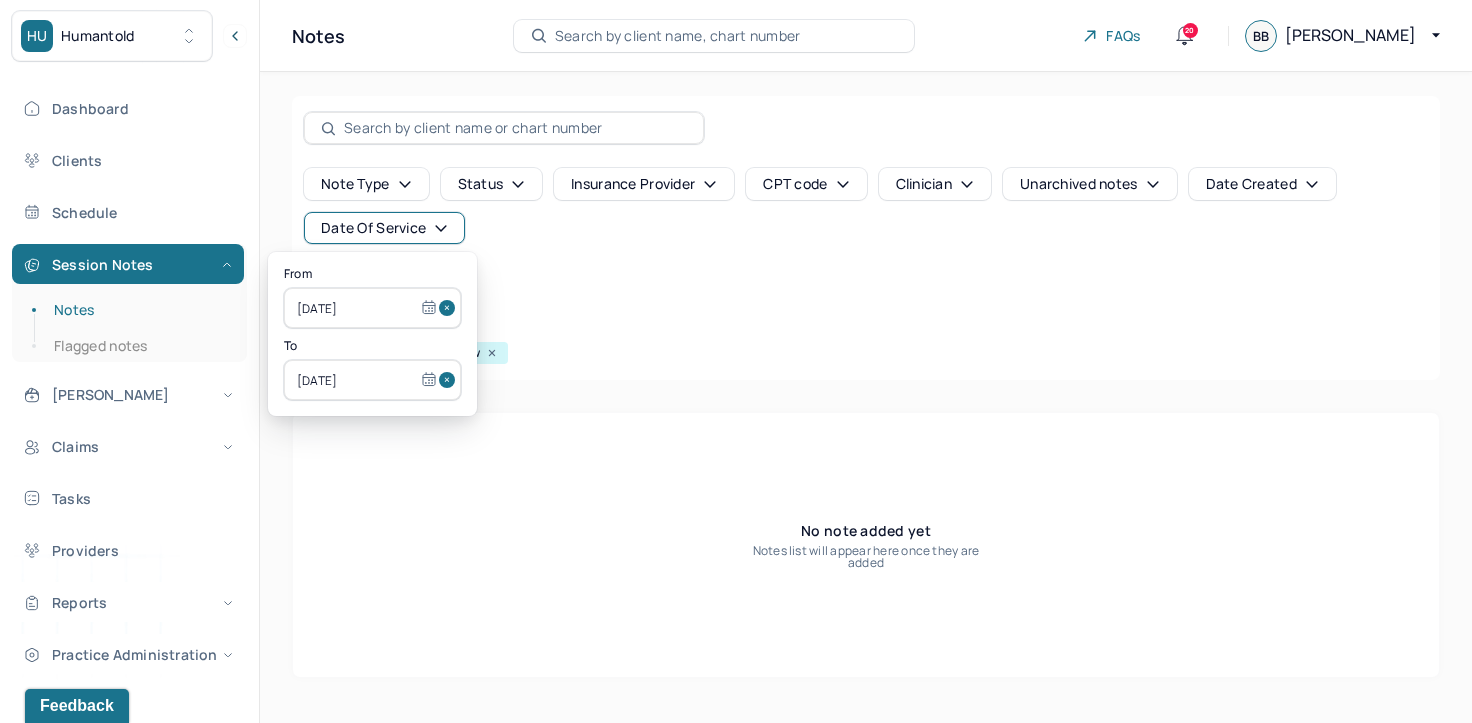 click at bounding box center (450, 308) 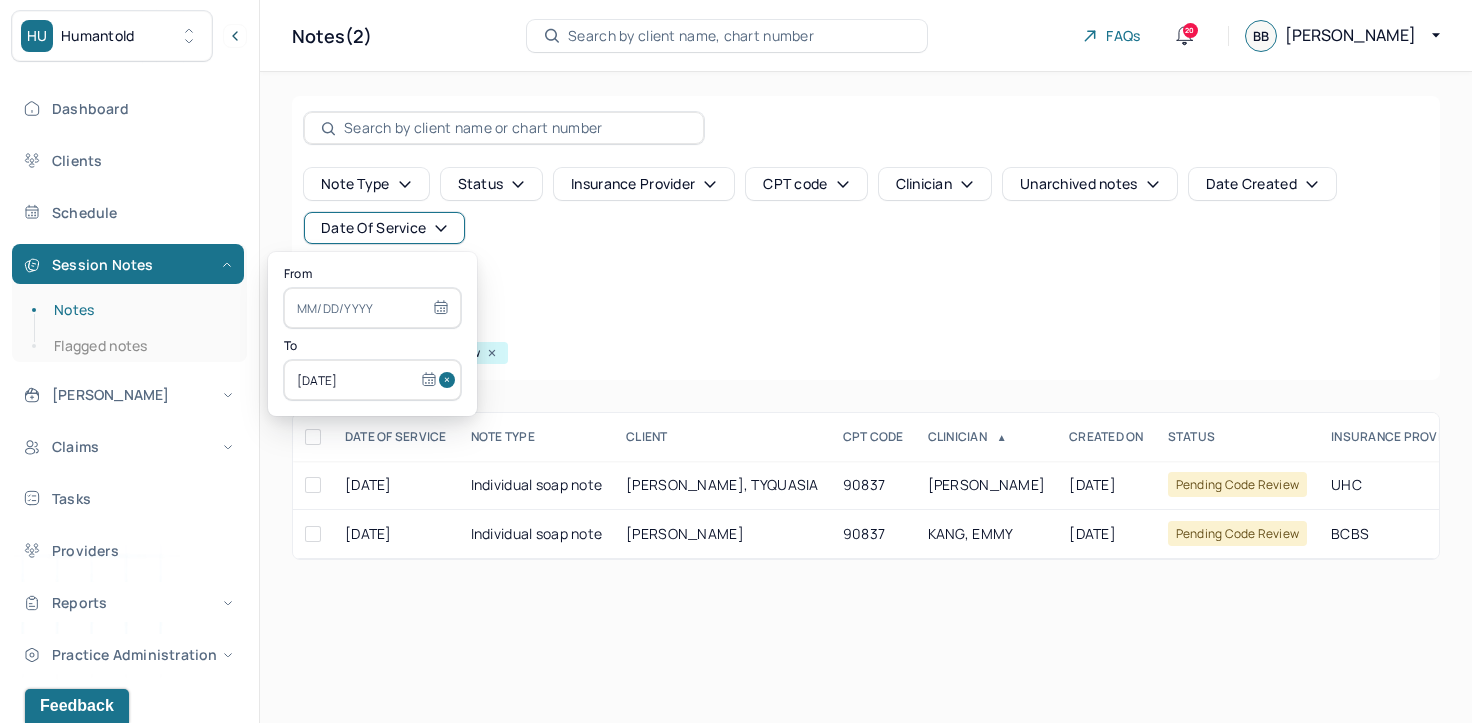 click at bounding box center [450, 380] 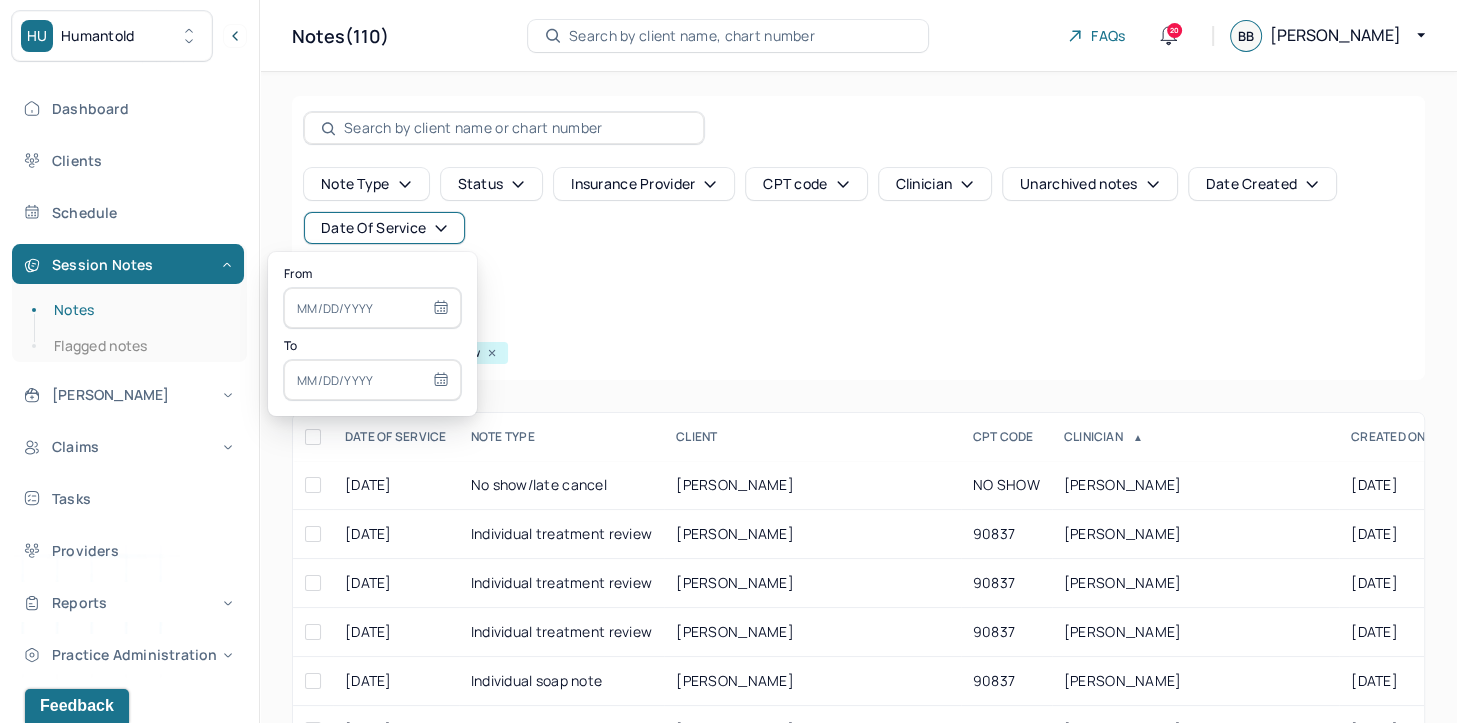 click at bounding box center (372, 308) 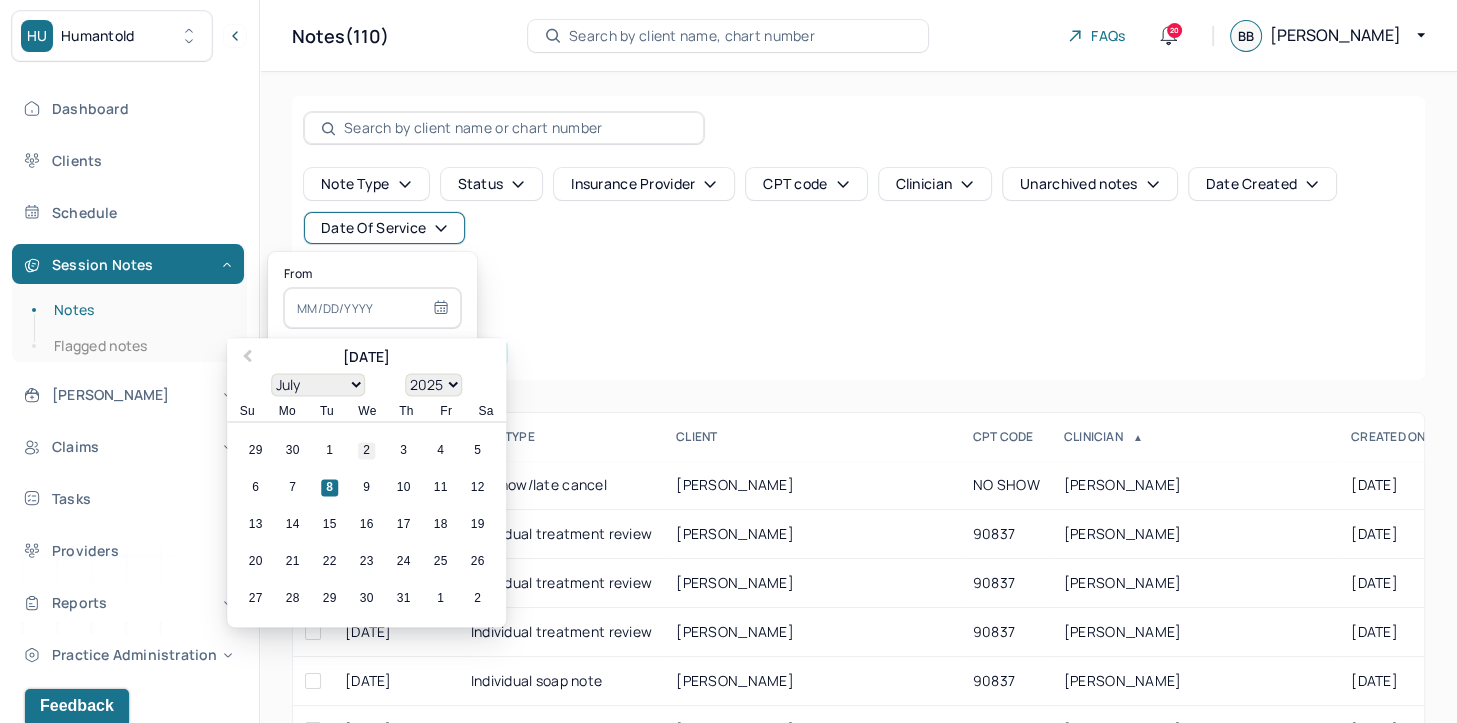 click on "2" at bounding box center [366, 451] 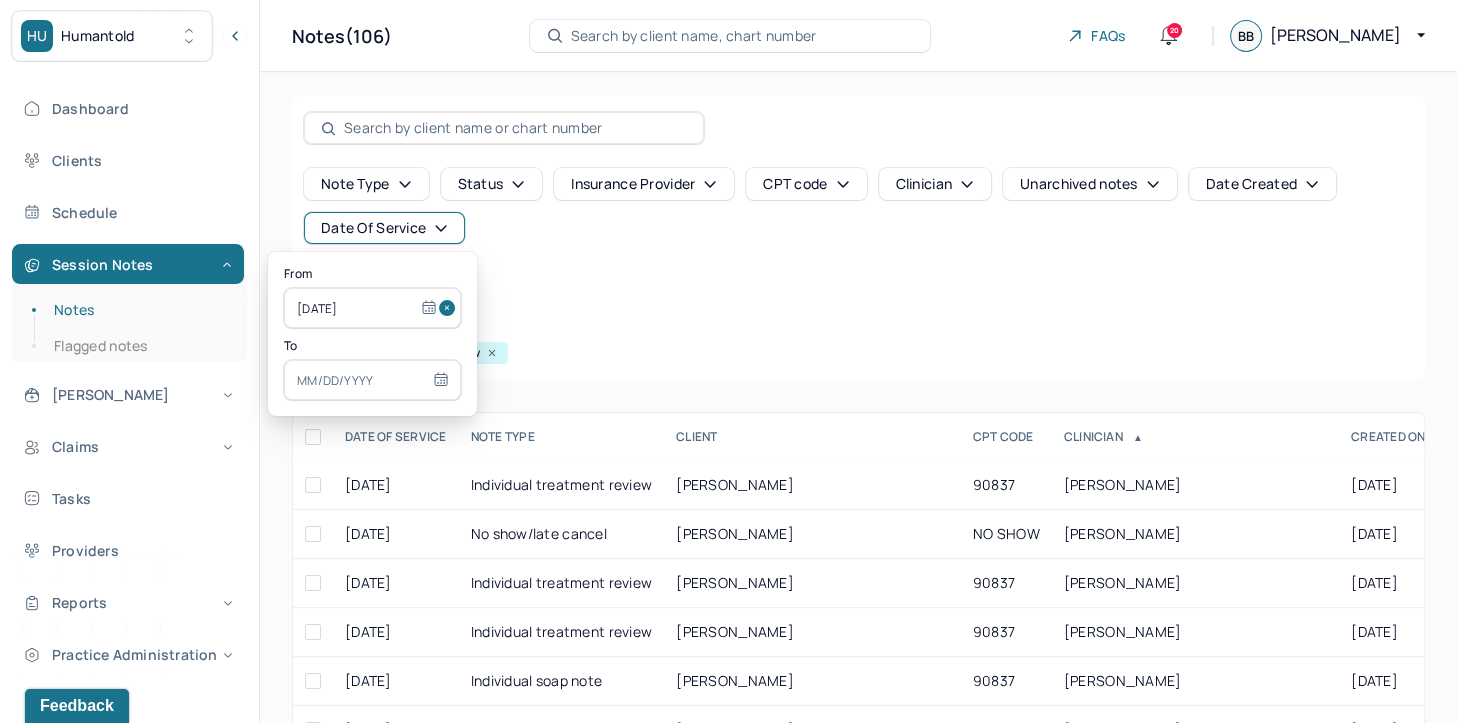 select on "6" 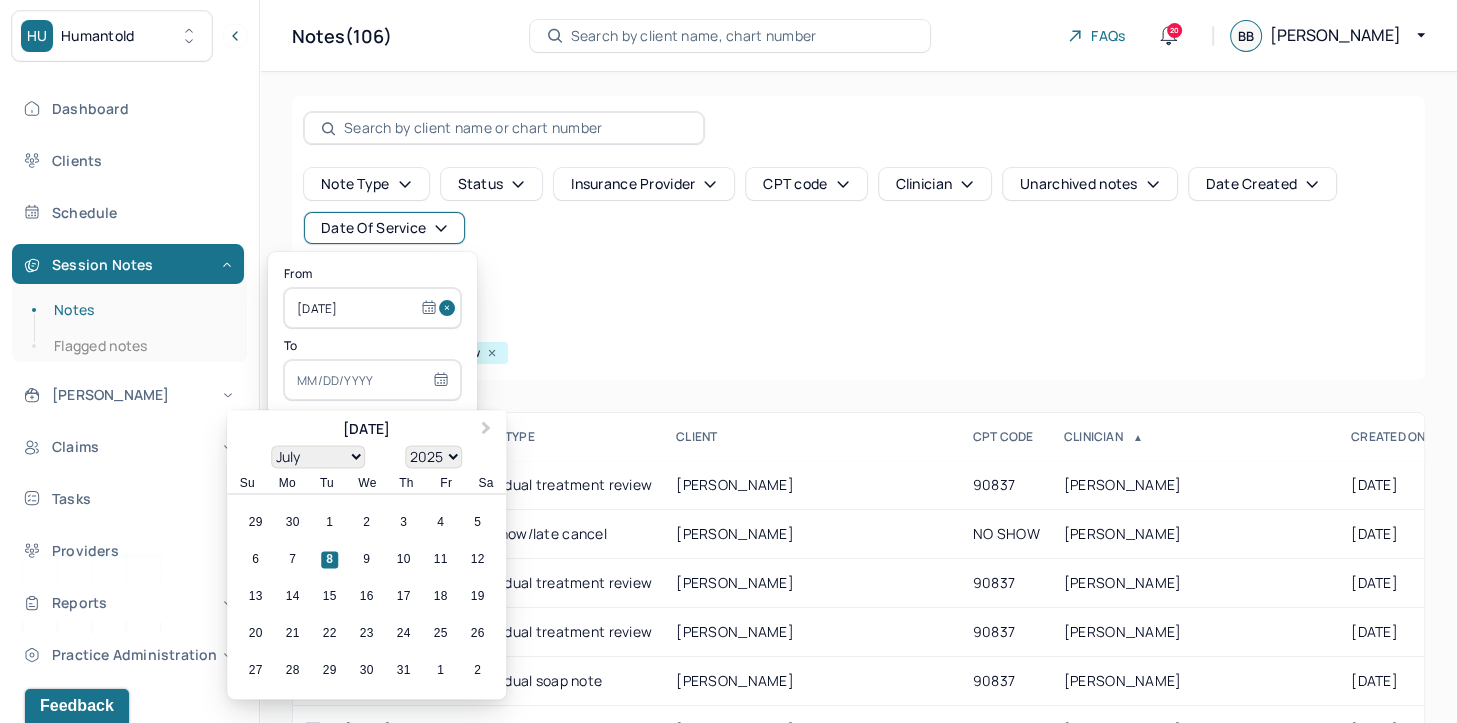 click at bounding box center [372, 380] 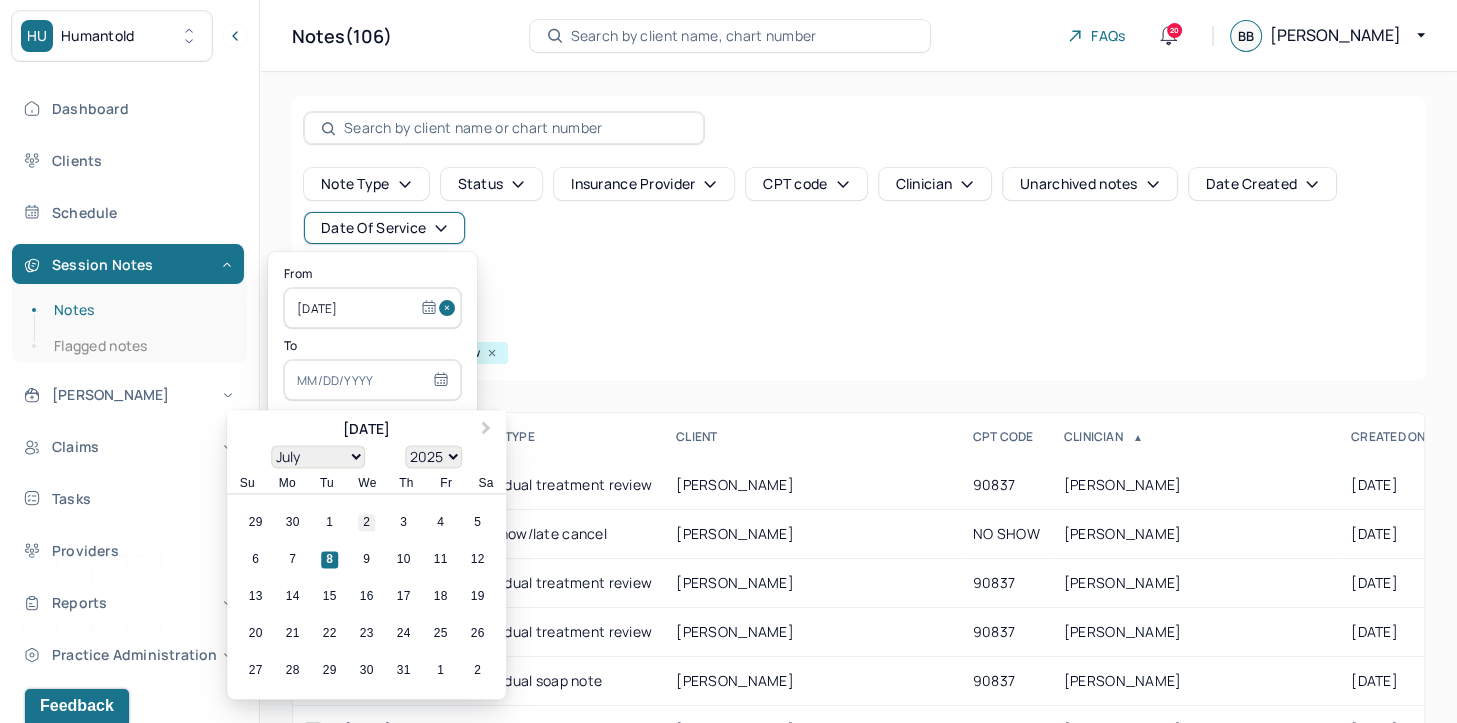 click on "2" at bounding box center [366, 523] 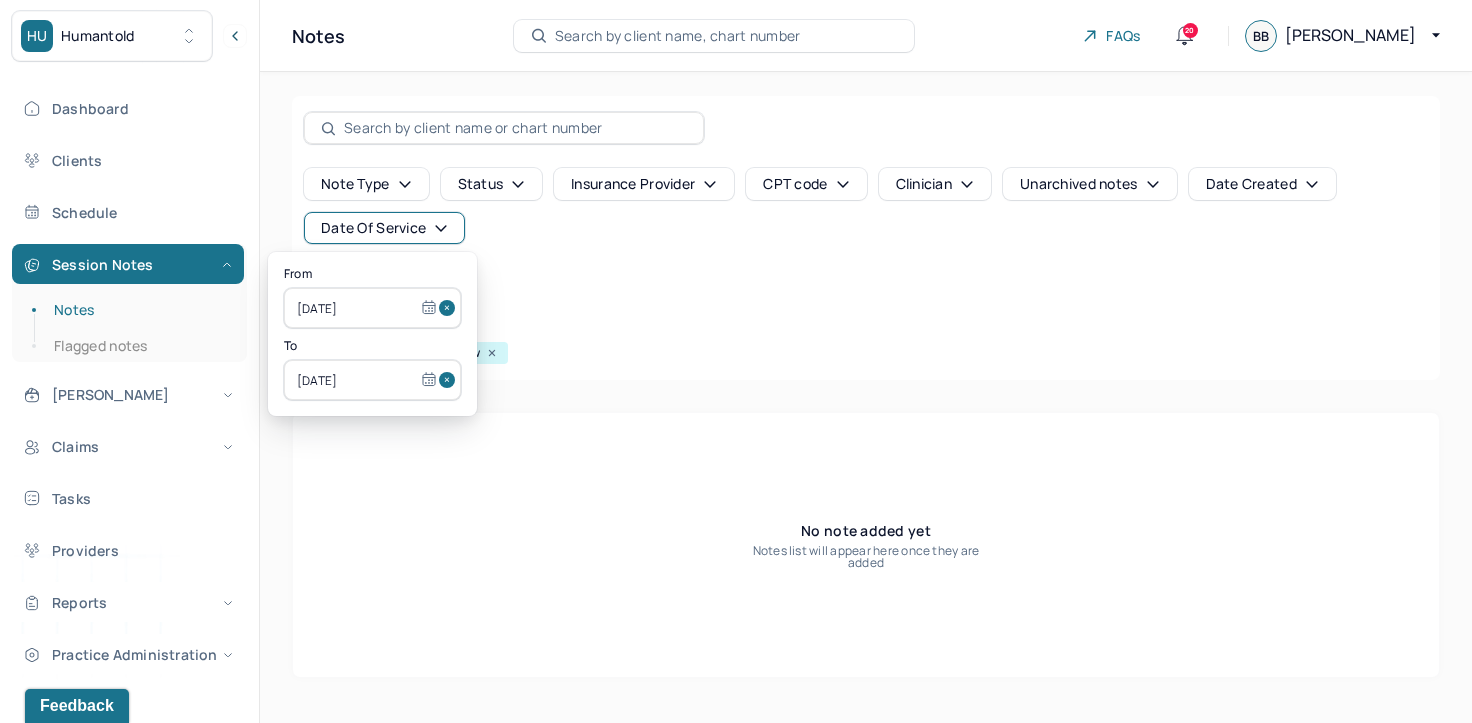 click at bounding box center (450, 308) 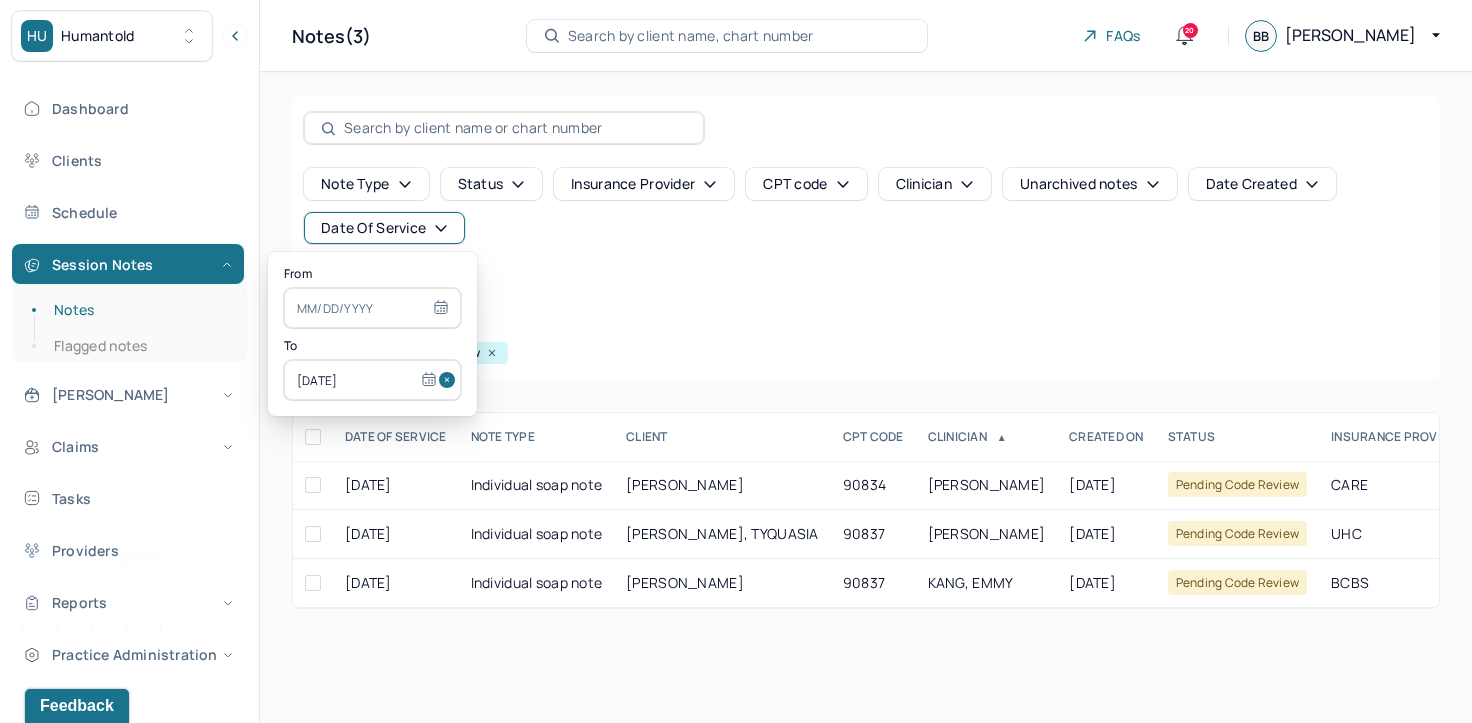 click at bounding box center (450, 380) 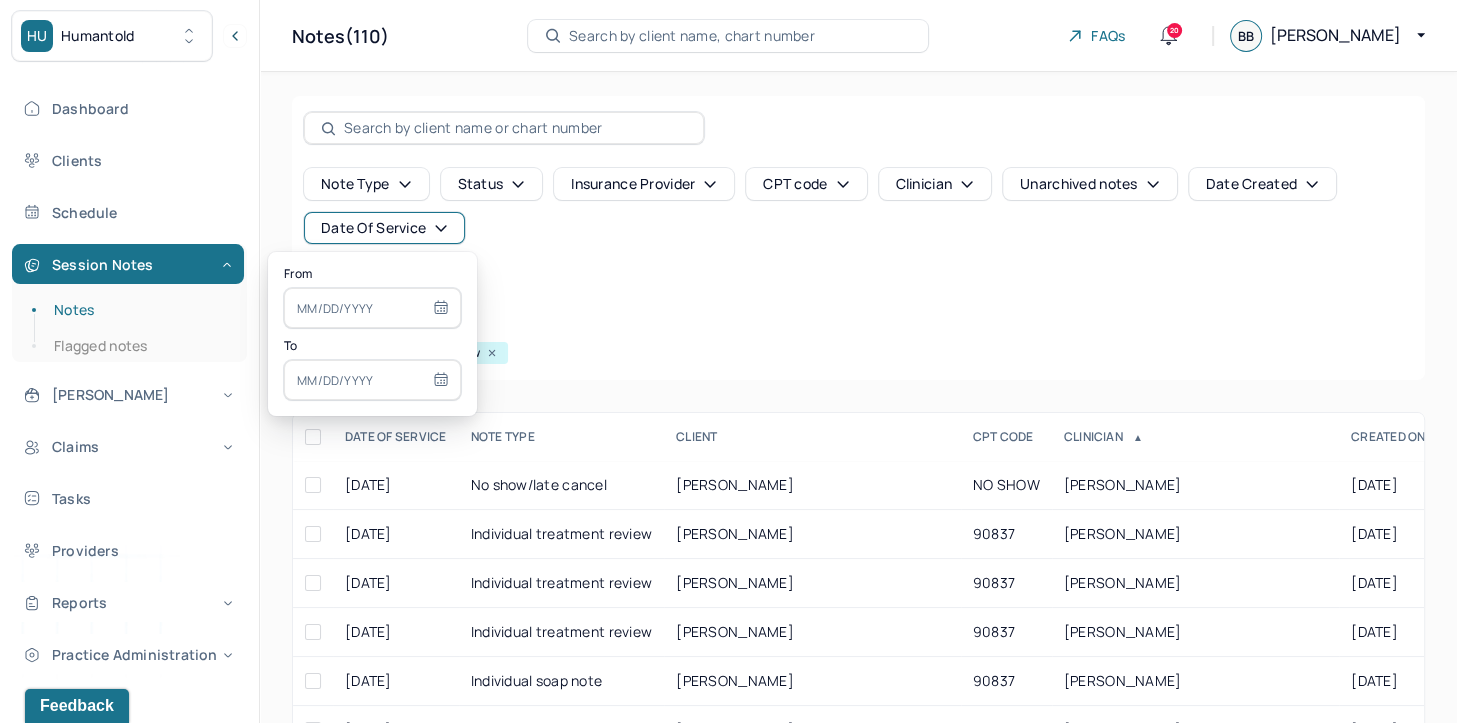 select on "6" 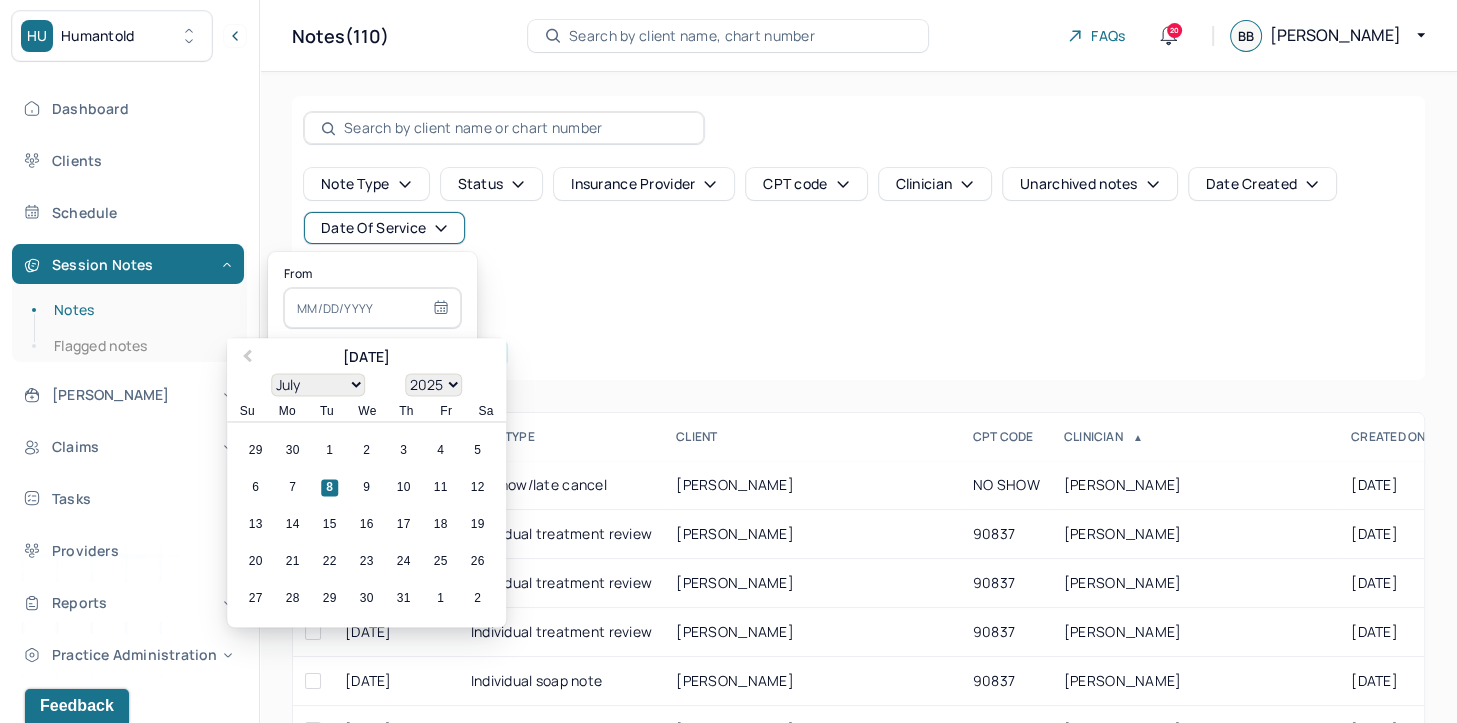 click at bounding box center (372, 308) 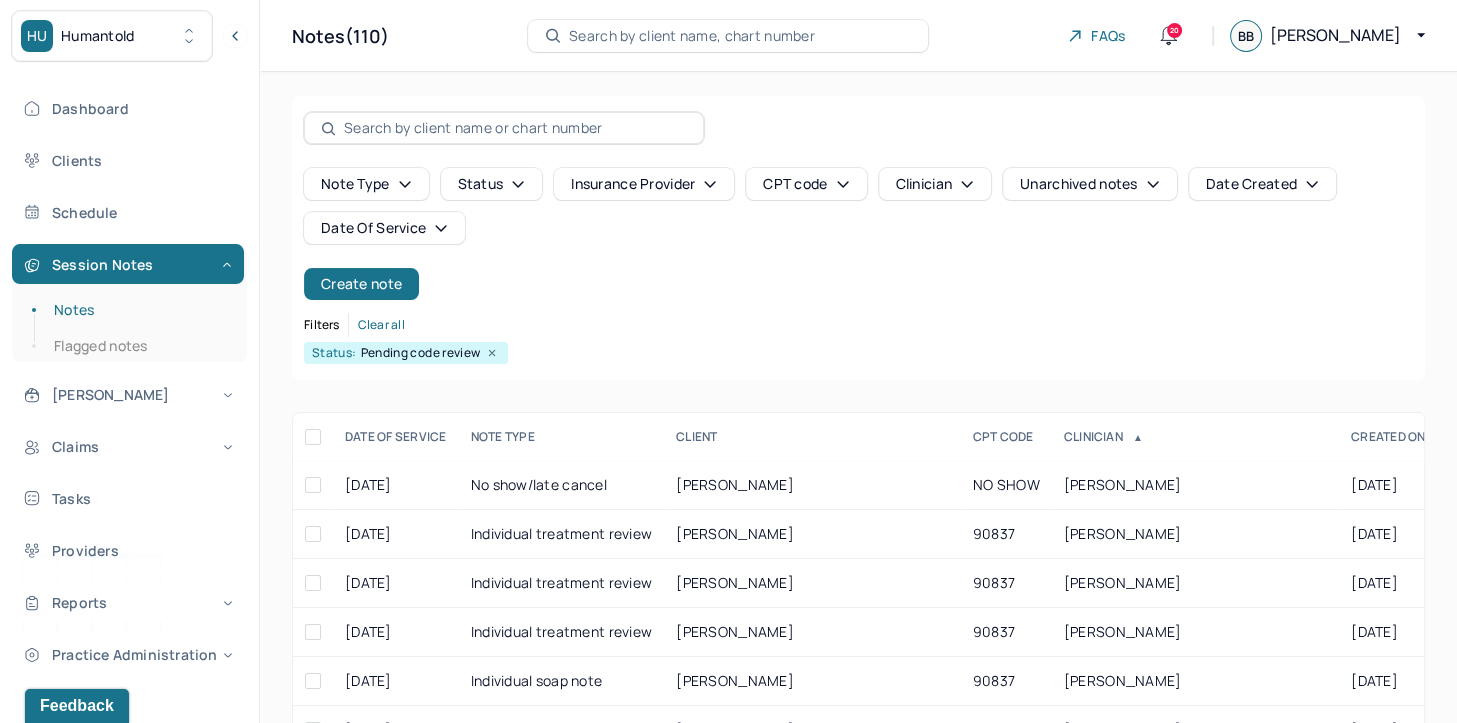 click on "Note type     Status     Insurance provider     CPT code     Clinician     Unarchived notes     Date Created     Date Of Service     Create note" at bounding box center [858, 234] 